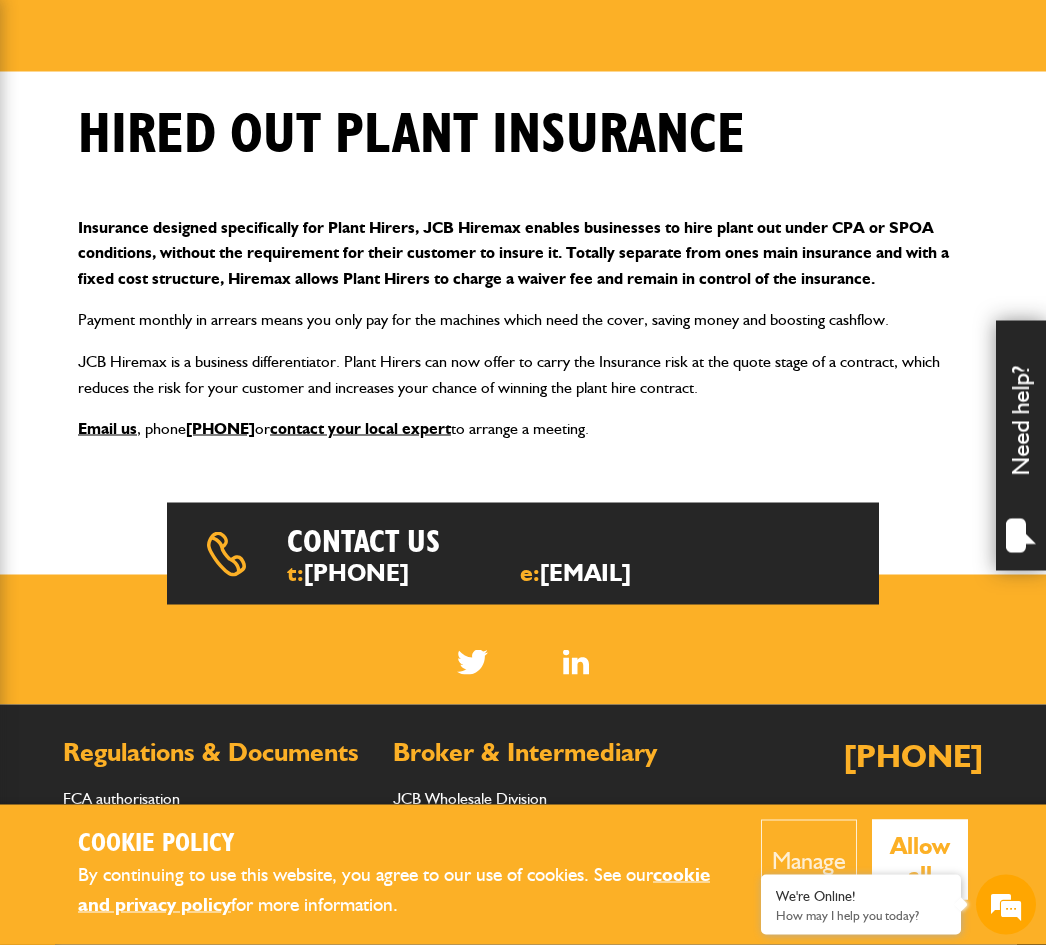 scroll, scrollTop: 261, scrollLeft: 0, axis: vertical 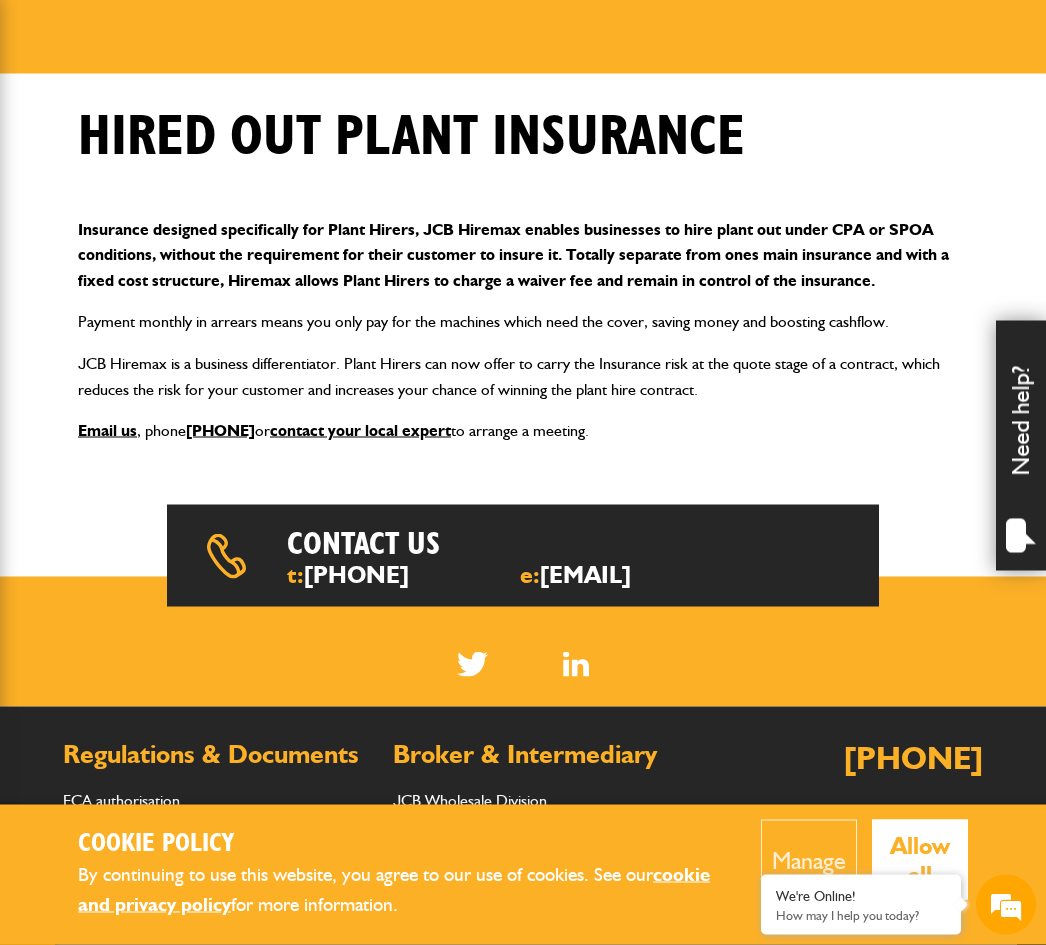 click on "By continuing to use this website, you agree to our use of cookies. See our  cookie and privacy policy  for more information." at bounding box center [404, 890] 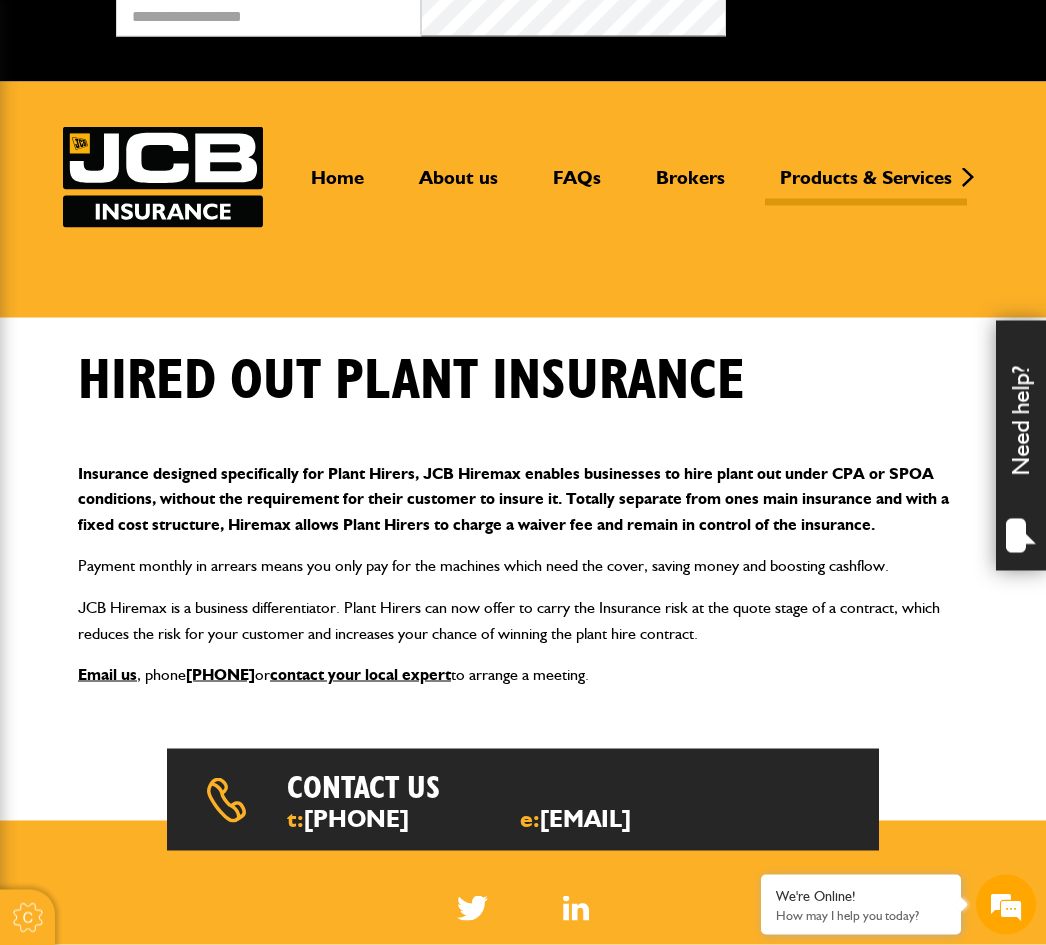 scroll, scrollTop: 18, scrollLeft: 0, axis: vertical 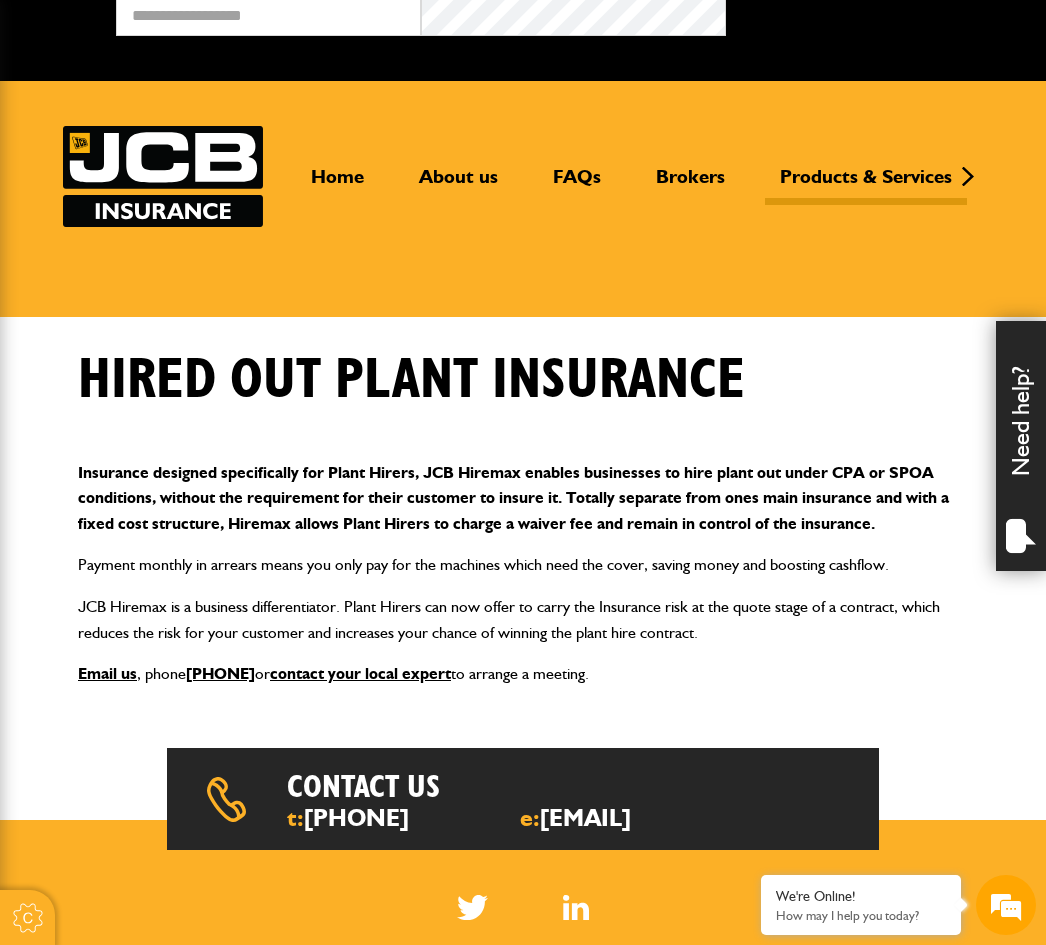 click on "JCB Hiremax is a business differentiator. Plant Hirers can now offer to carry the Insurance risk at the quote stage of a contract, which reduces the risk for your customer and increases your chance of winning the plant hire contract." at bounding box center (523, 619) 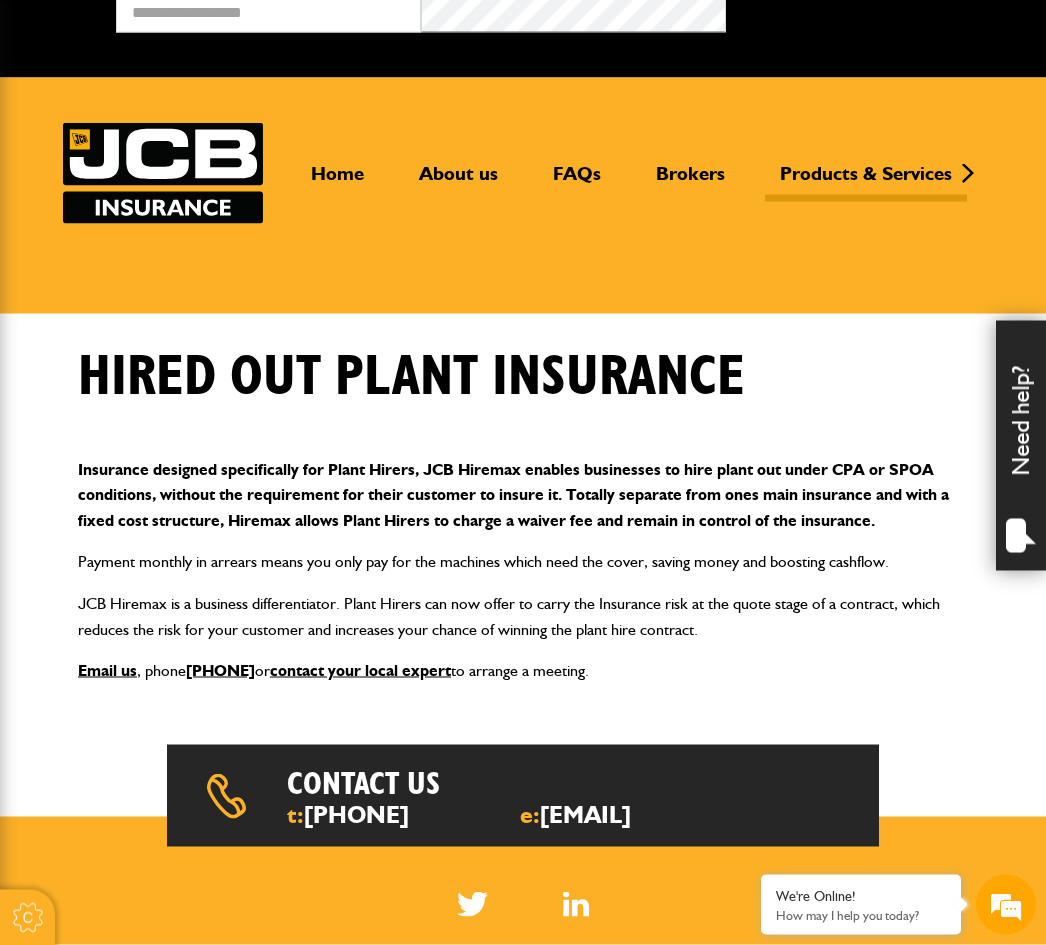 scroll, scrollTop: 23, scrollLeft: 0, axis: vertical 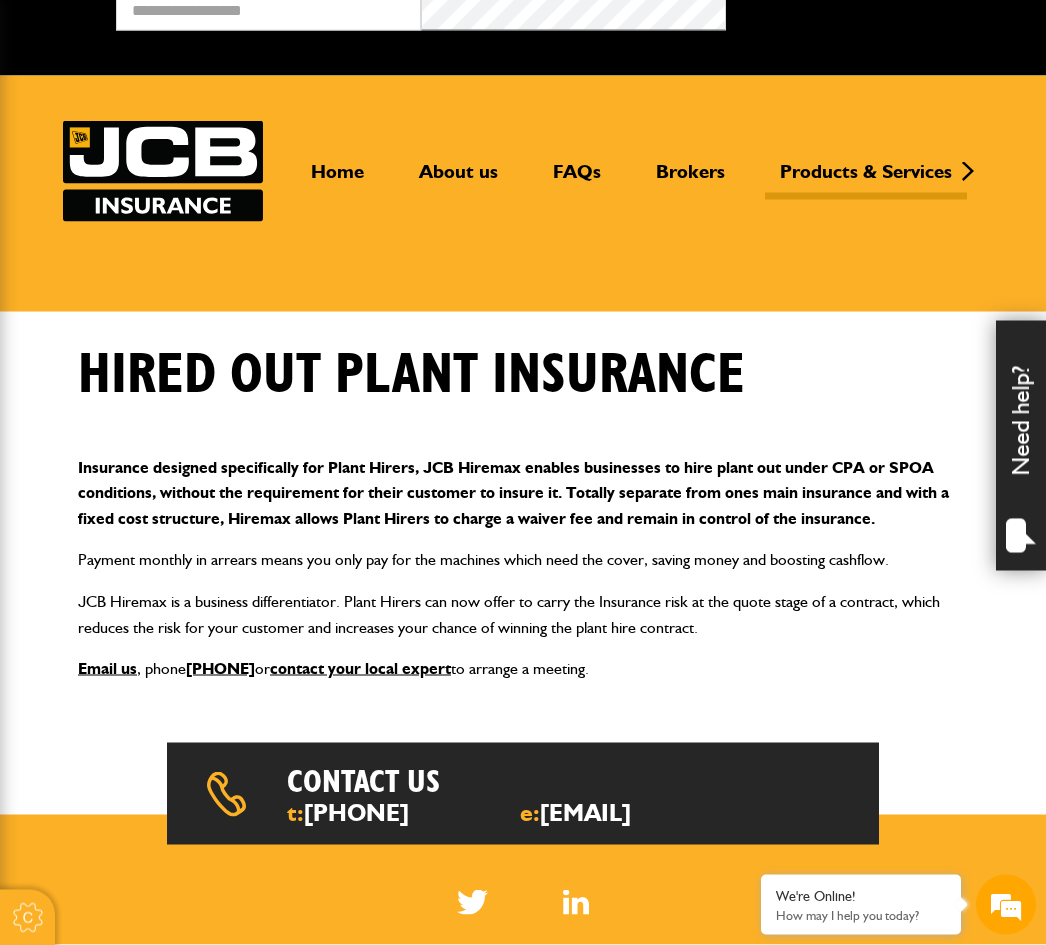 click on "Hired out plant insurance" at bounding box center [735, 337] 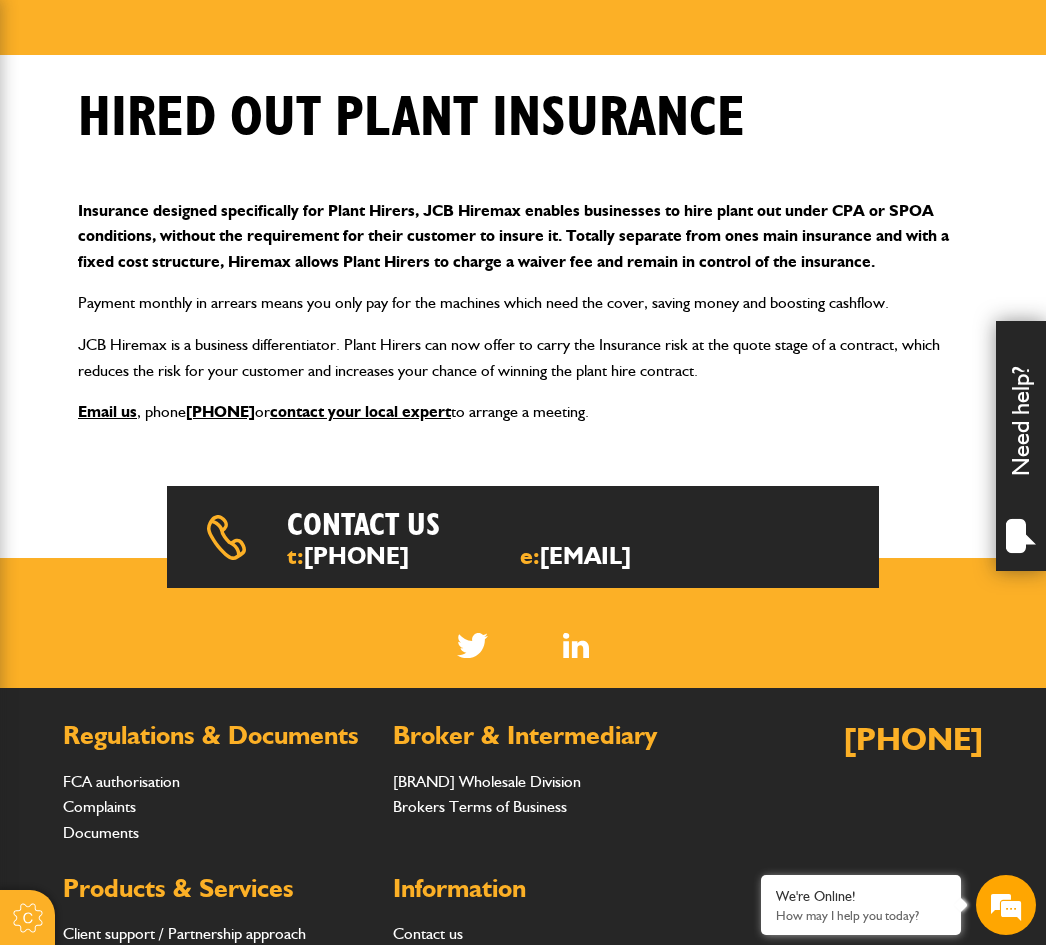 scroll, scrollTop: 278, scrollLeft: 0, axis: vertical 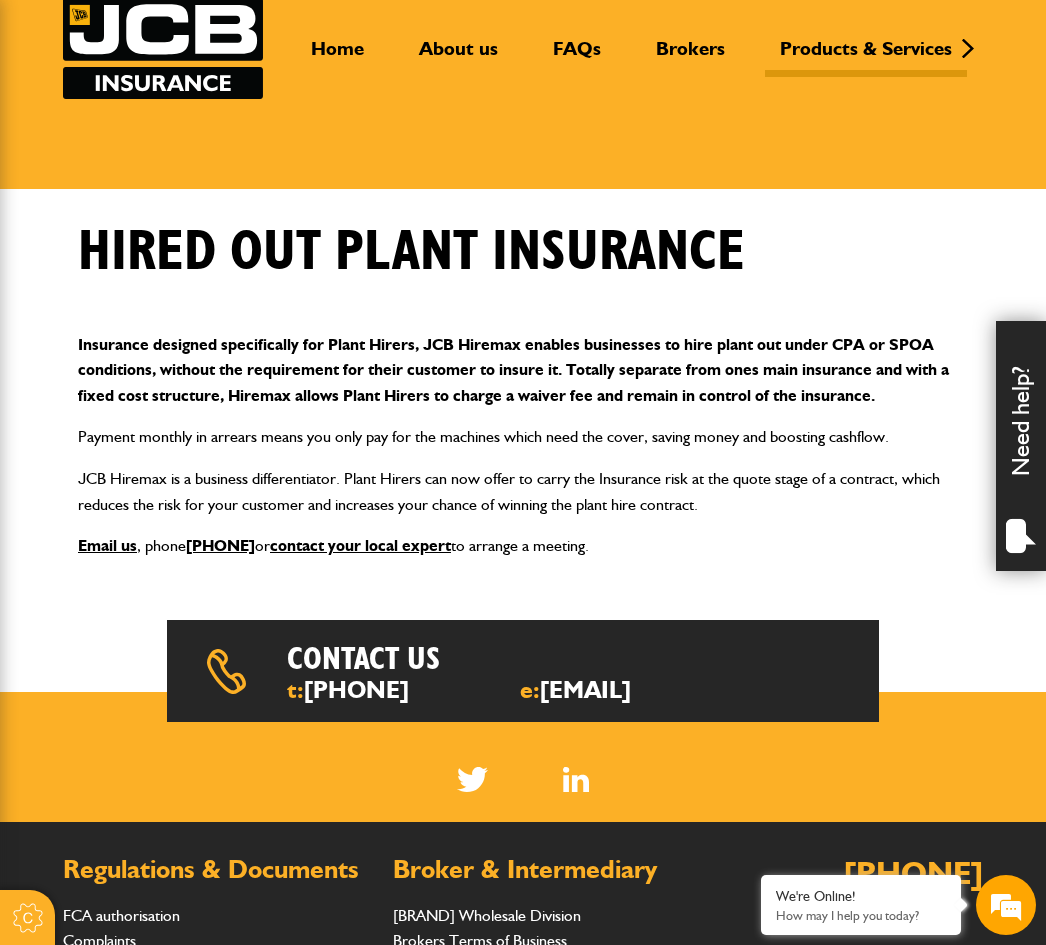 click on "How may I help you today?" at bounding box center [861, 915] 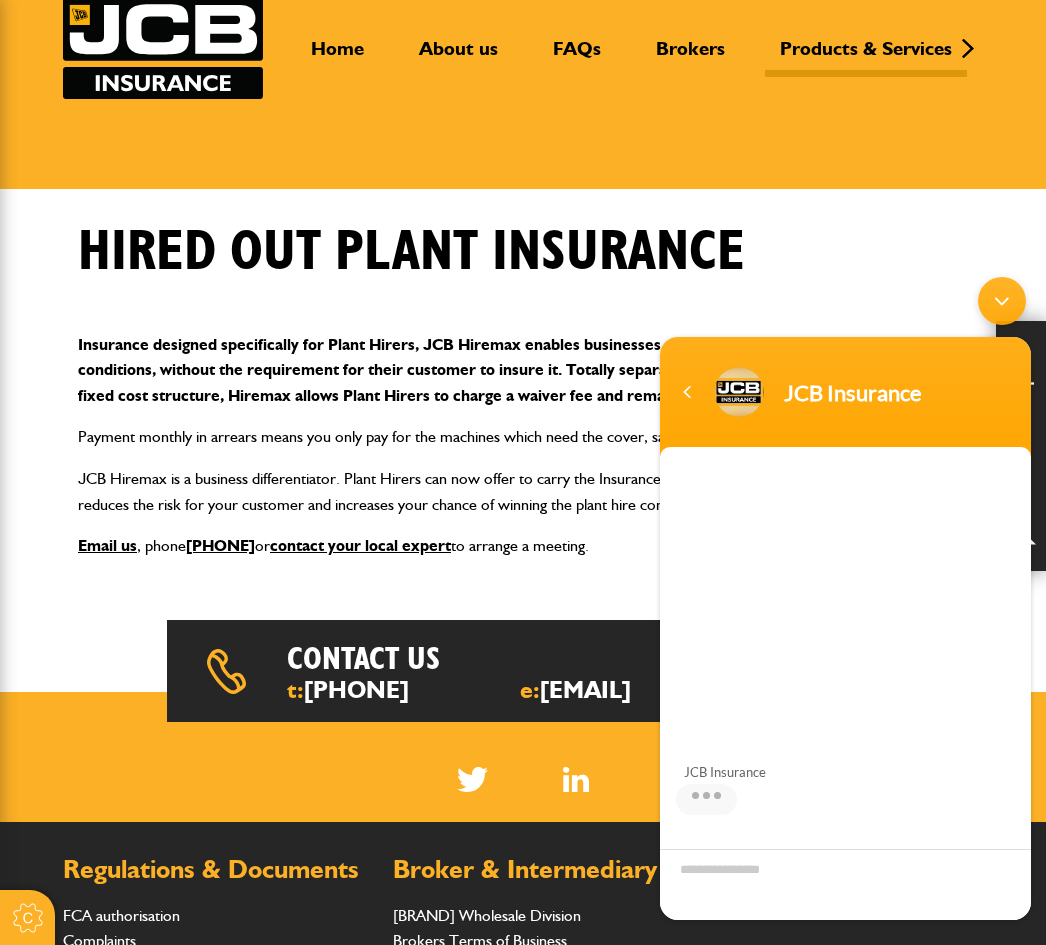 scroll, scrollTop: 134, scrollLeft: 0, axis: vertical 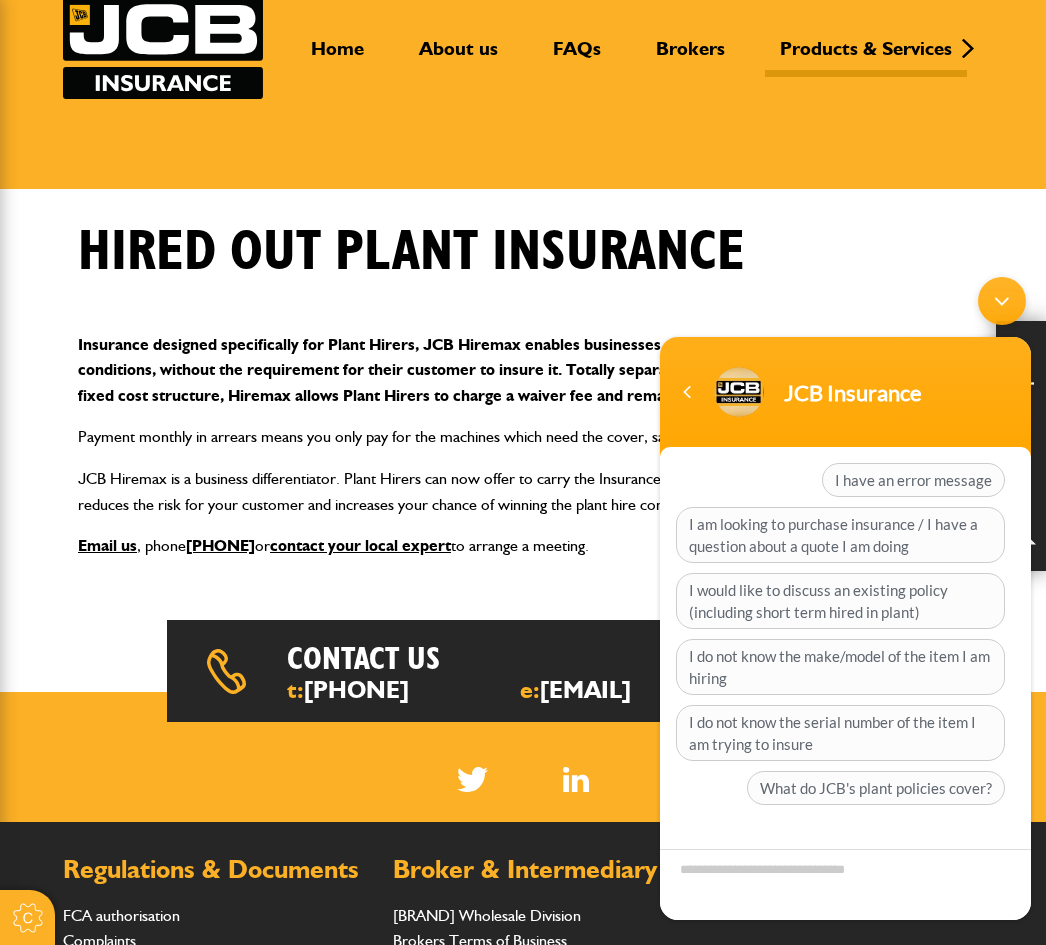 click on "I am looking to purchase insurance / I have a question about a quote I am doing" at bounding box center (840, 535) 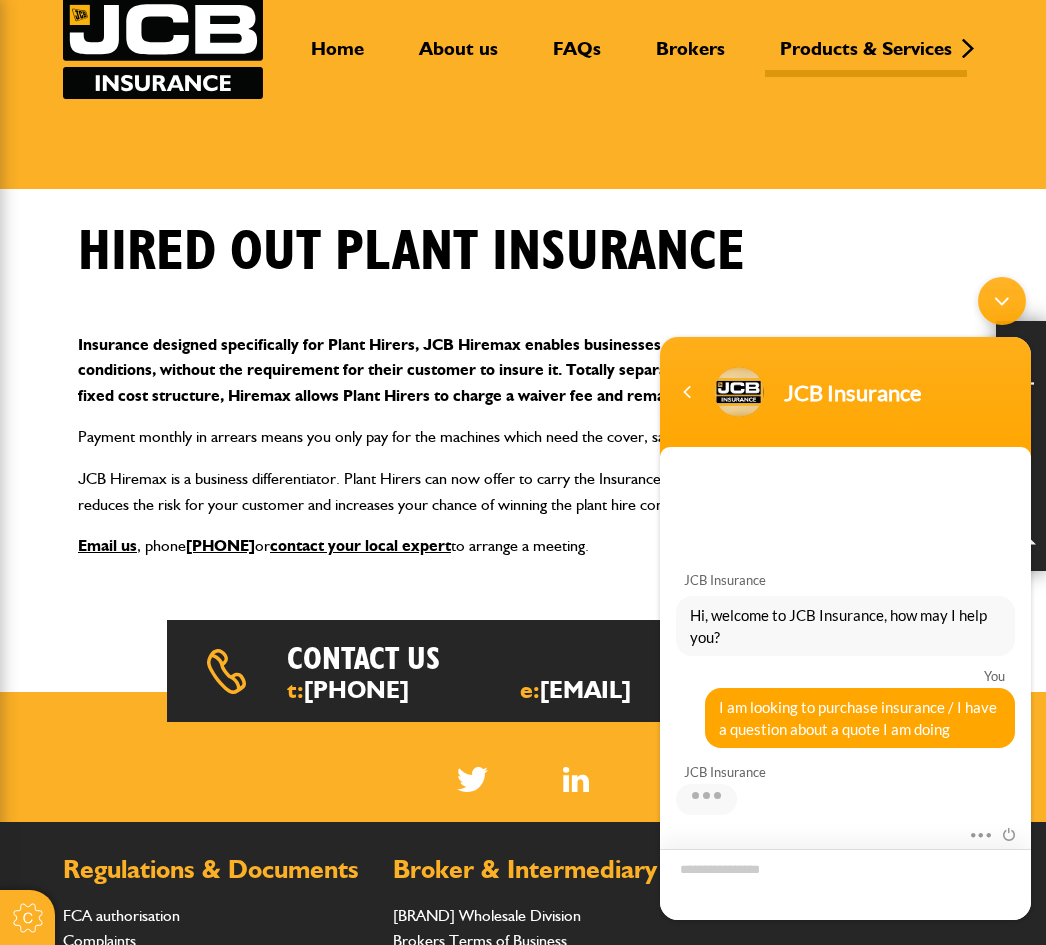 scroll, scrollTop: 169, scrollLeft: 0, axis: vertical 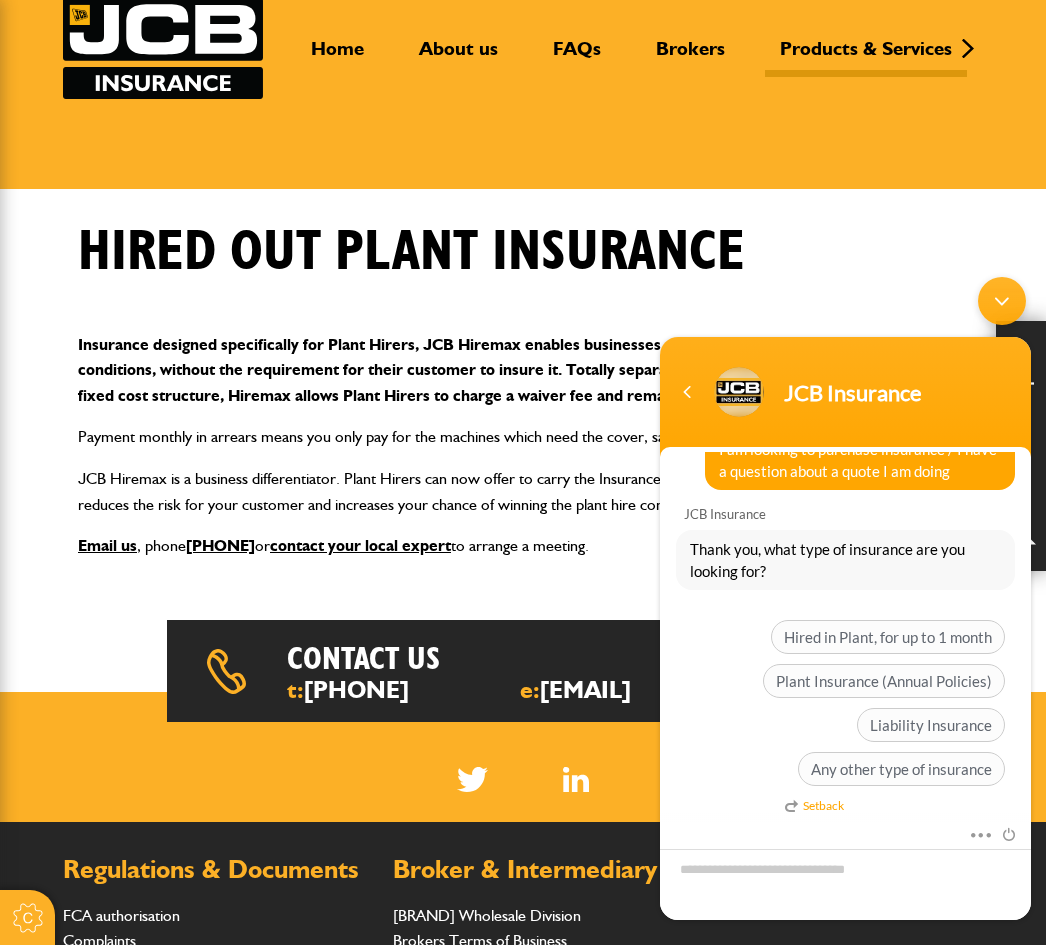 click on "Hired in Plant, for up to 1 month" at bounding box center [888, 637] 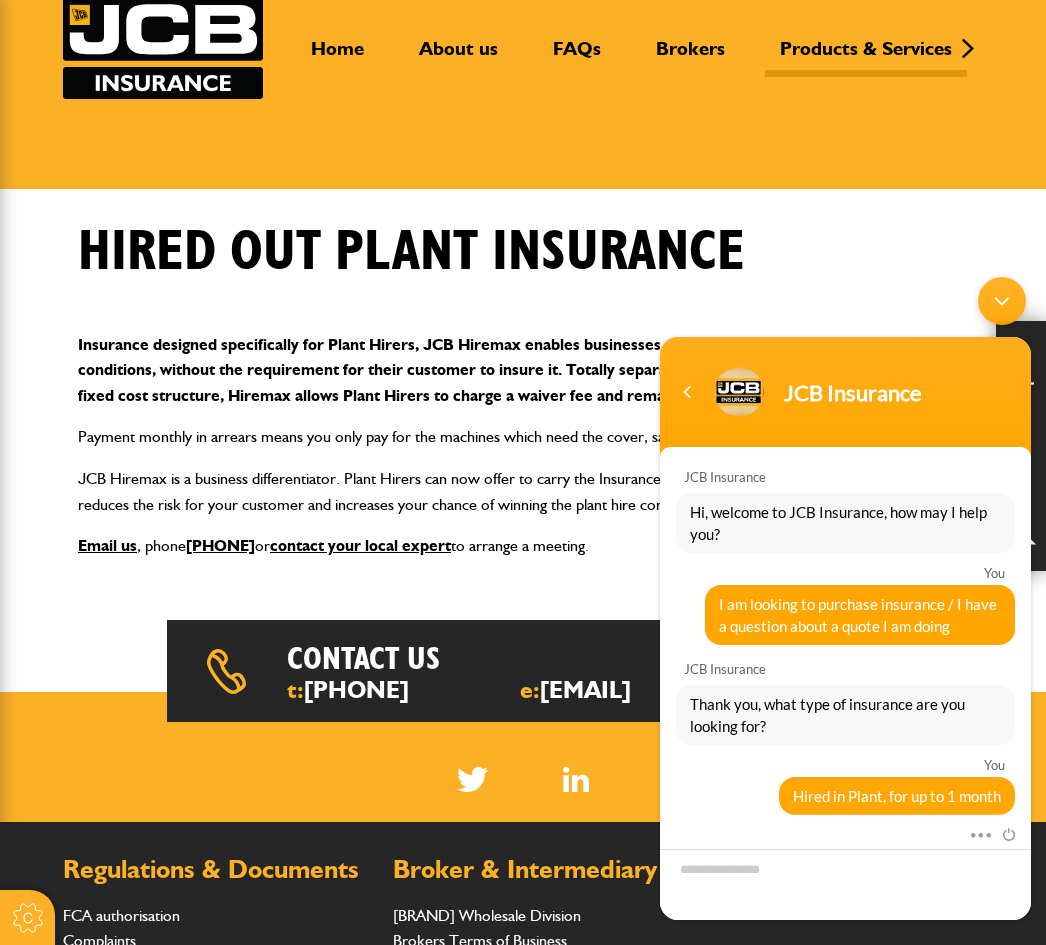scroll, scrollTop: 14, scrollLeft: 0, axis: vertical 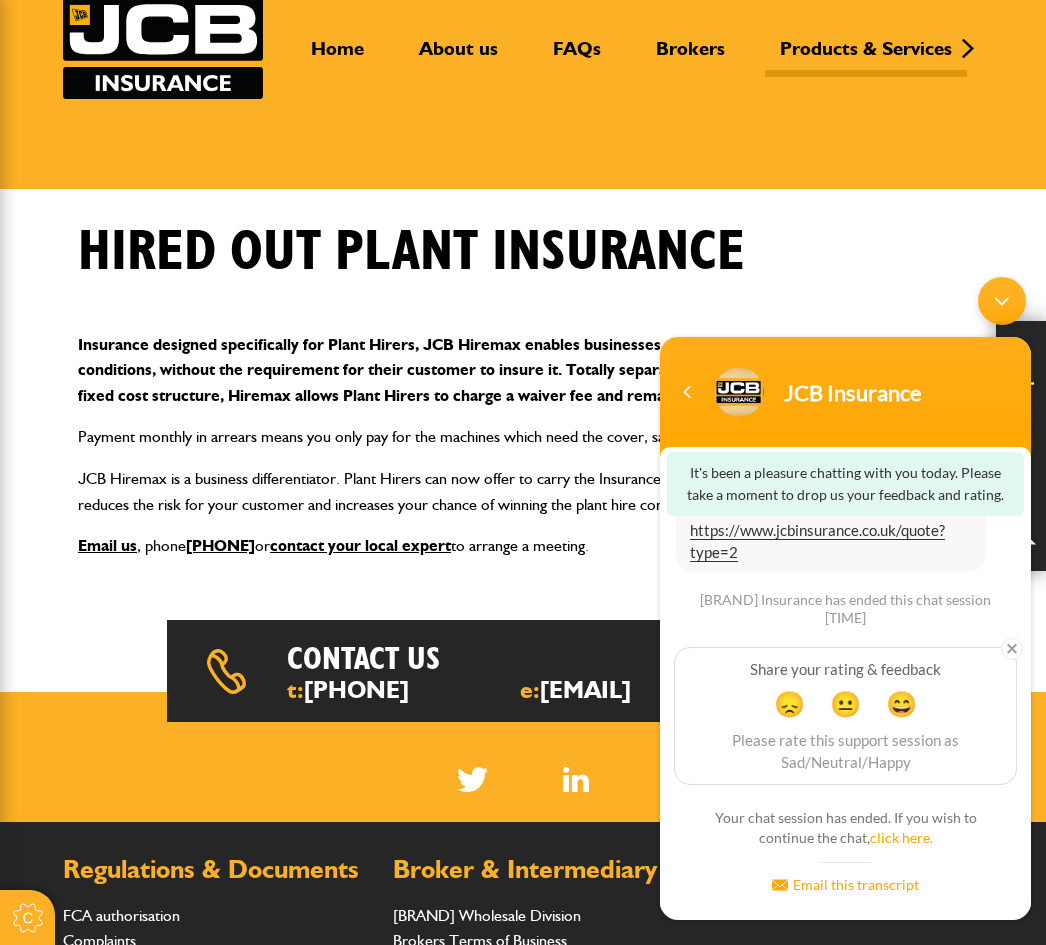 click on "https://www.jcbinsurance.co.uk/quote?type=2" at bounding box center (817, 541) 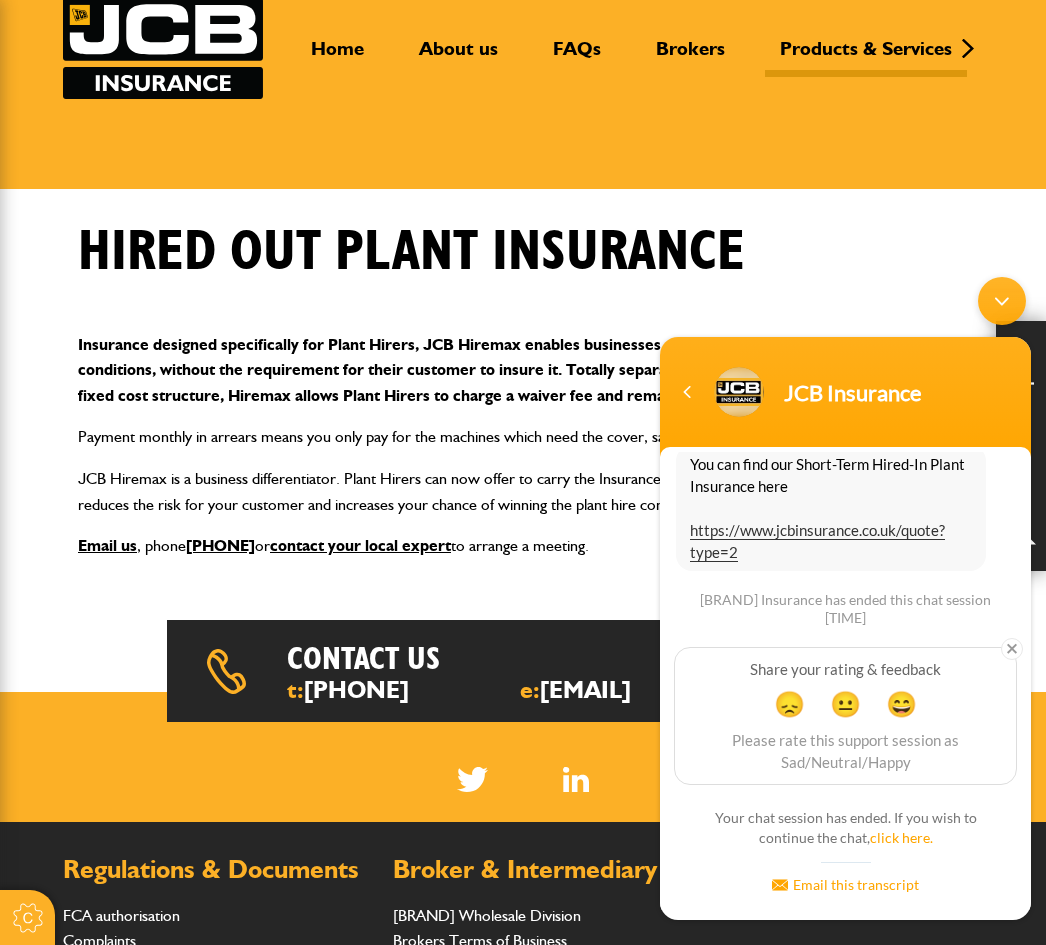 scroll, scrollTop: 164, scrollLeft: 0, axis: vertical 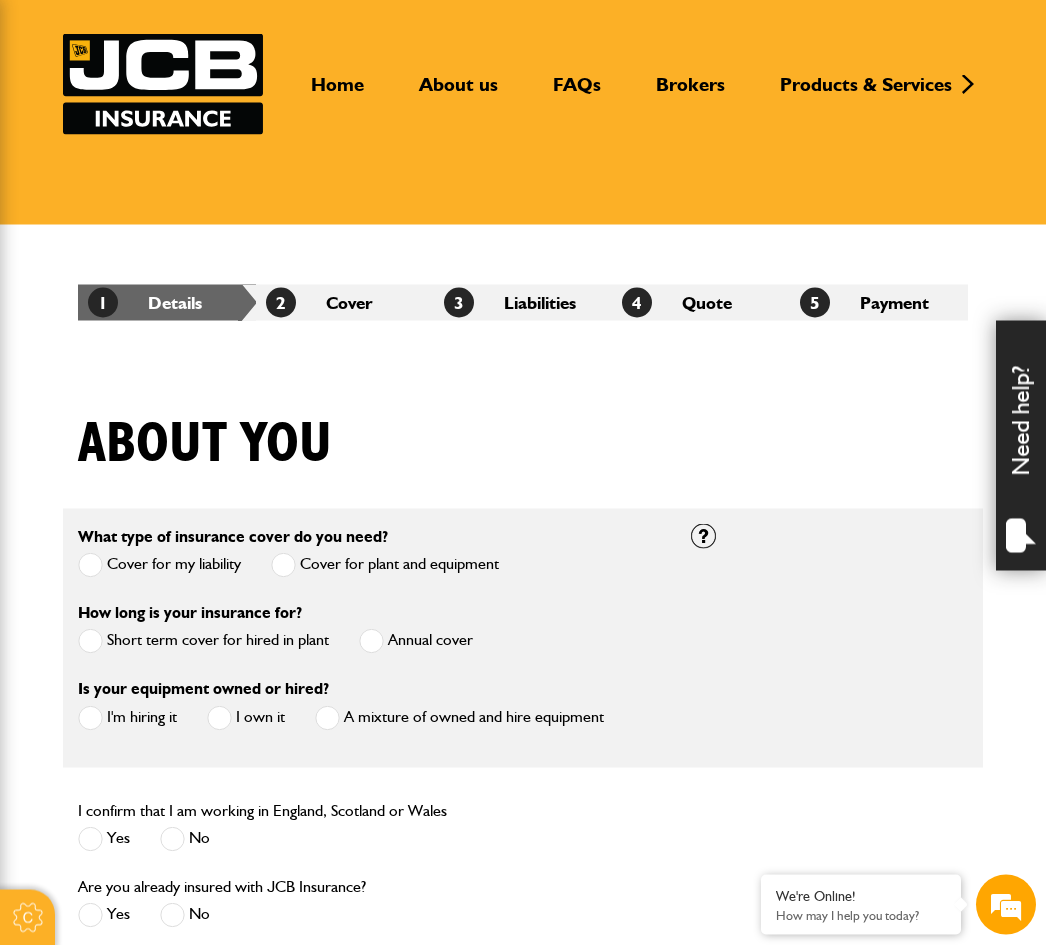 click on "Short term cover for hired in plant" at bounding box center (203, 641) 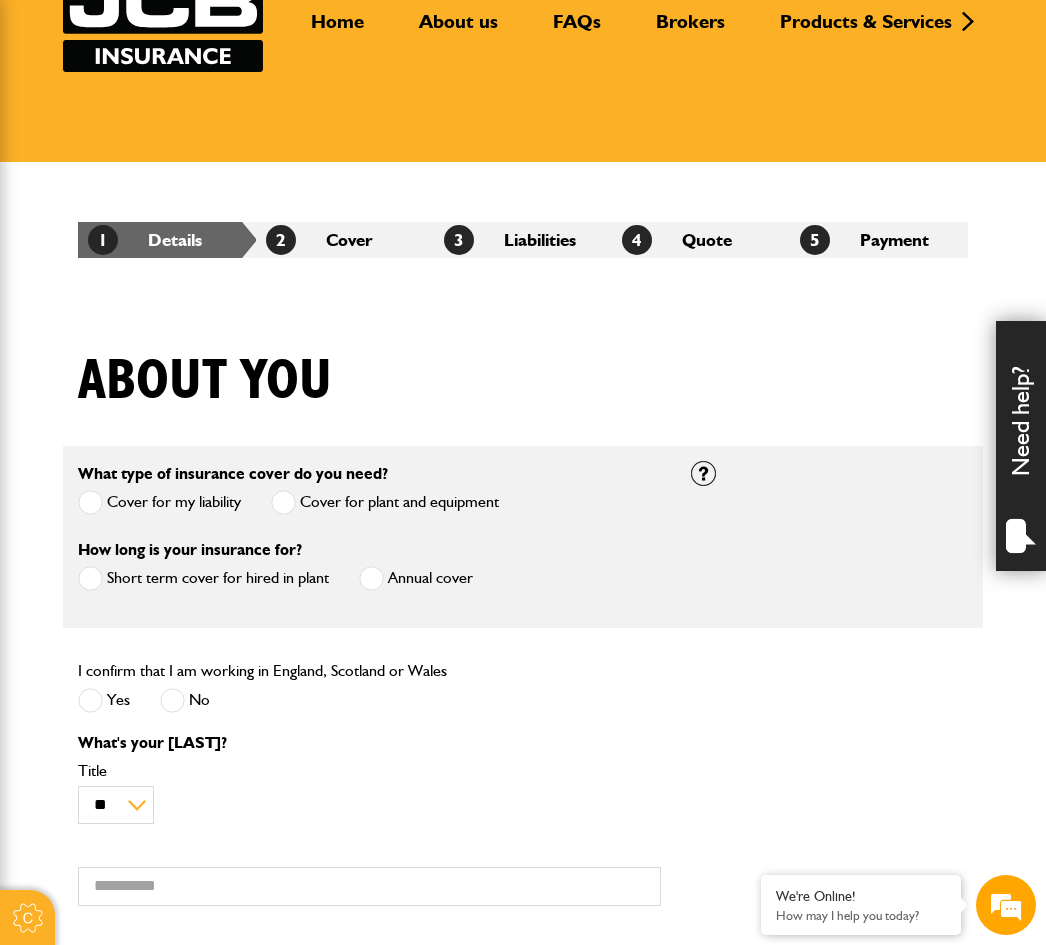scroll, scrollTop: 187, scrollLeft: 0, axis: vertical 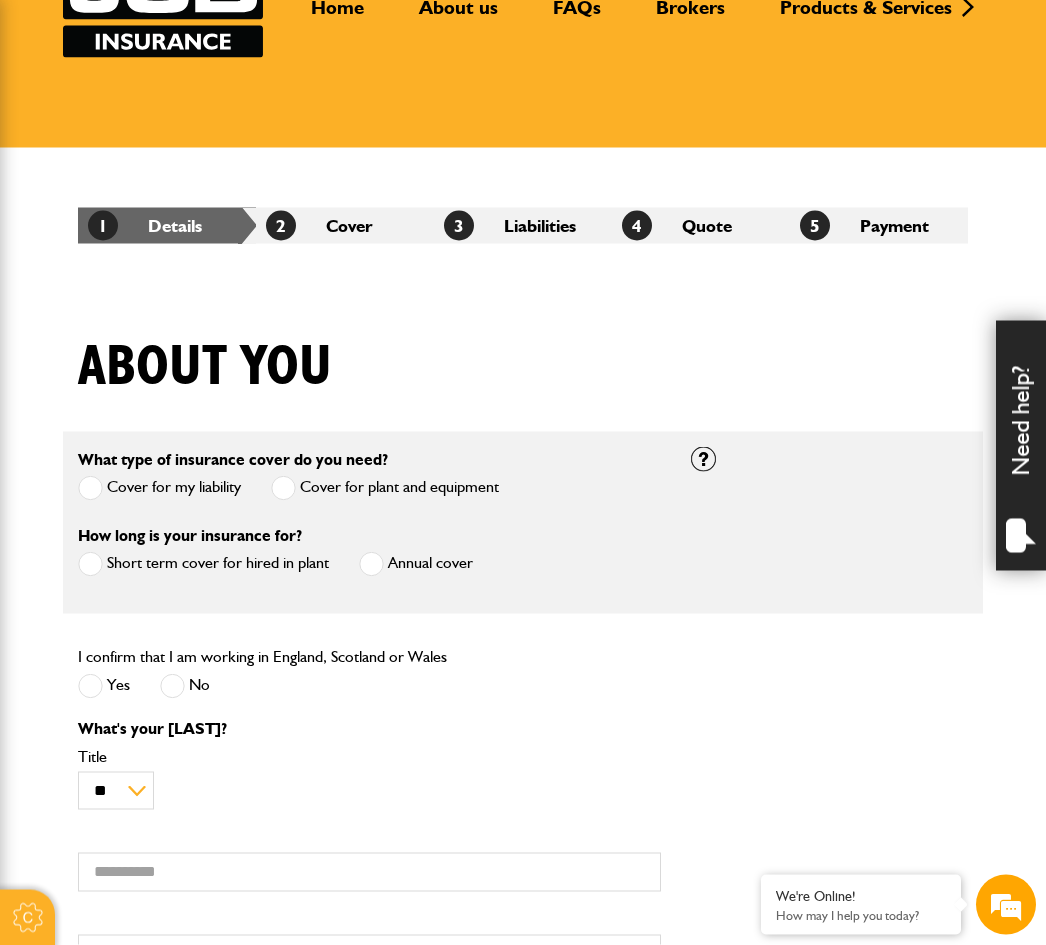 click at bounding box center (90, 686) 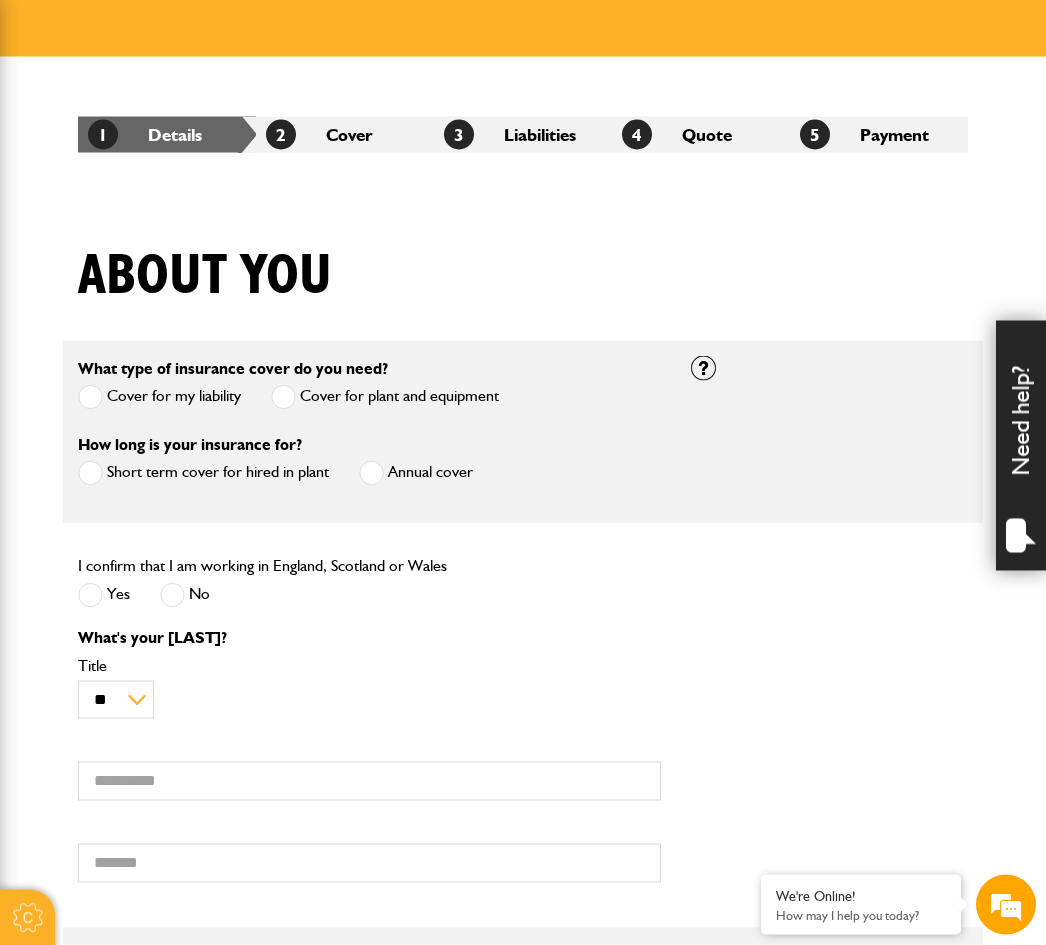scroll, scrollTop: 279, scrollLeft: 0, axis: vertical 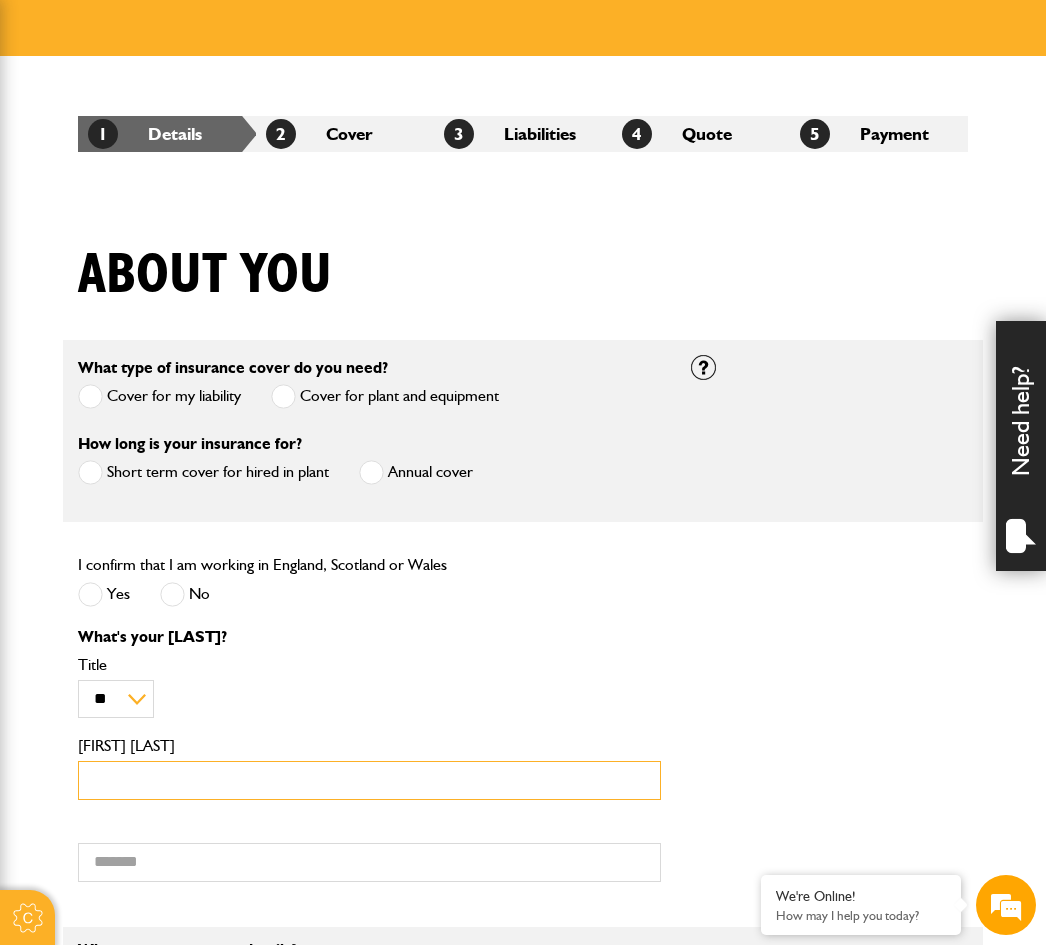 click on "First name" at bounding box center [369, 780] 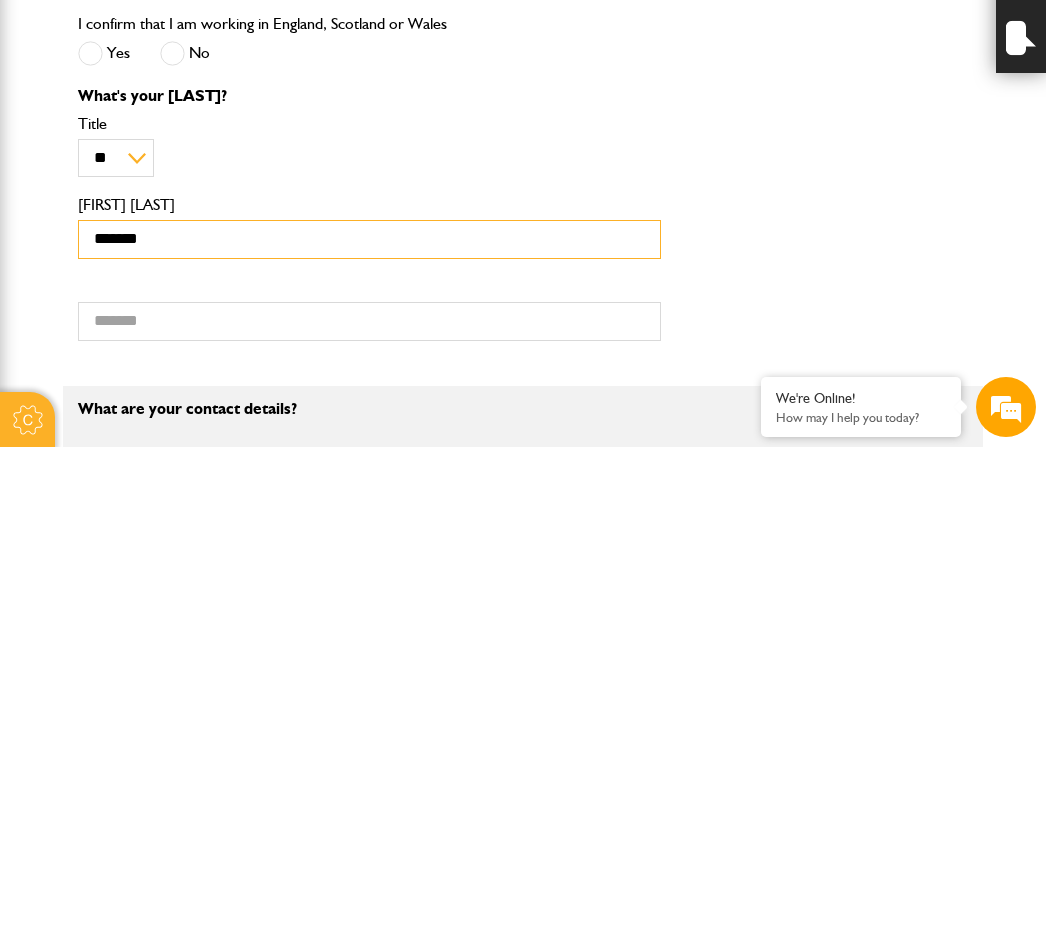 type on "*******" 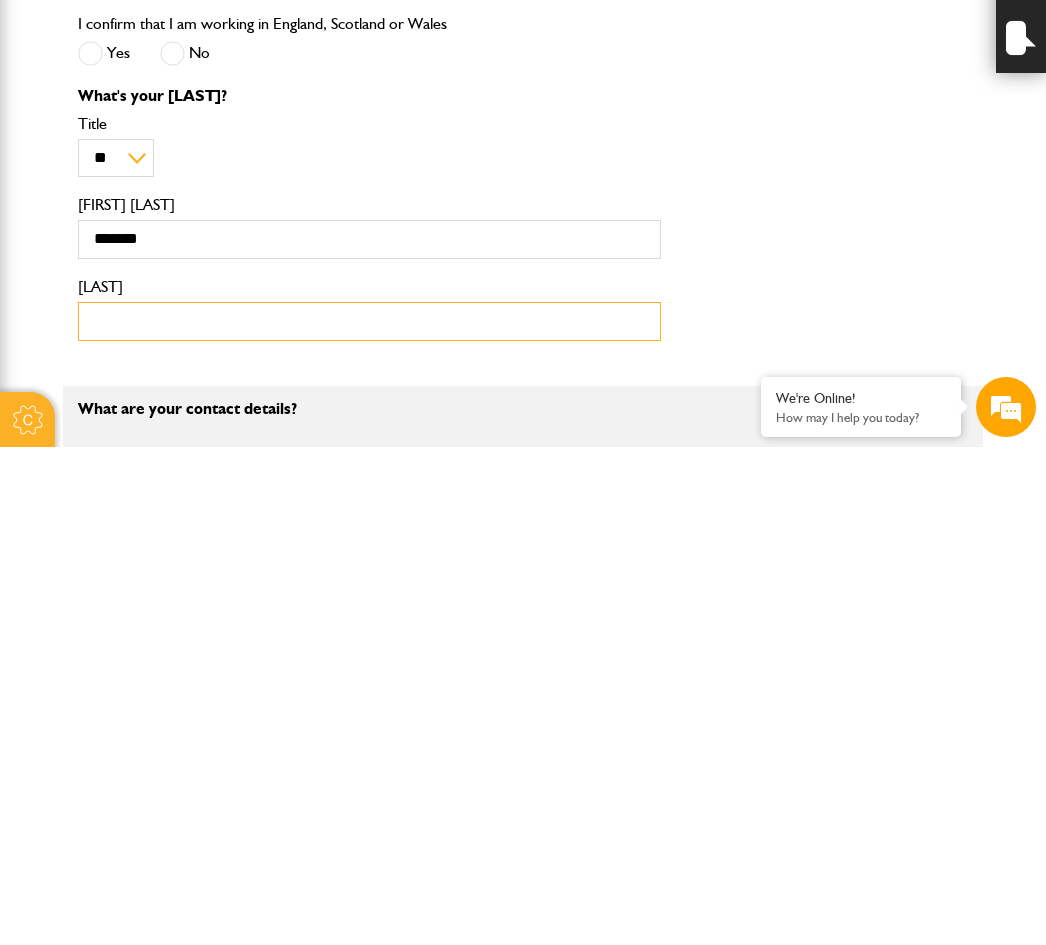 click on "Surname" at bounding box center (369, 819) 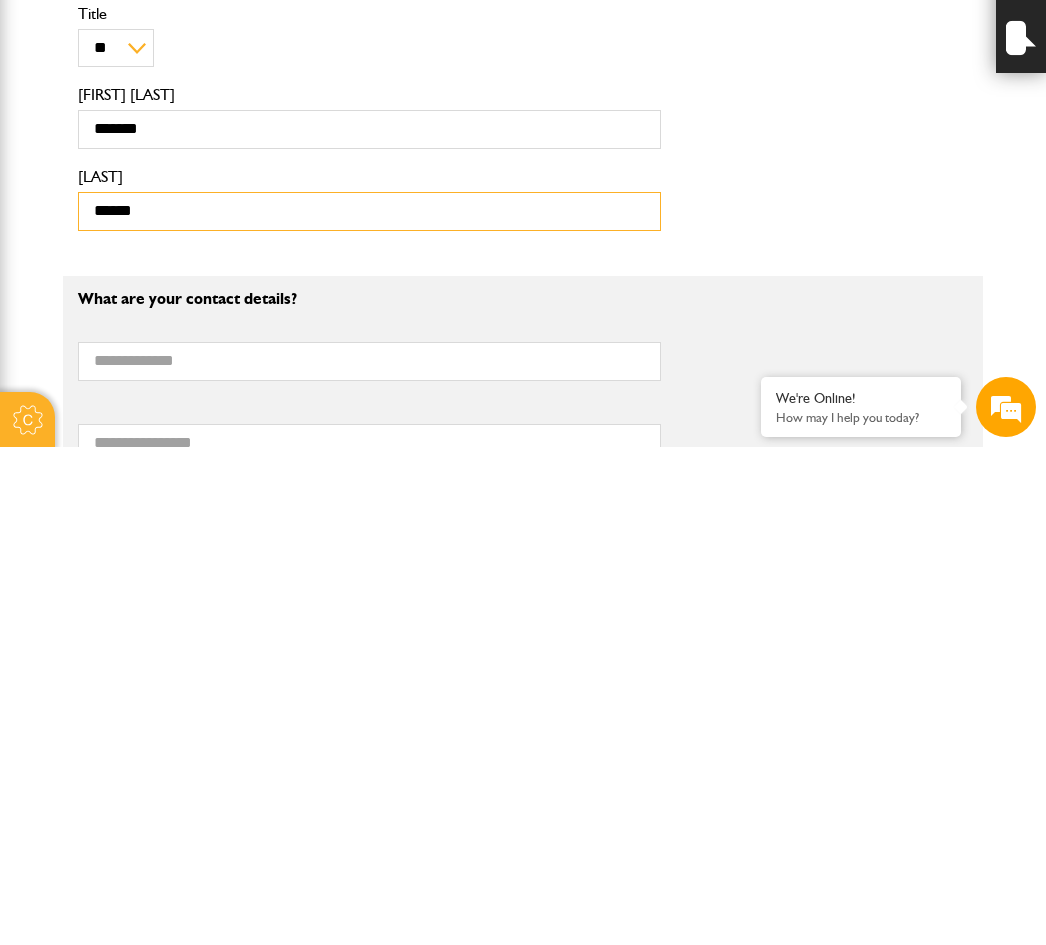 scroll, scrollTop: 433, scrollLeft: 0, axis: vertical 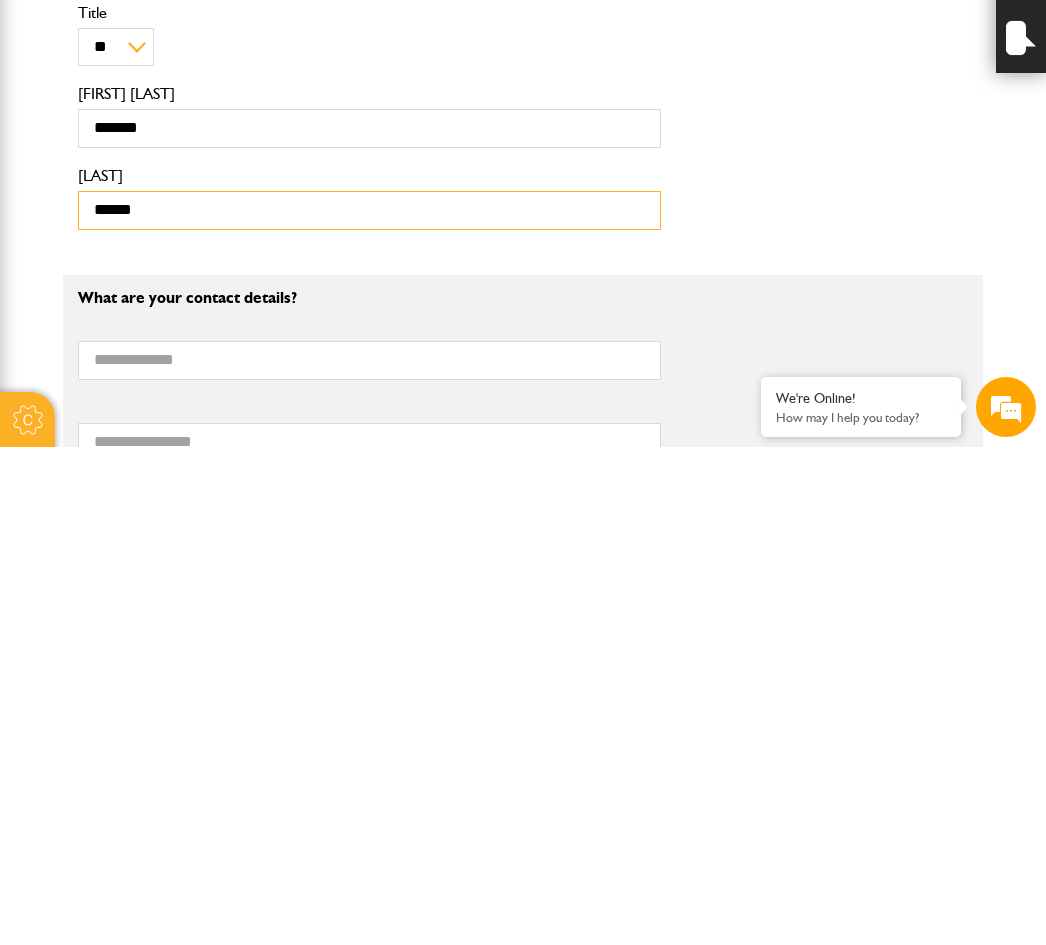 type on "******" 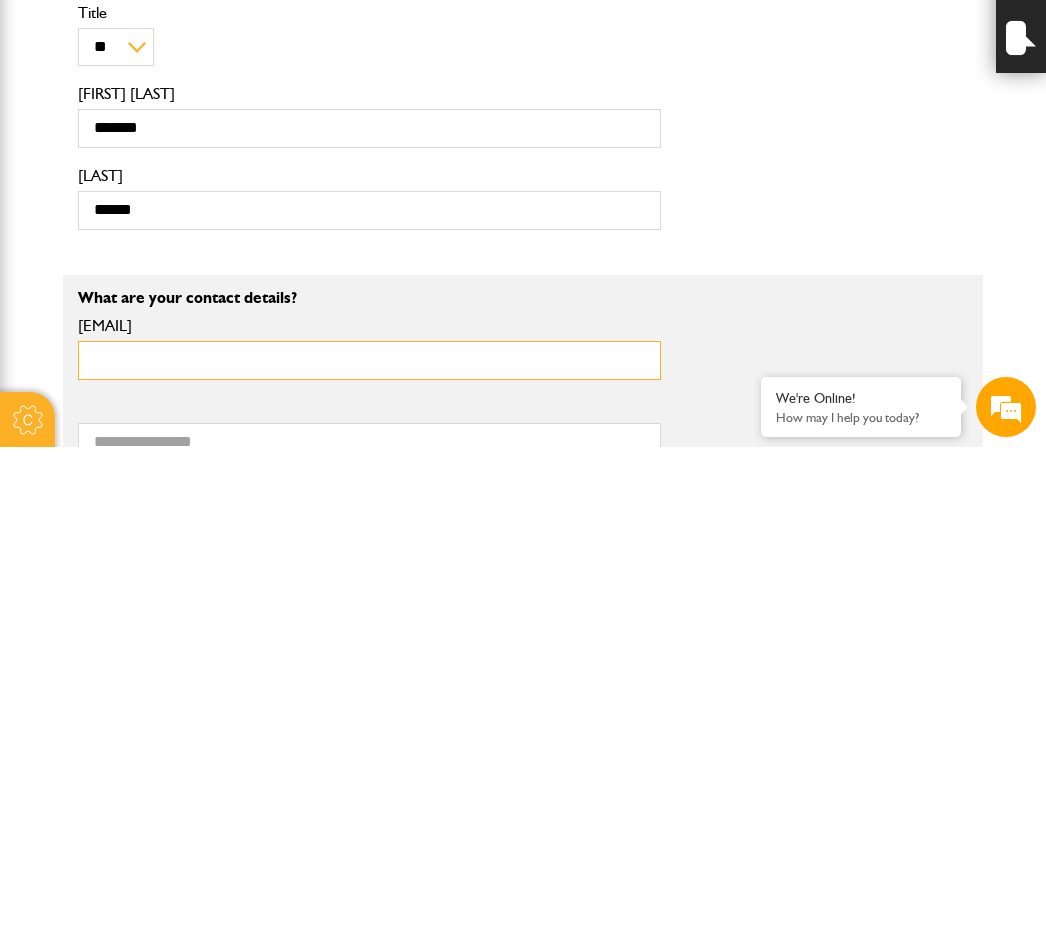 click on "Email address" at bounding box center [369, 858] 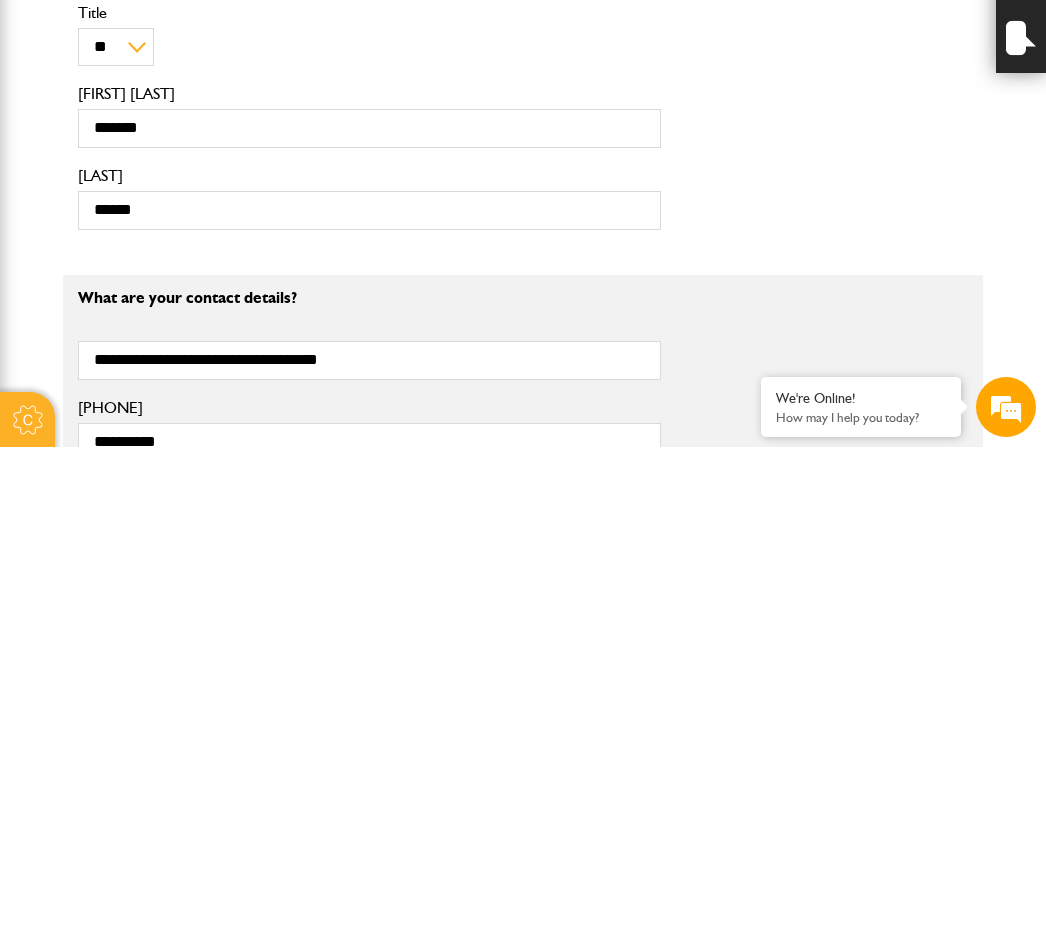 scroll, scrollTop: 931, scrollLeft: 0, axis: vertical 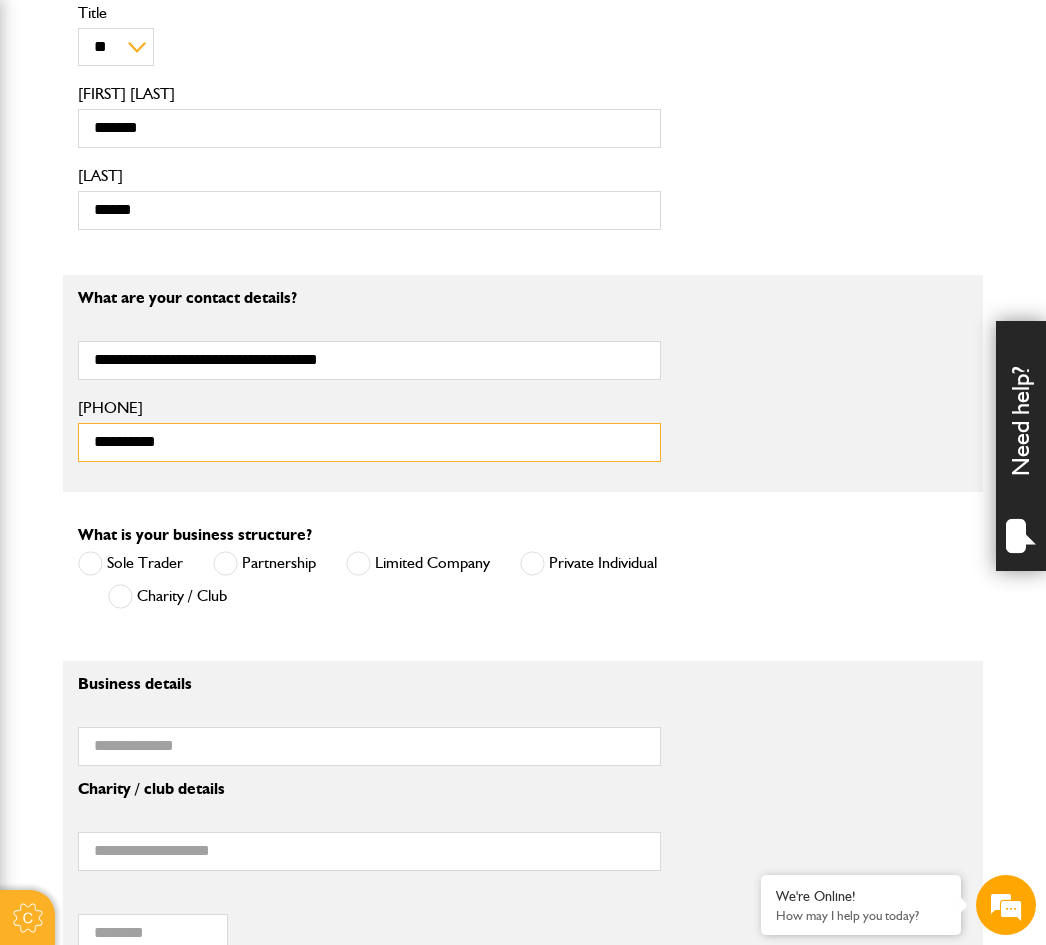 click on "**********" at bounding box center [369, 442] 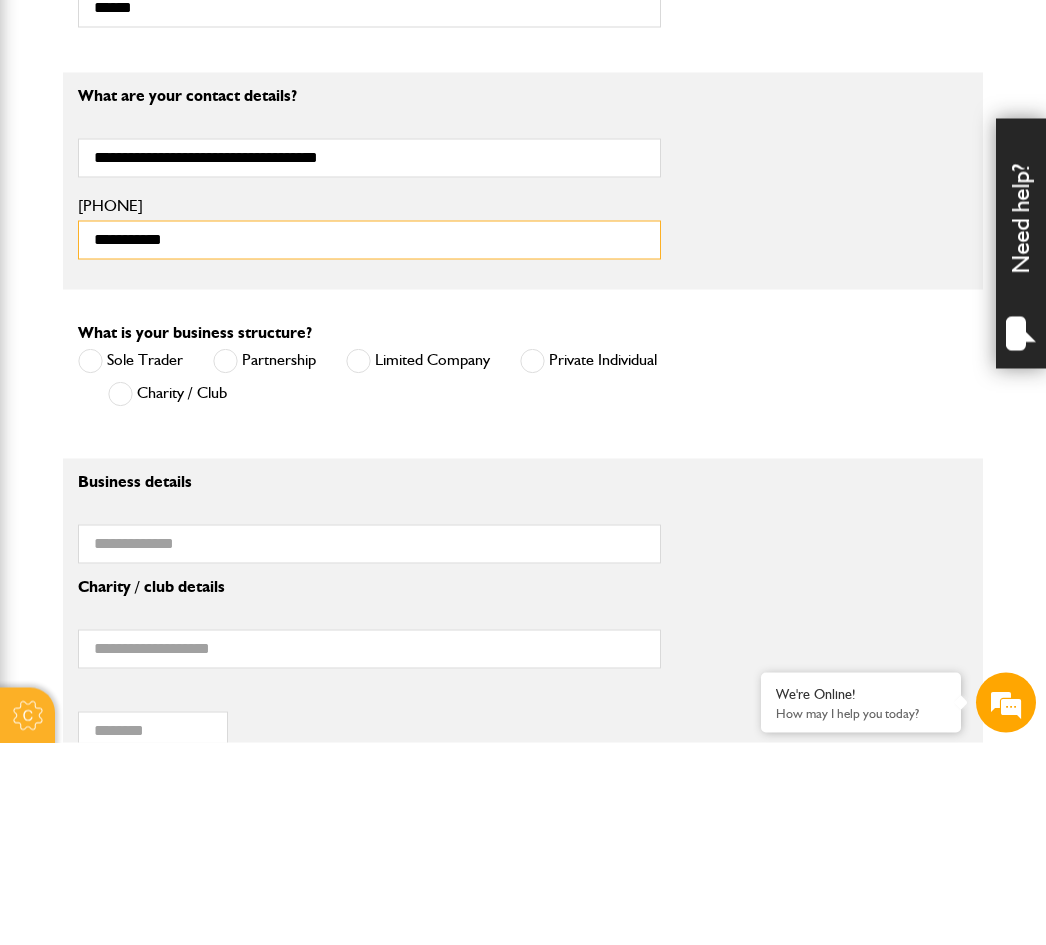 type on "**********" 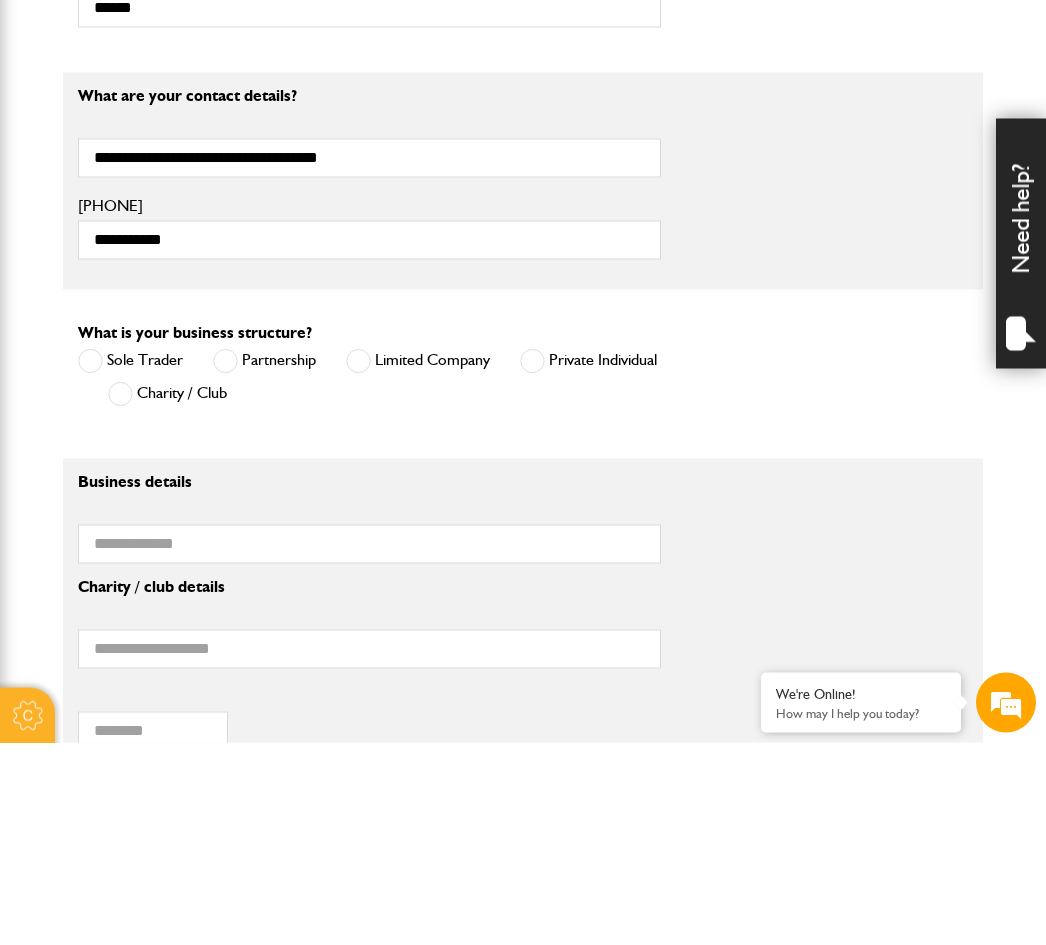click at bounding box center (90, 563) 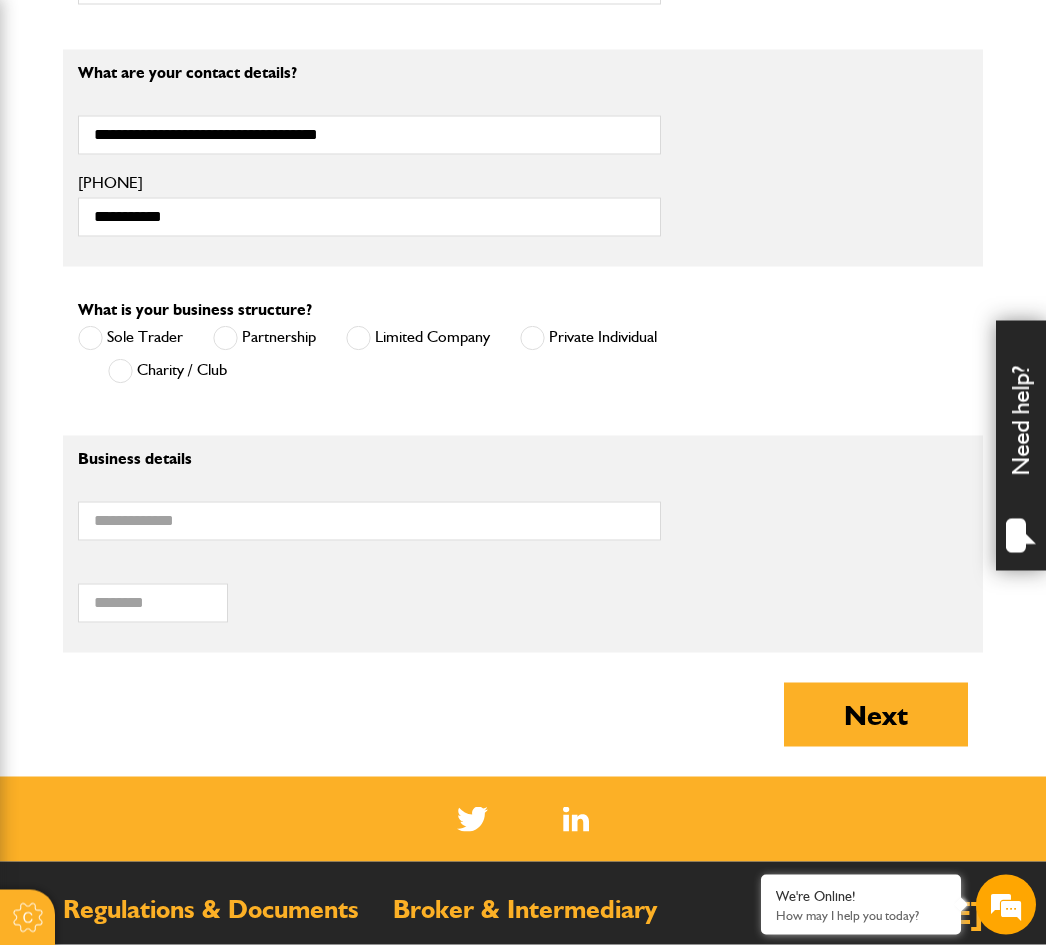 scroll, scrollTop: 1154, scrollLeft: 0, axis: vertical 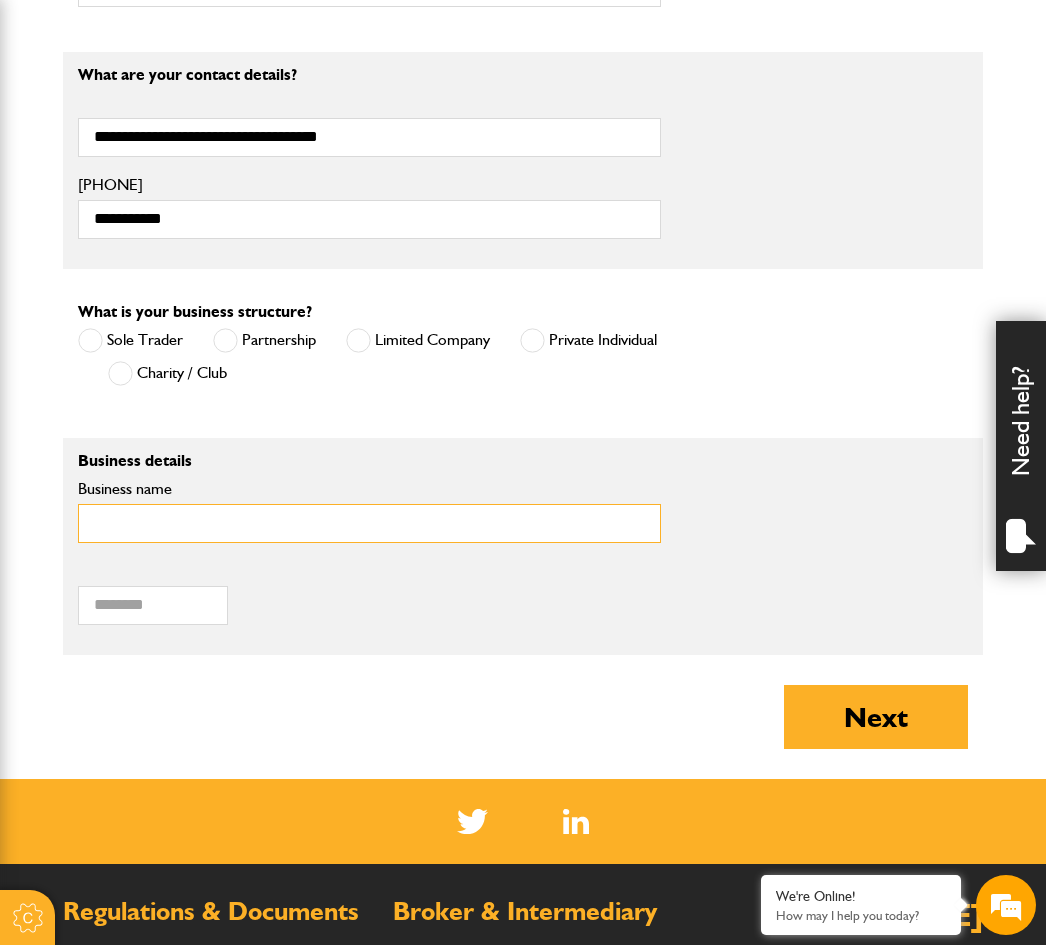click on "Business name" at bounding box center [369, 523] 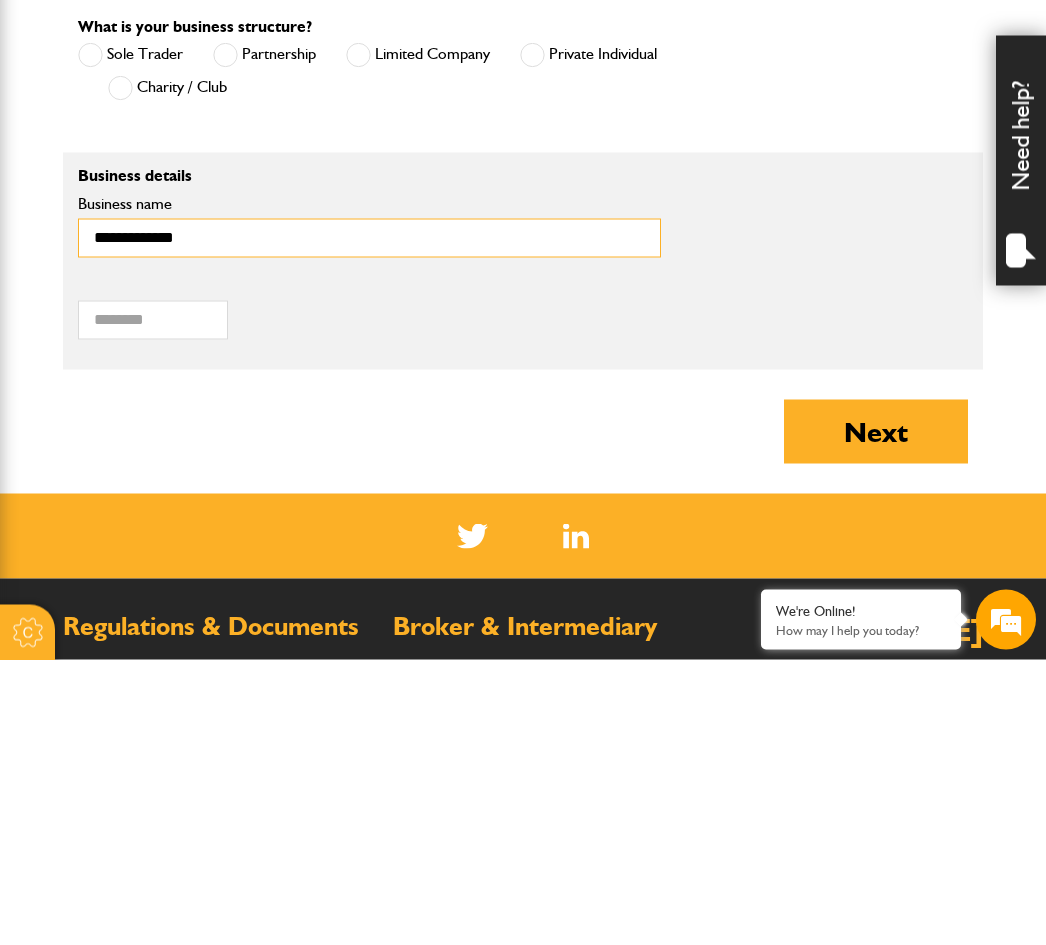 type on "**********" 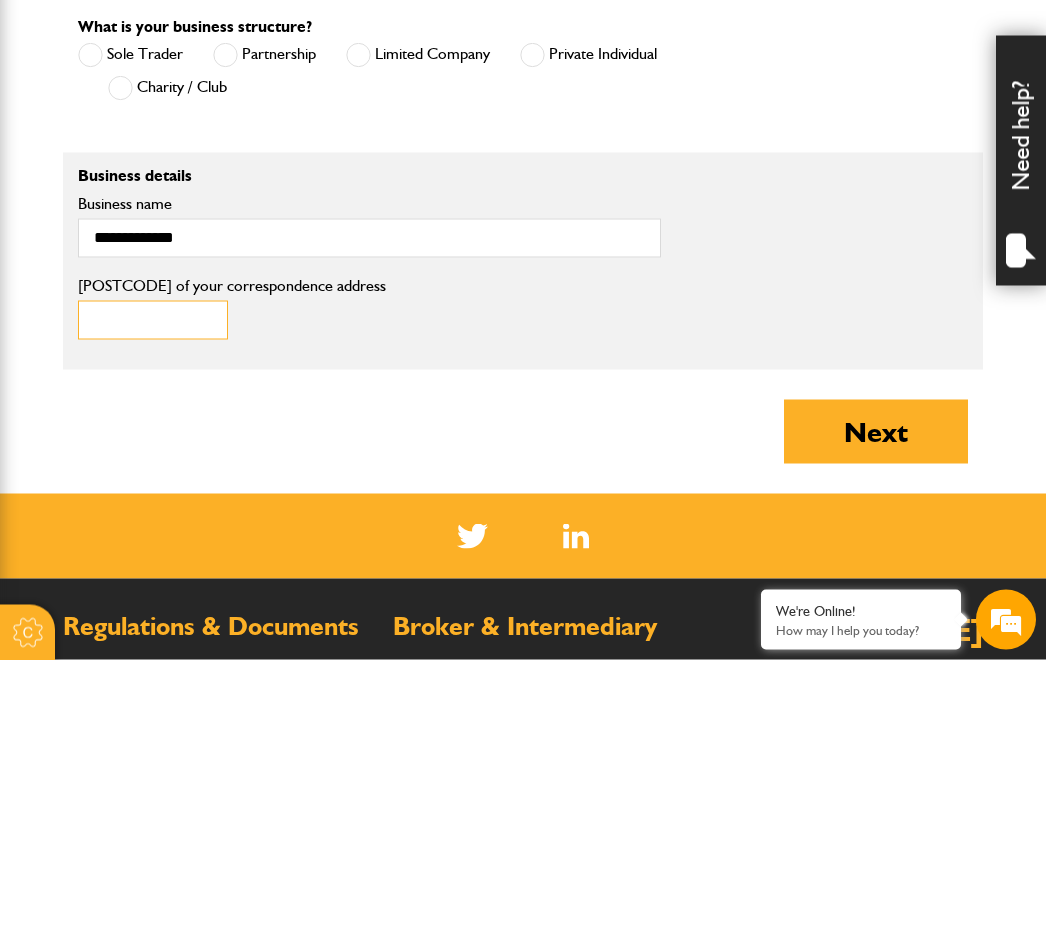 click on "Postcode of your correspondence address" at bounding box center [153, 605] 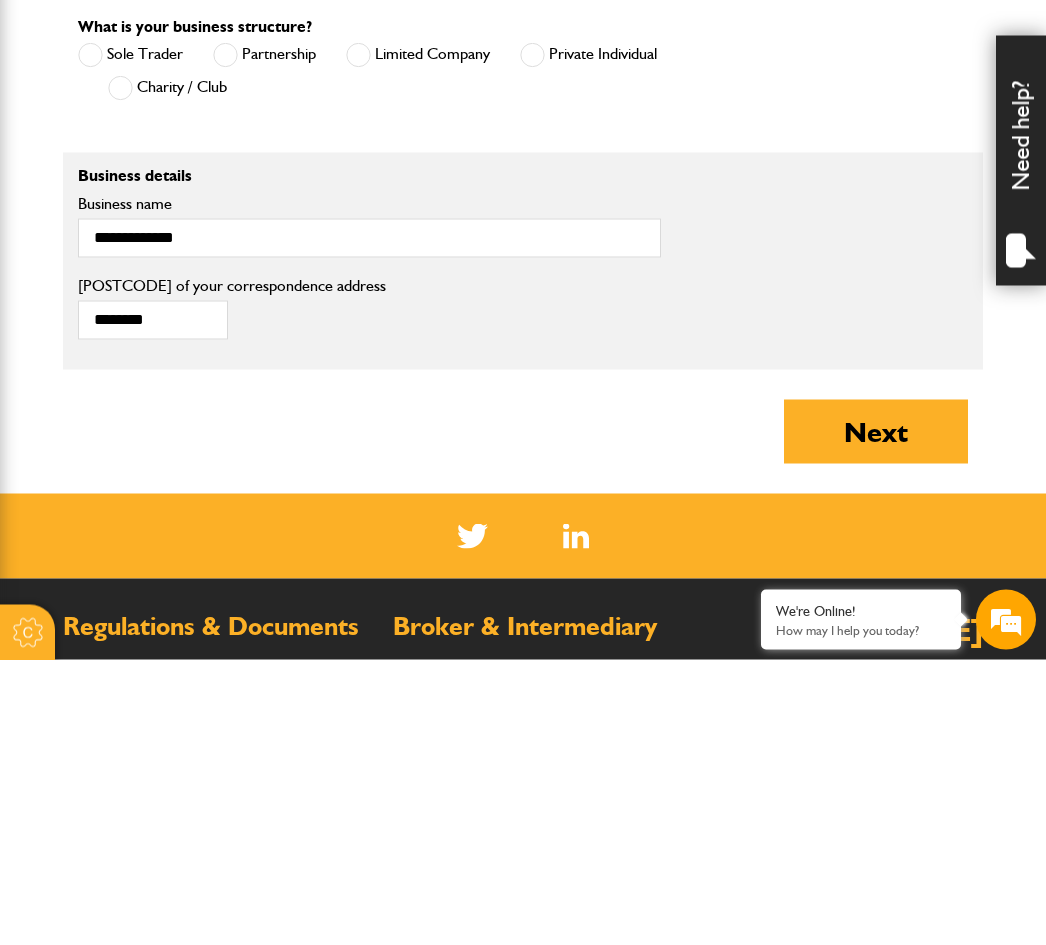 scroll, scrollTop: 1440, scrollLeft: 0, axis: vertical 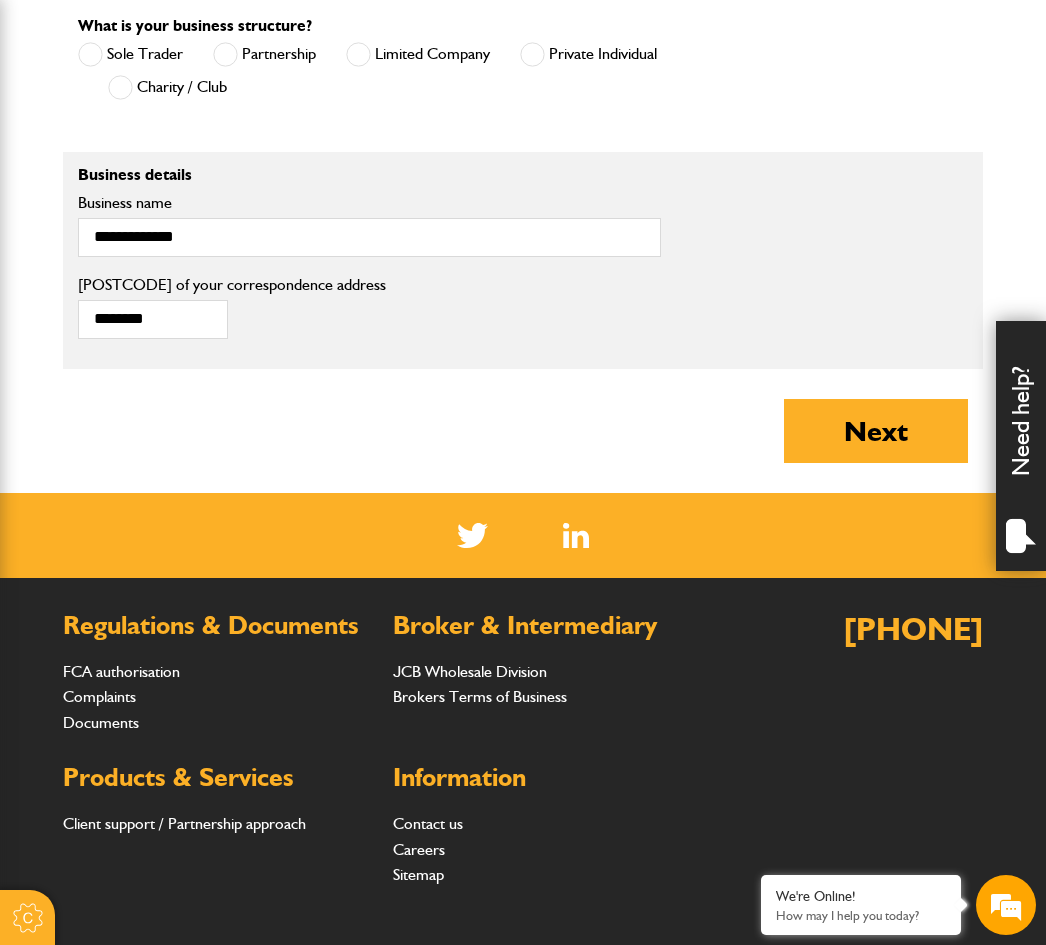 click on "Next" at bounding box center (876, 431) 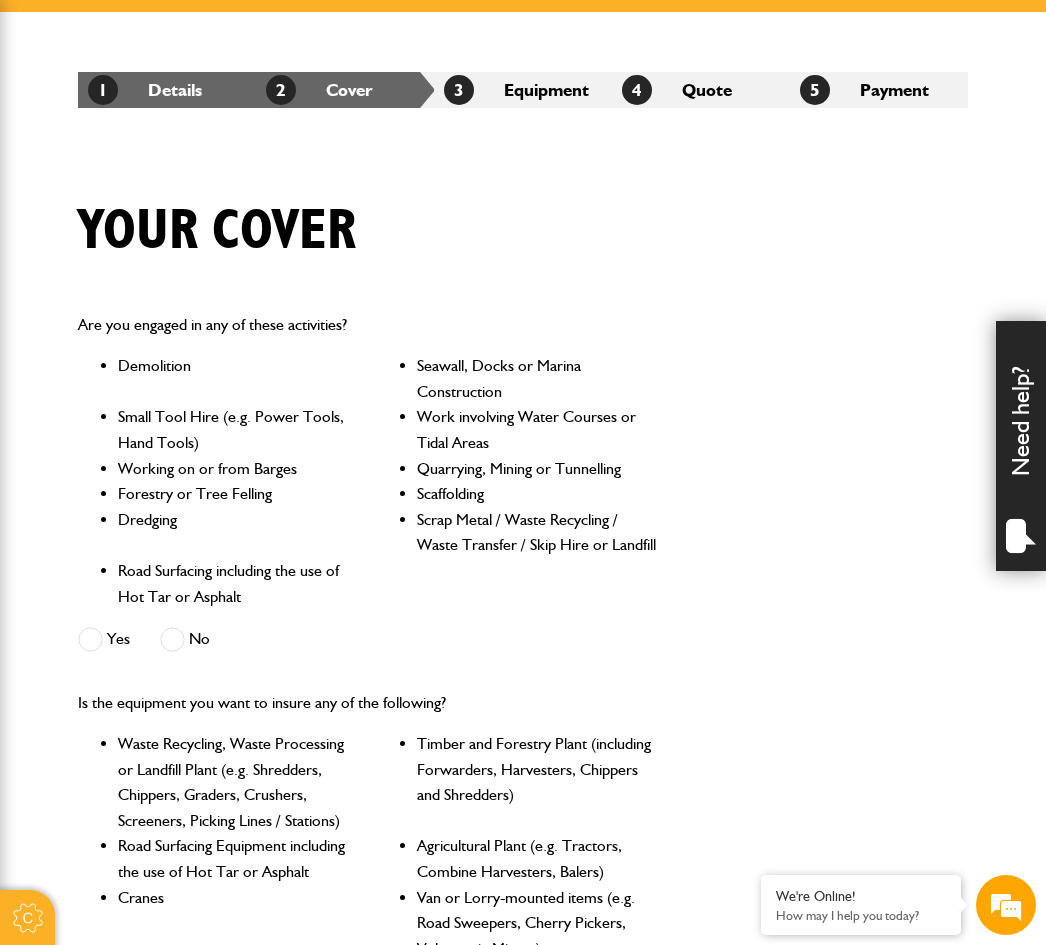 scroll, scrollTop: 357, scrollLeft: 0, axis: vertical 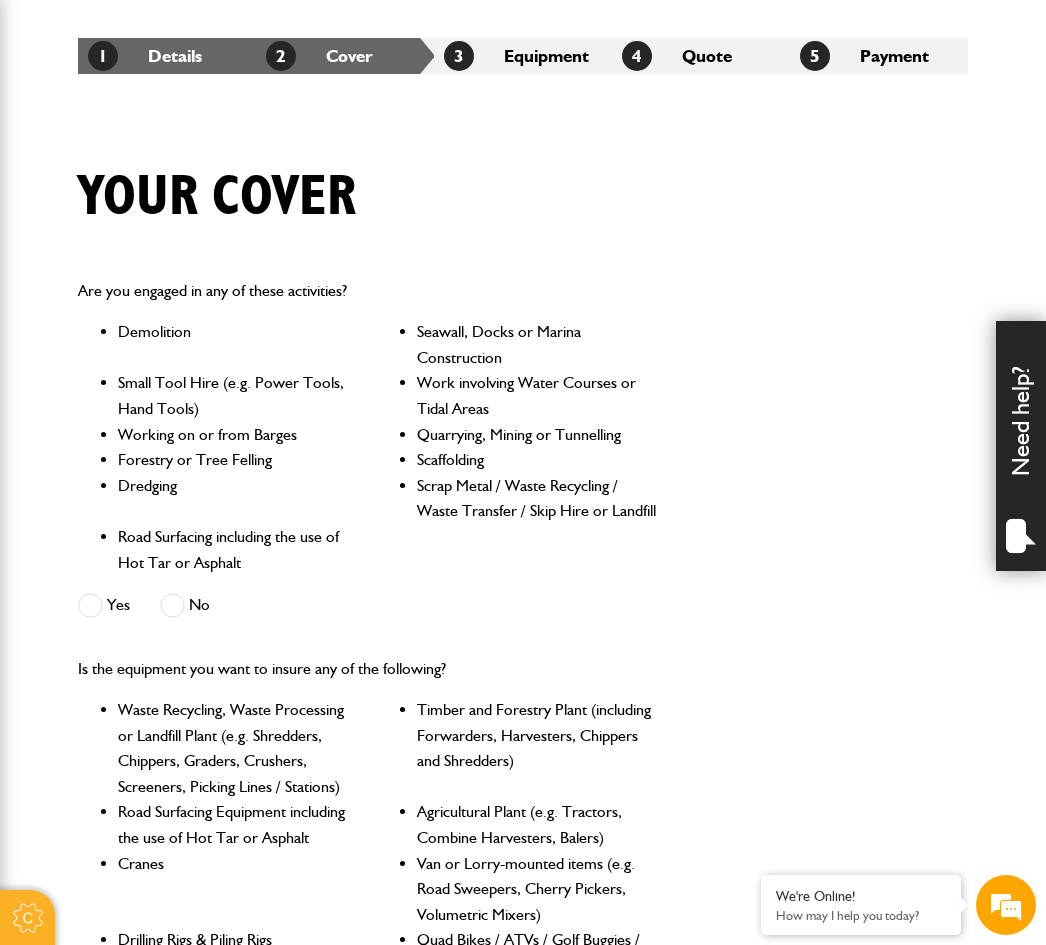click at bounding box center (172, 605) 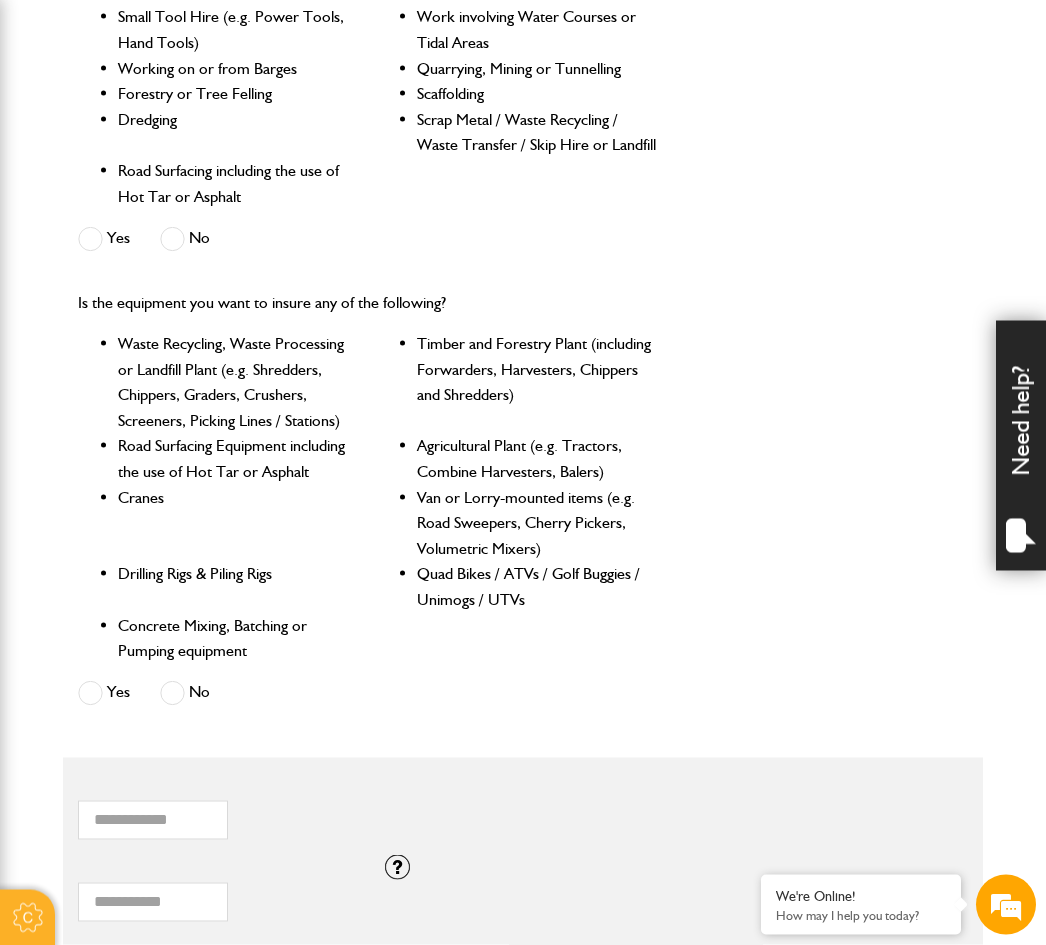 scroll, scrollTop: 728, scrollLeft: 0, axis: vertical 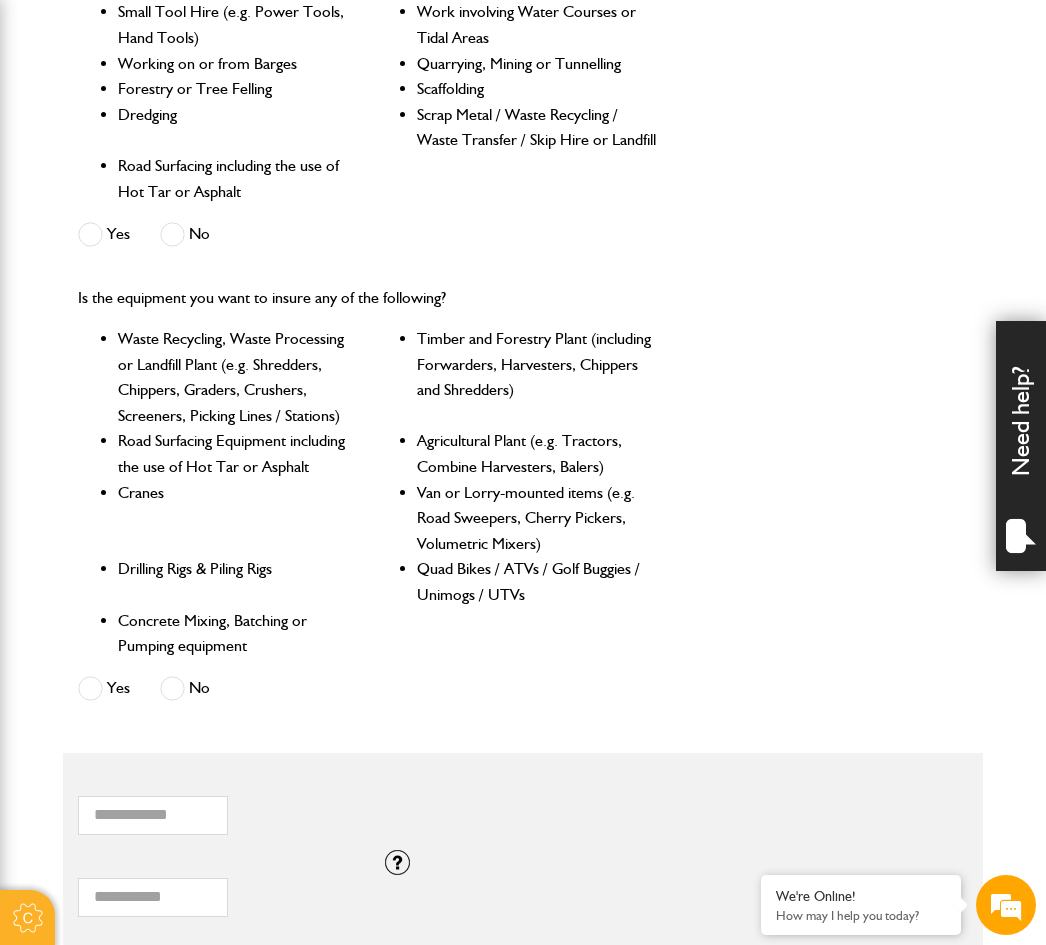 click at bounding box center [90, 688] 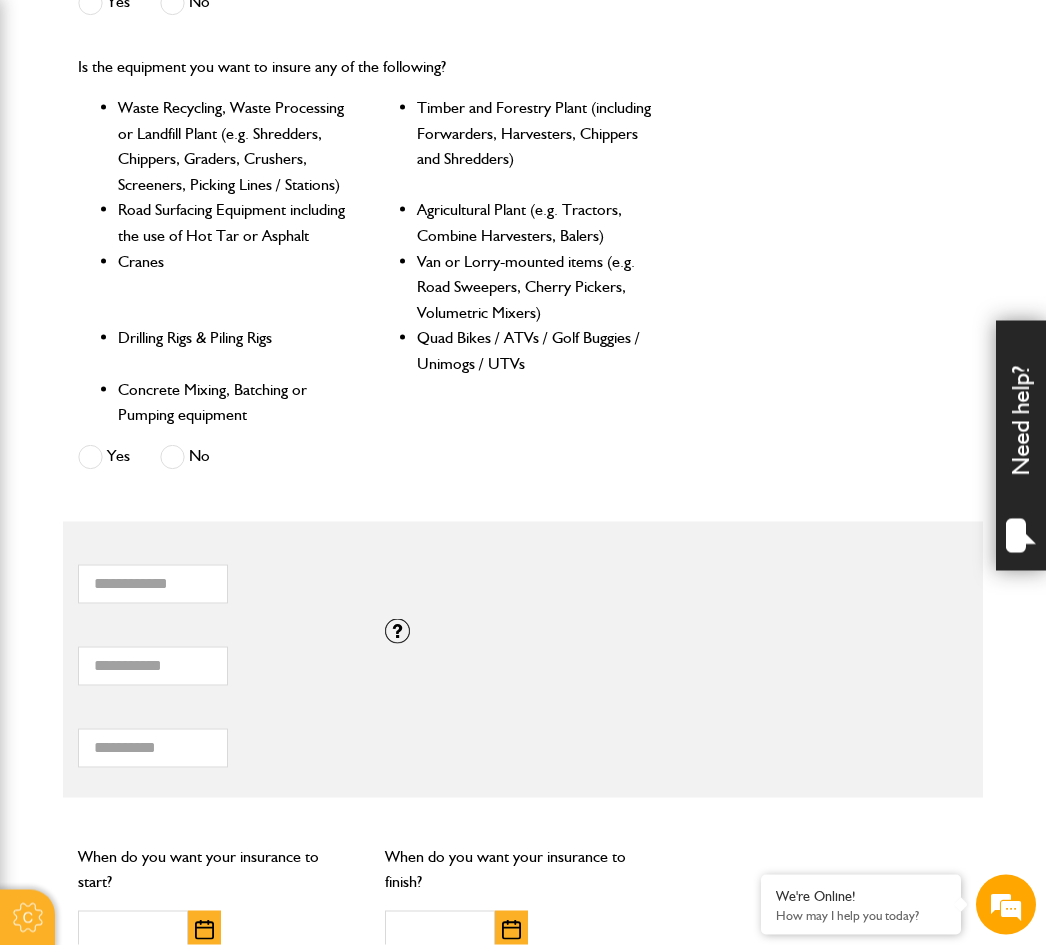 scroll, scrollTop: 1007, scrollLeft: 0, axis: vertical 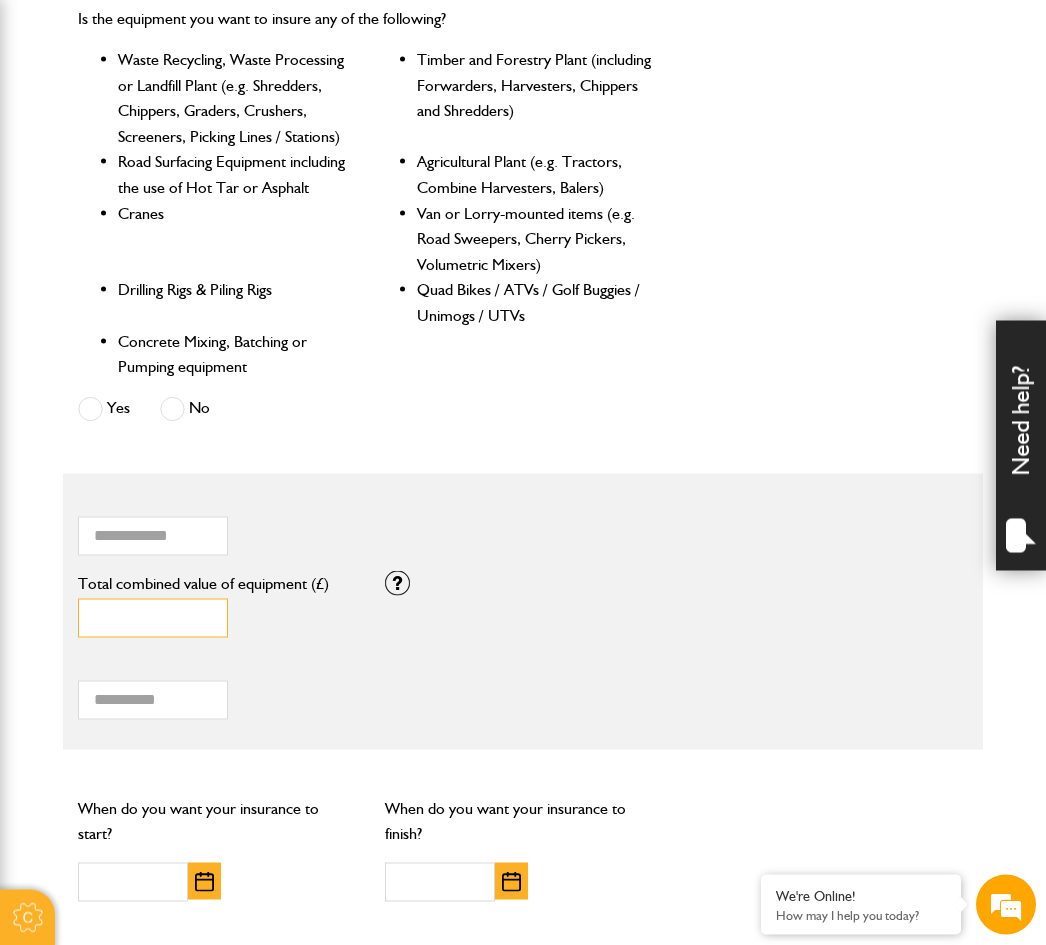 click on "*" at bounding box center (153, 618) 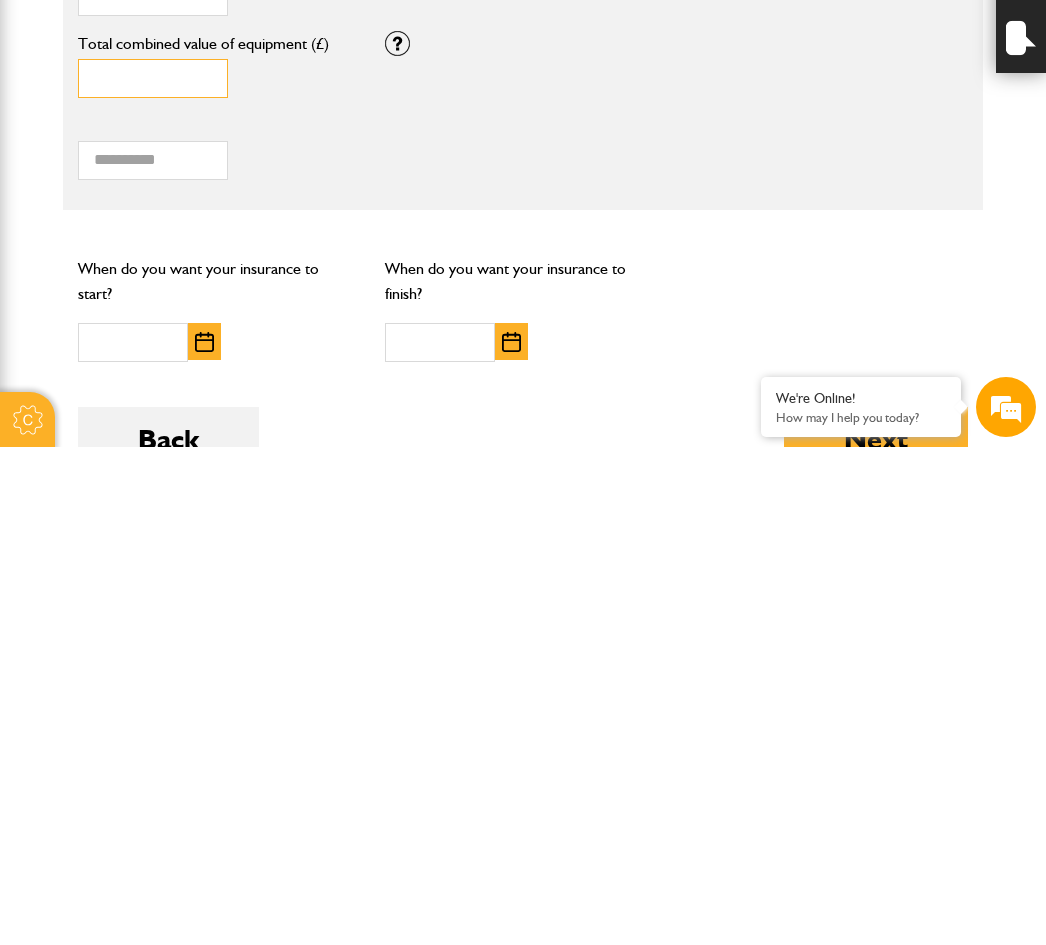 scroll, scrollTop: 1058, scrollLeft: 0, axis: vertical 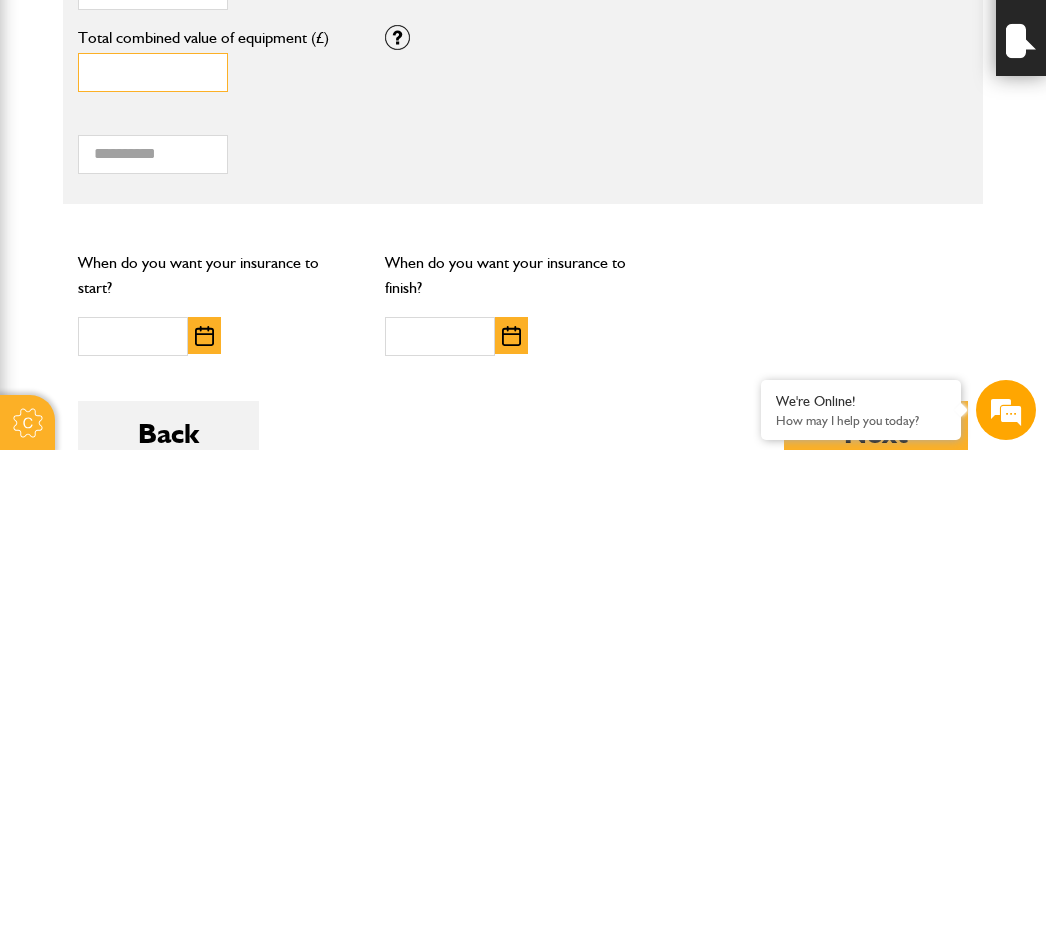 type 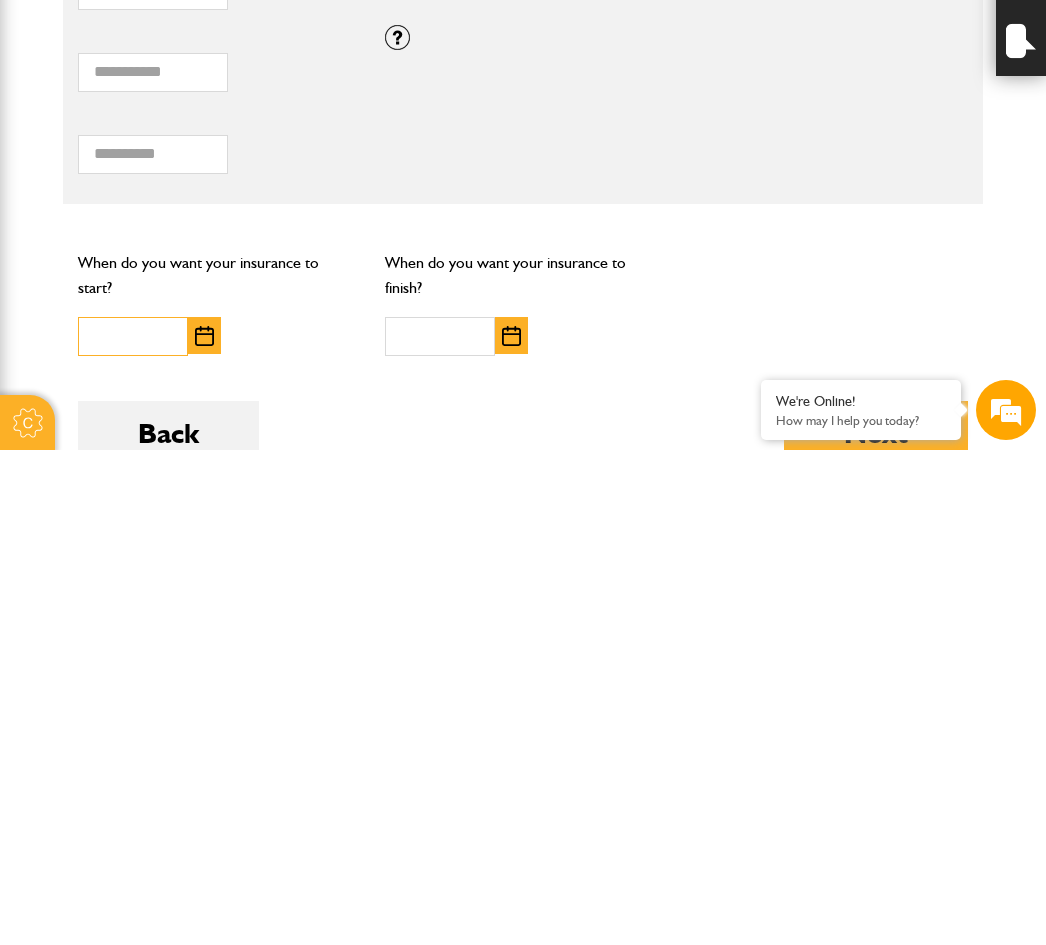 click at bounding box center [133, 831] 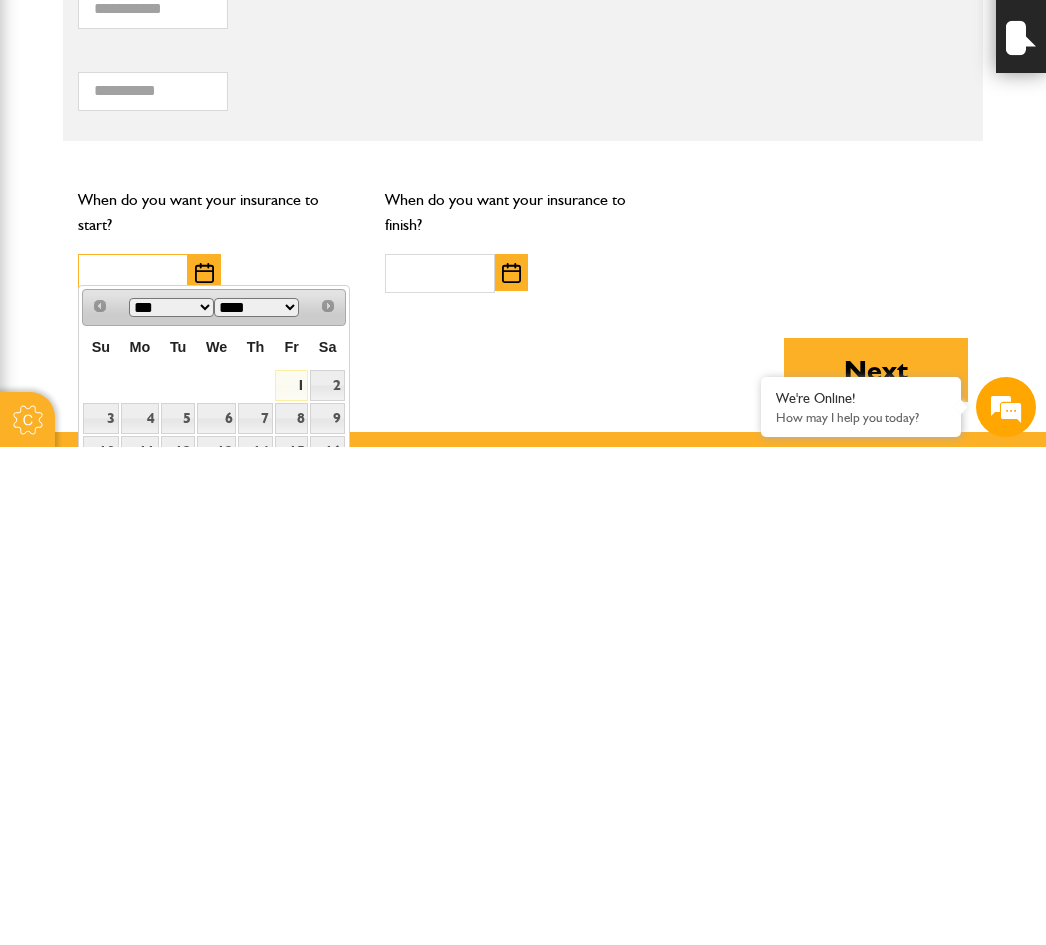 scroll, scrollTop: 1121, scrollLeft: 0, axis: vertical 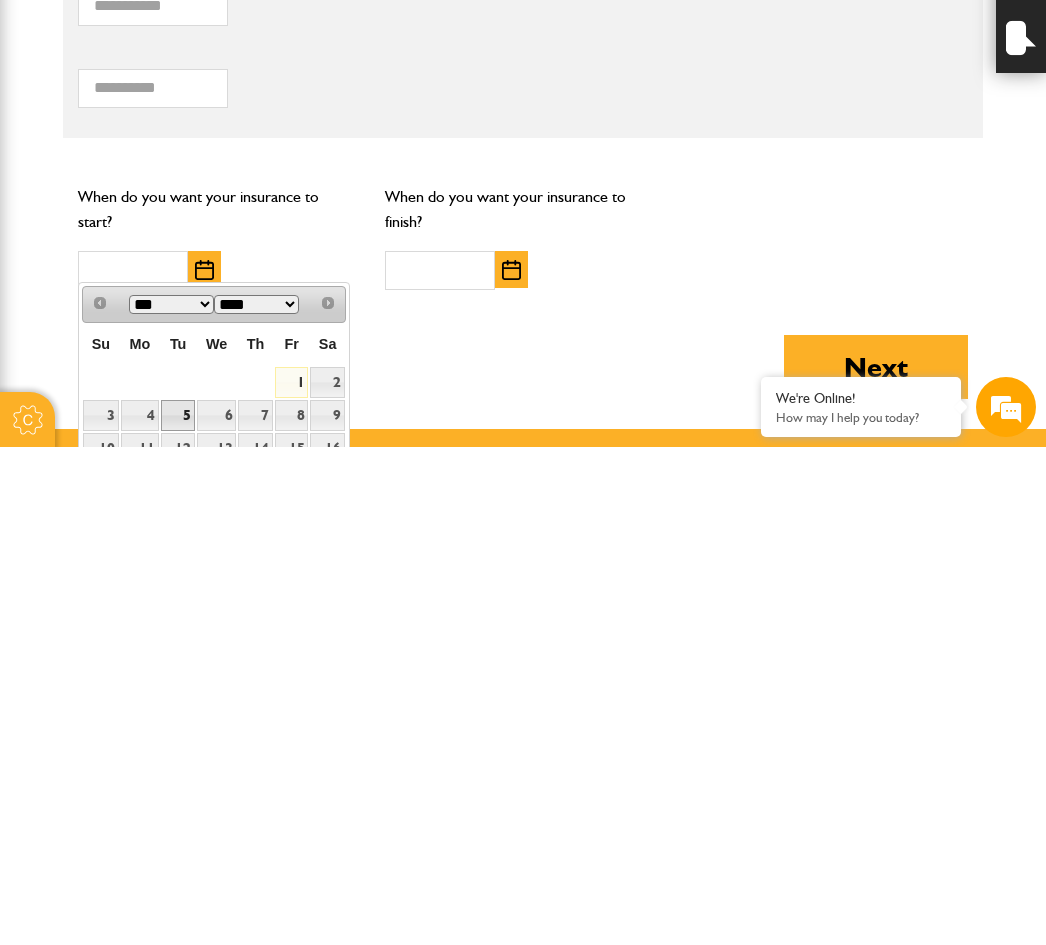 click on "5" at bounding box center [178, 913] 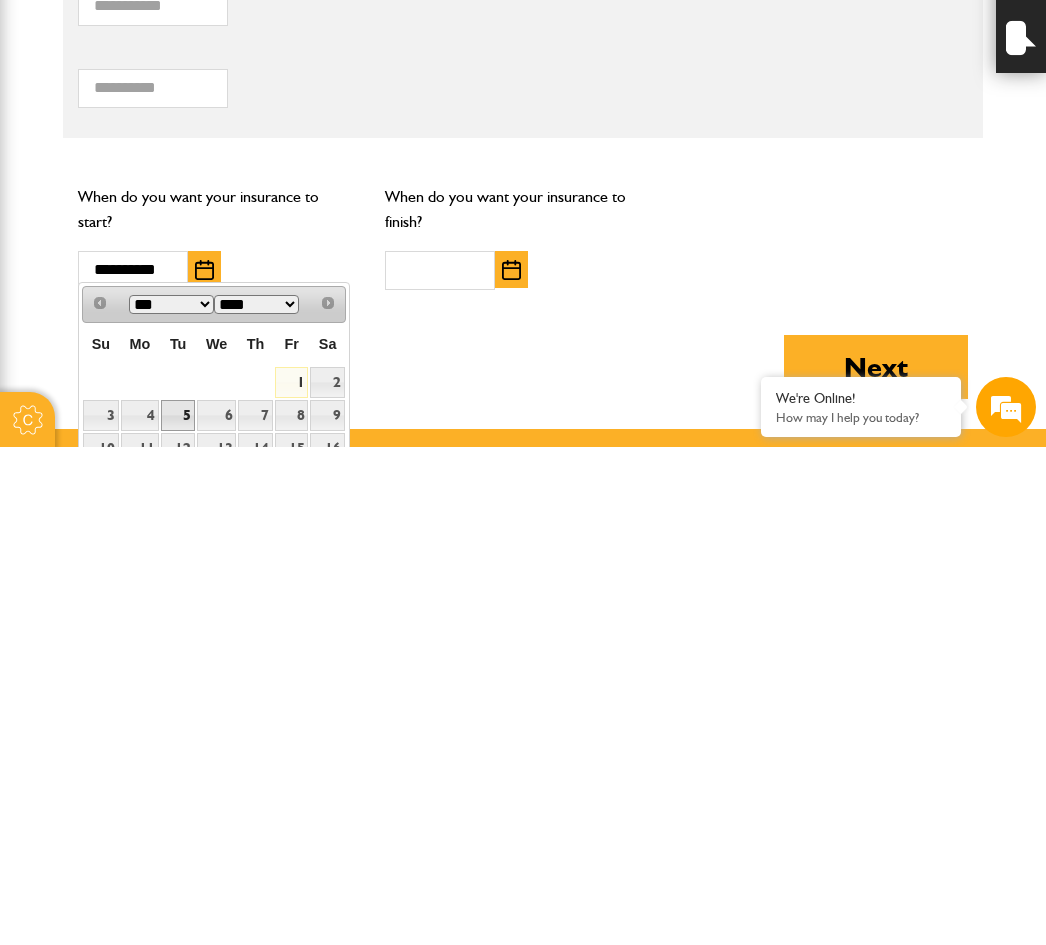 scroll, scrollTop: 1619, scrollLeft: 0, axis: vertical 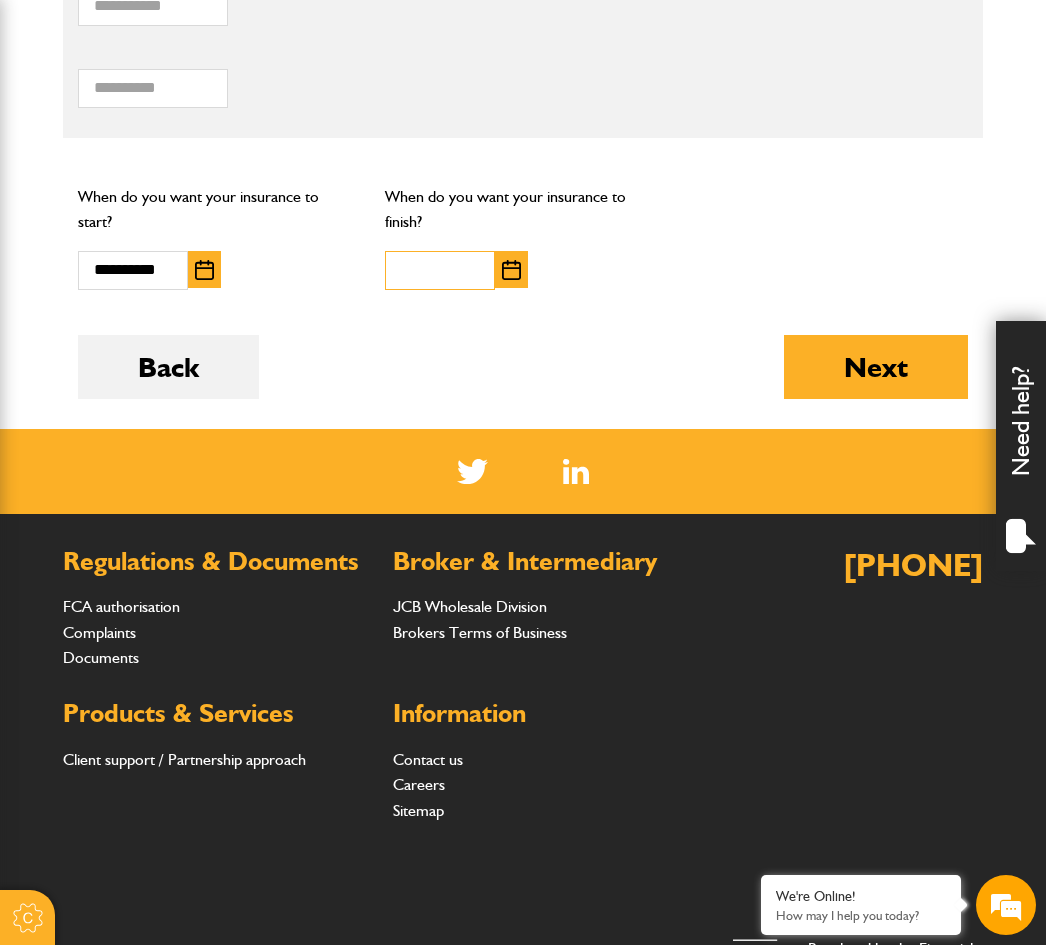 click at bounding box center [440, 270] 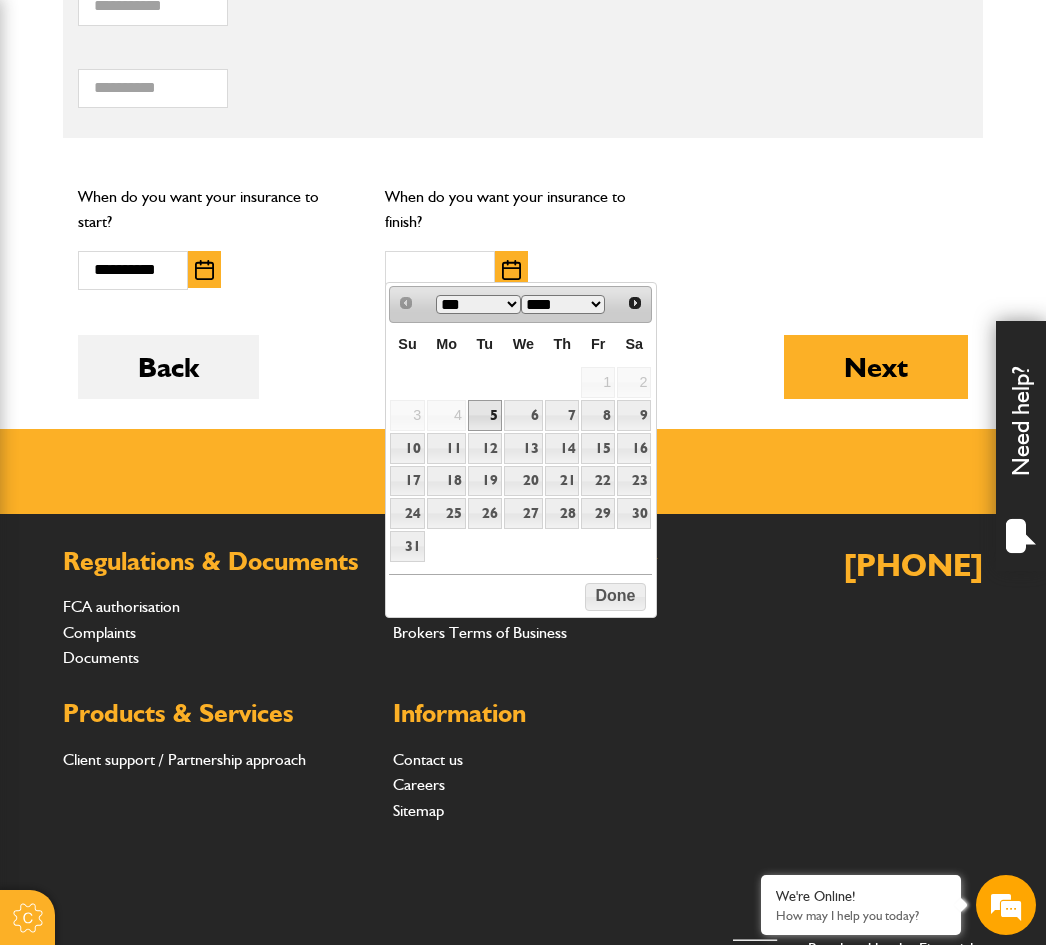 click on "7" at bounding box center [562, 415] 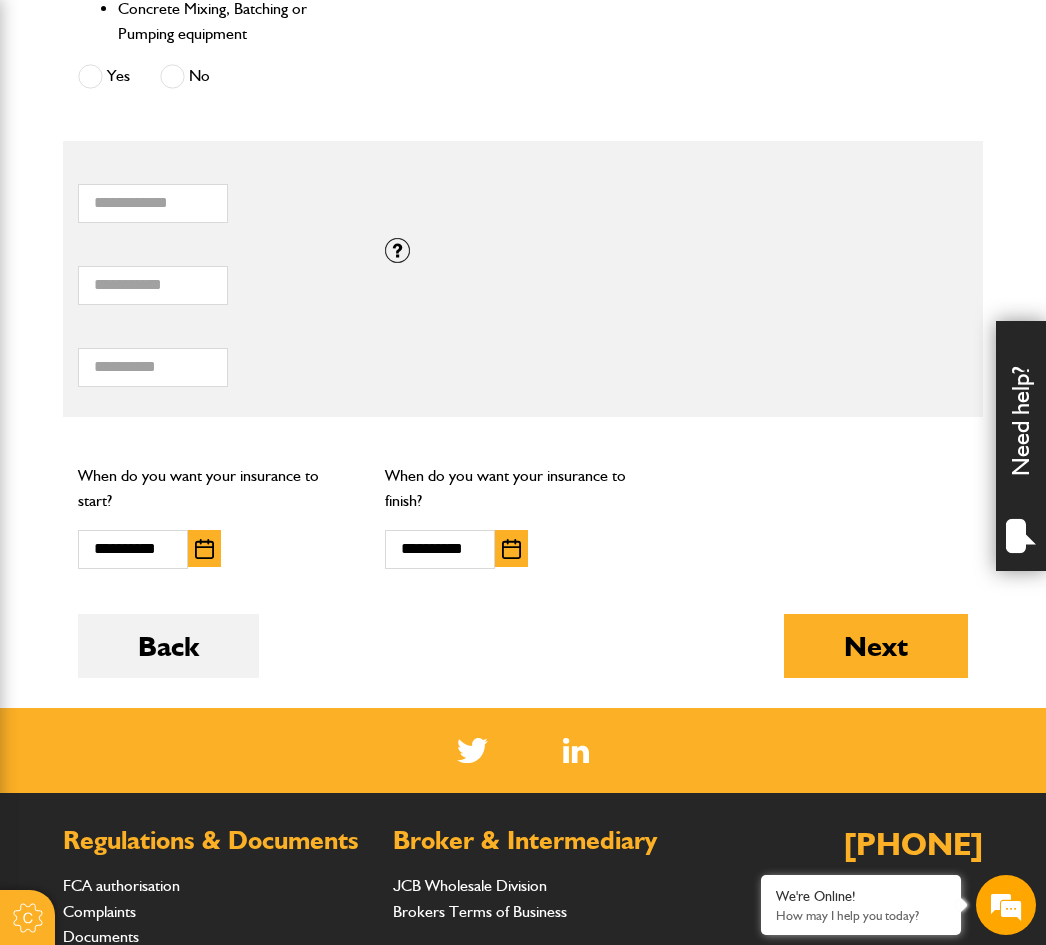 scroll, scrollTop: 1338, scrollLeft: 0, axis: vertical 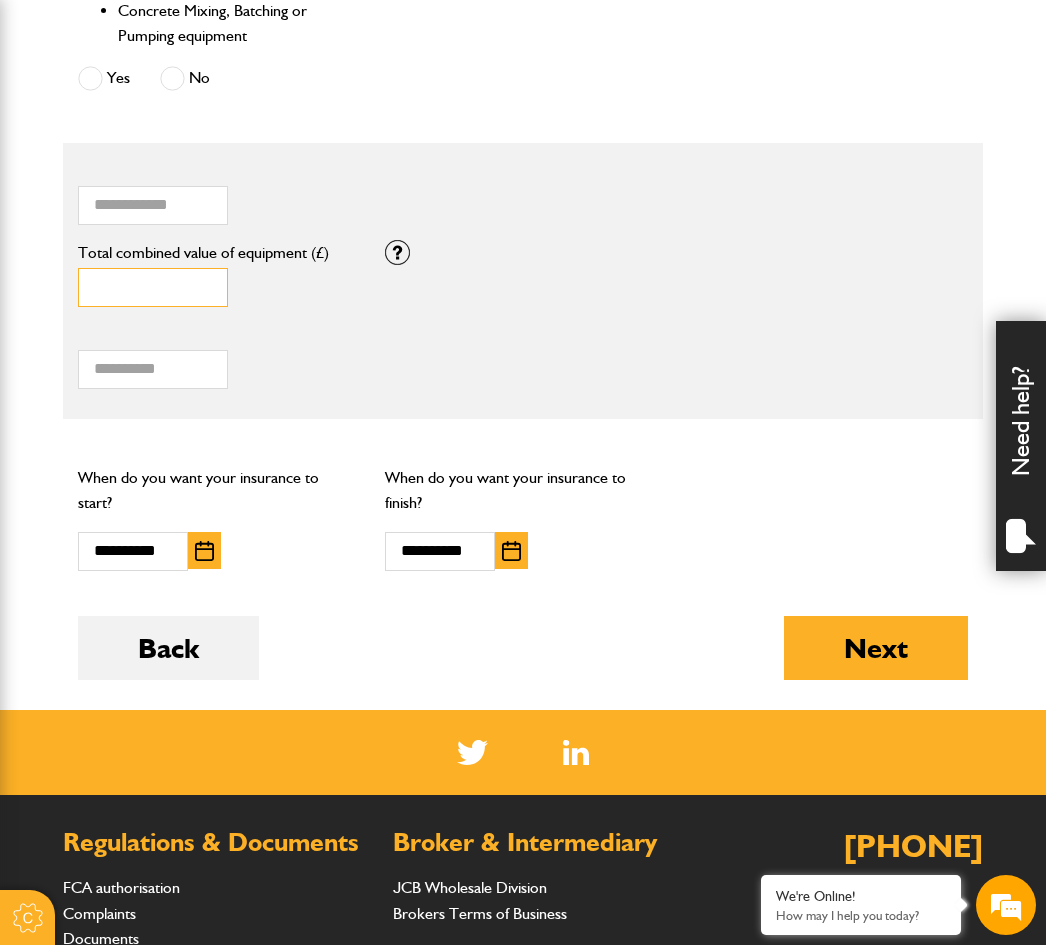 click on "Total combined value of equipment (£)" at bounding box center (153, 287) 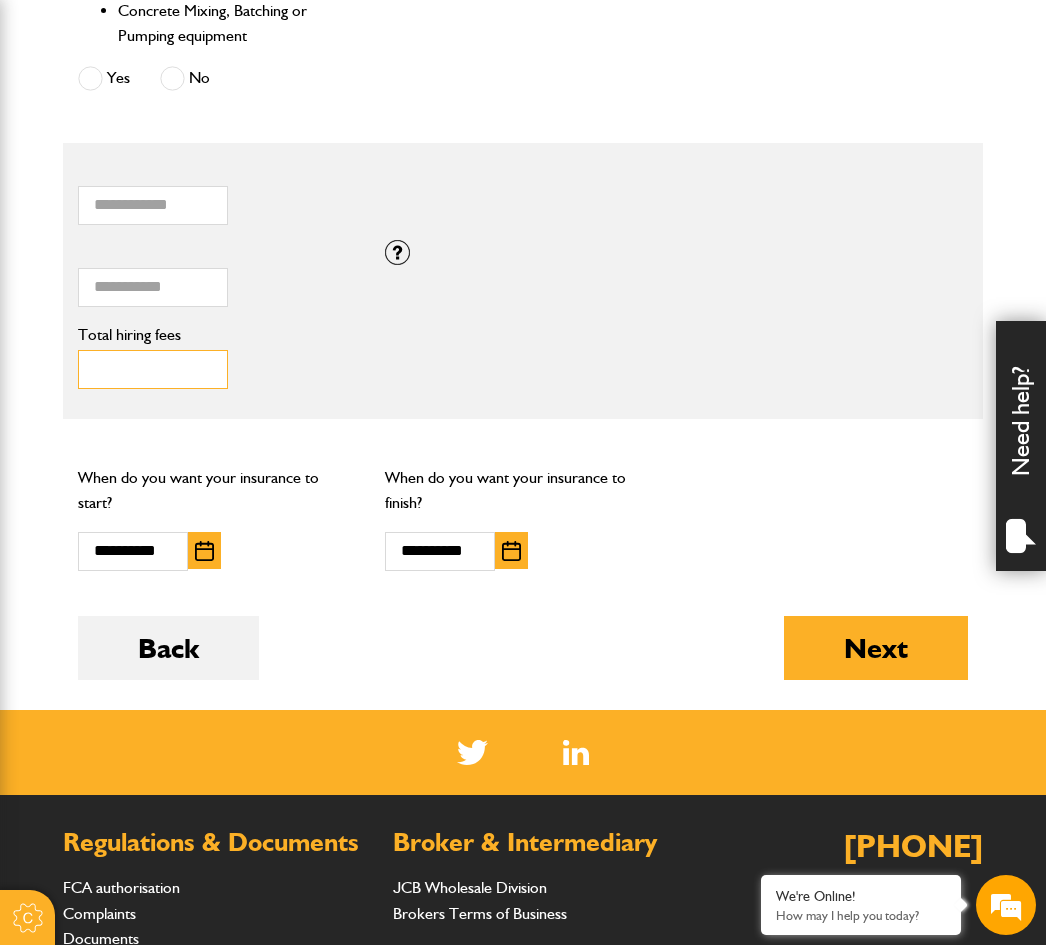 click on "Total hiring fees" at bounding box center [153, 369] 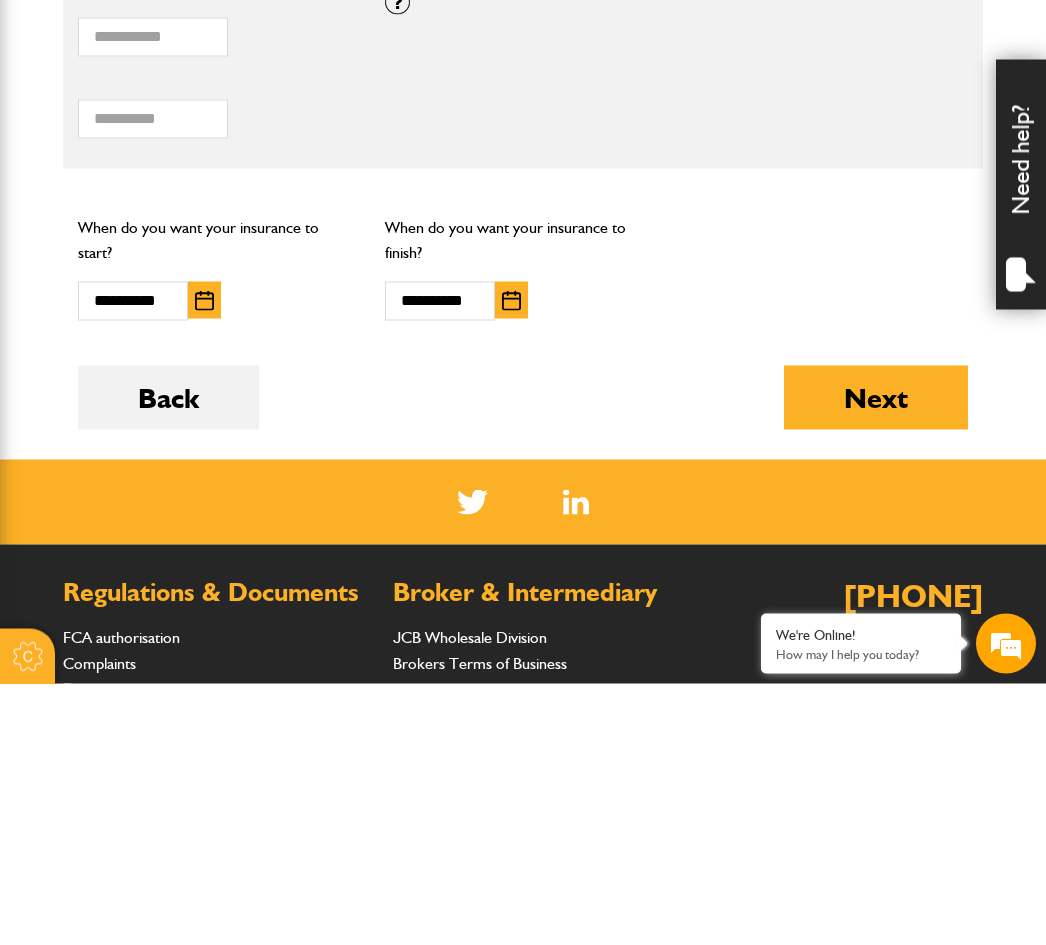 click on "Next" at bounding box center [876, 659] 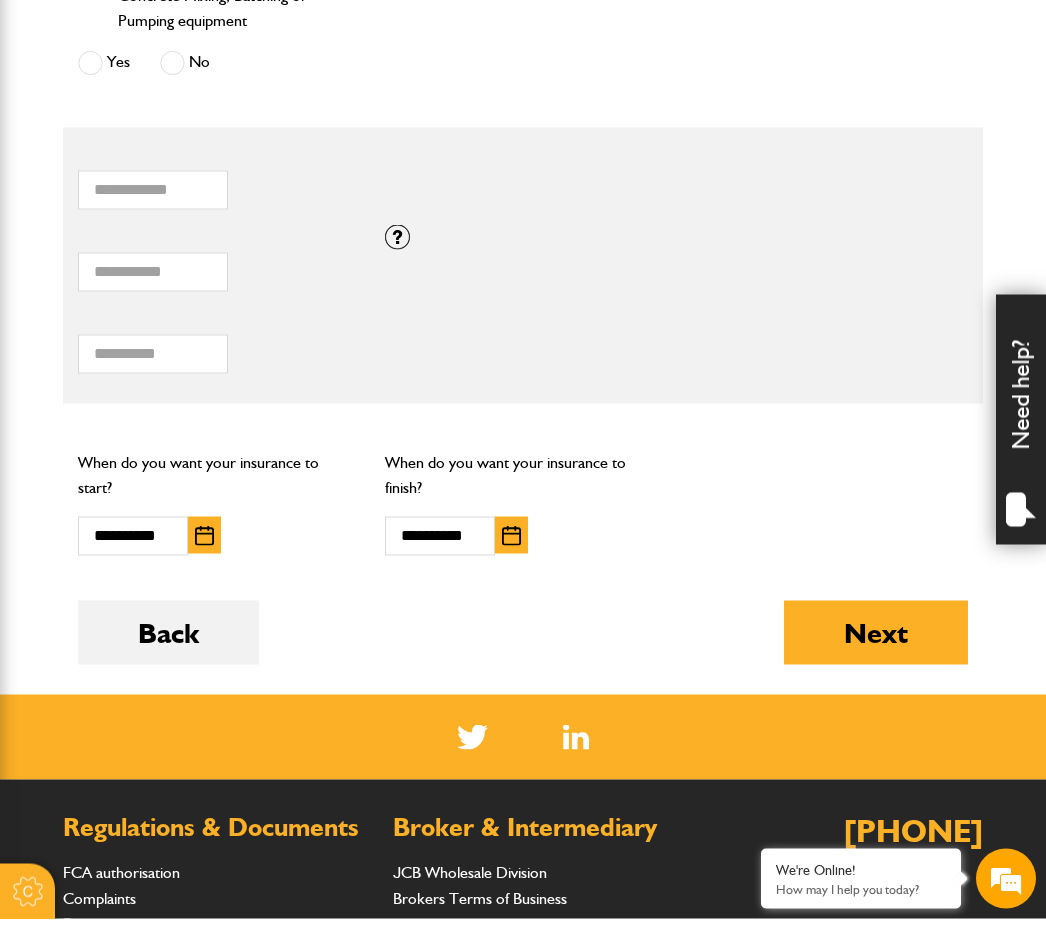 click at bounding box center [397, 263] 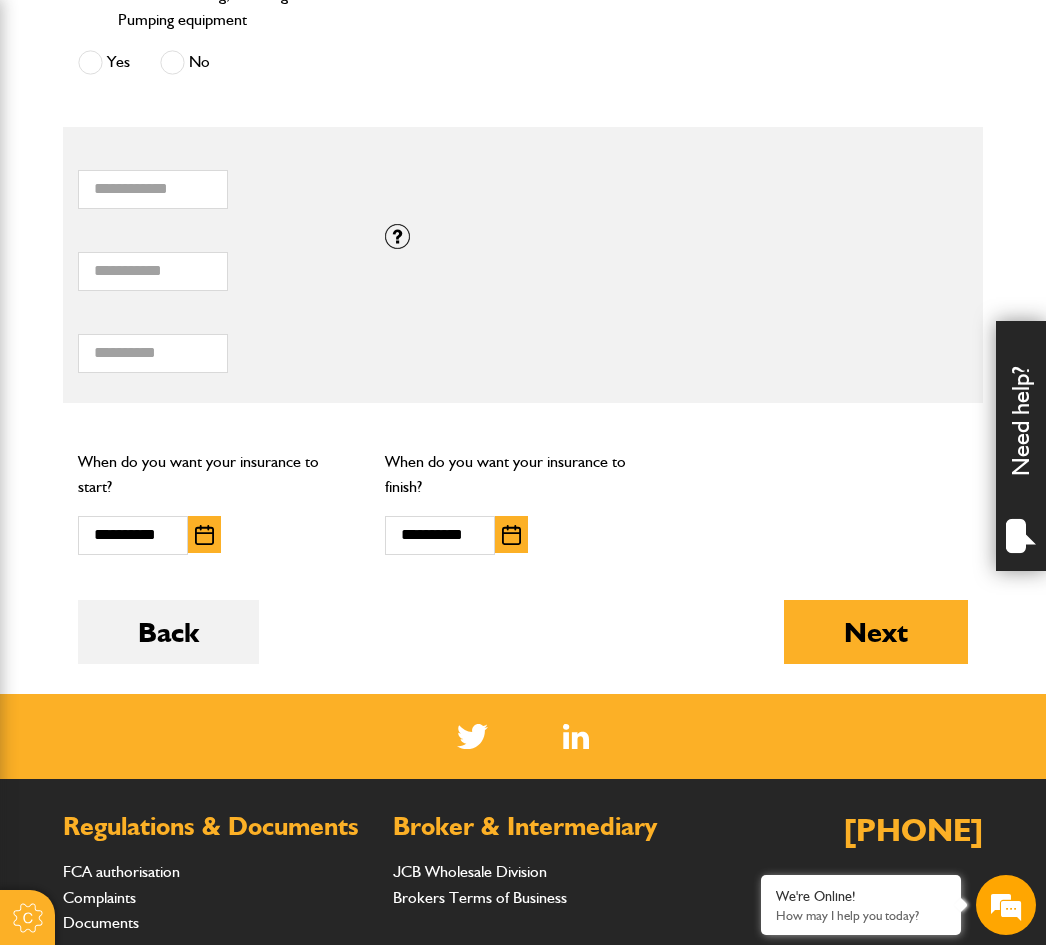 click on "Total hiring fees
Please enter a minimum value of 25 for total hiring fees." at bounding box center (230, 342) 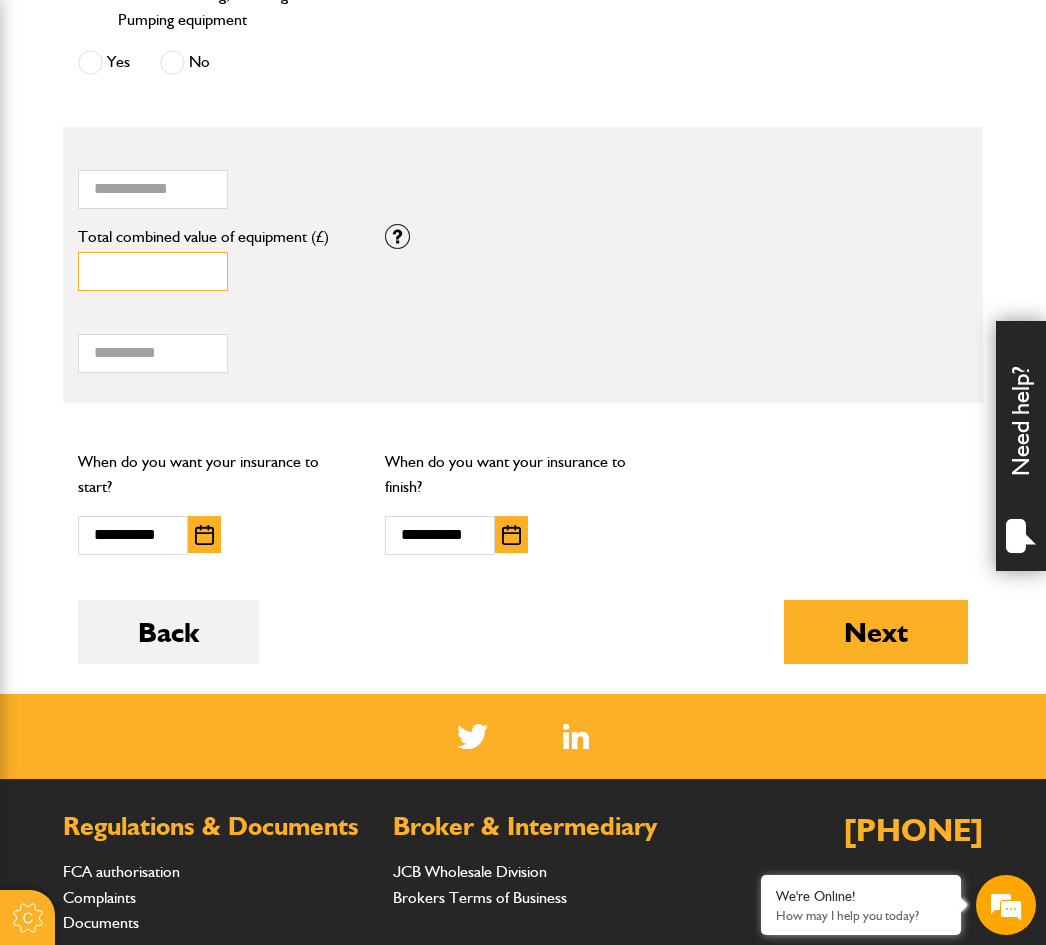 click on "Total combined value of equipment (£)" at bounding box center (153, 271) 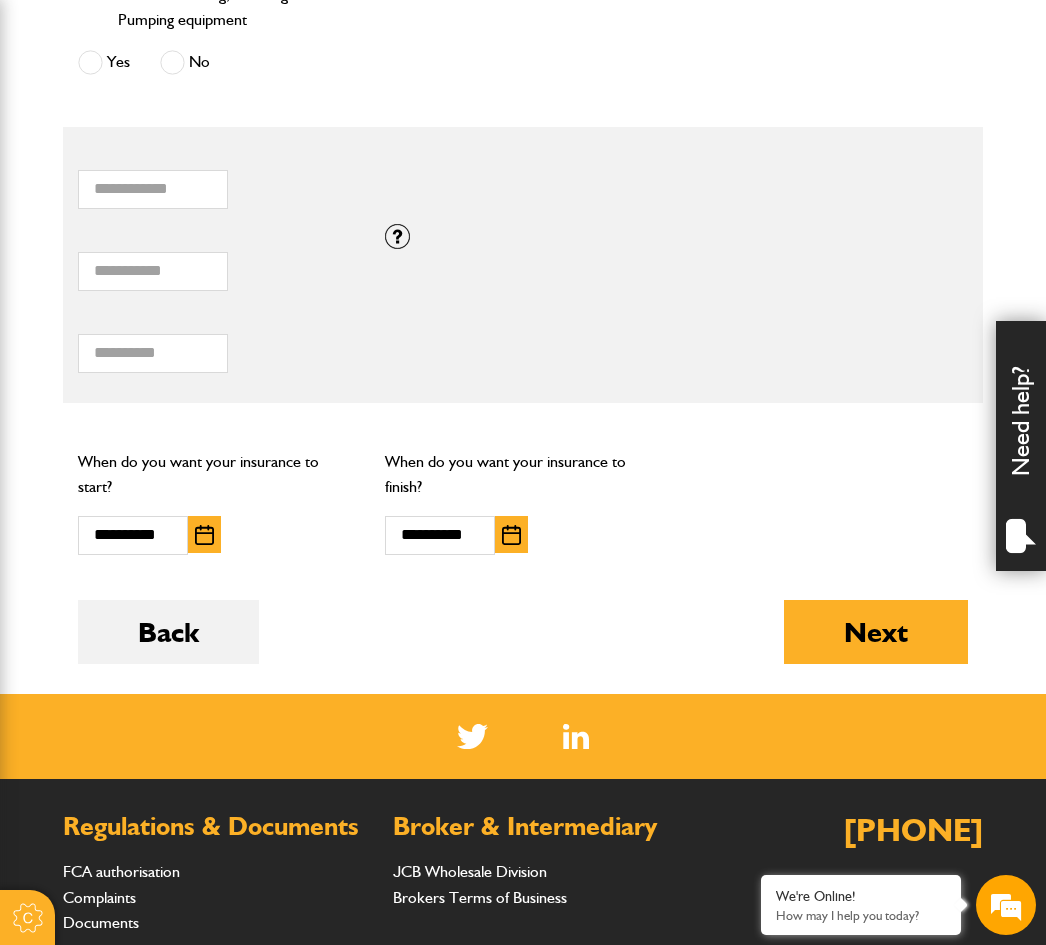click on "Total hiring fees
Please enter a minimum value of 25 for total hiring fees." at bounding box center [523, 347] 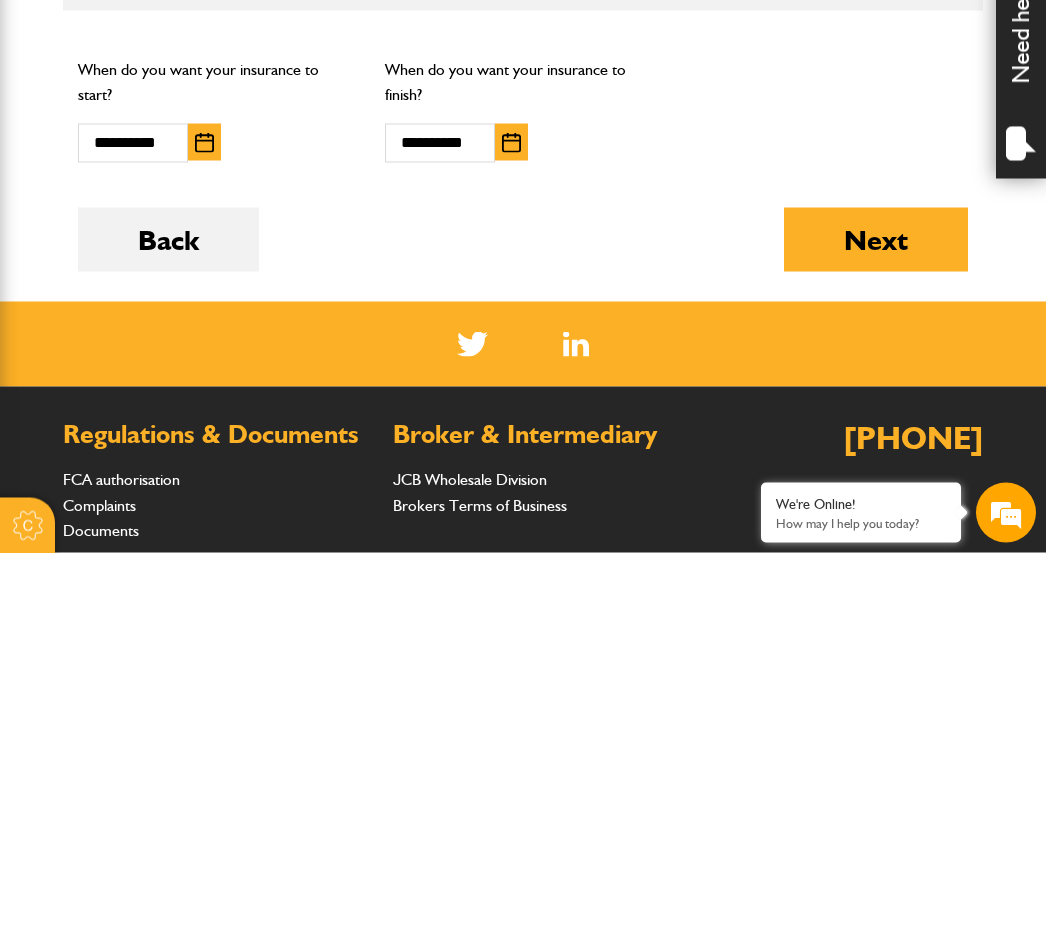click on "Next" at bounding box center [876, 632] 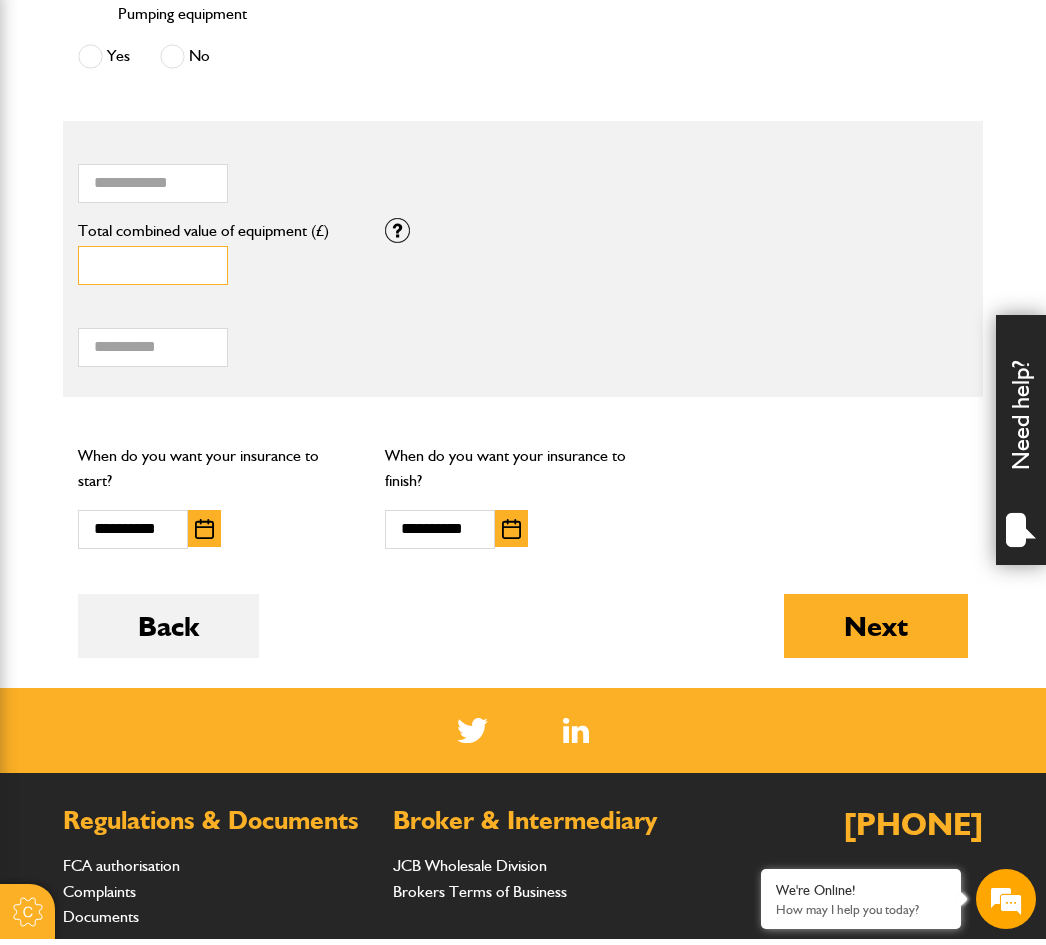 scroll, scrollTop: 1350, scrollLeft: 0, axis: vertical 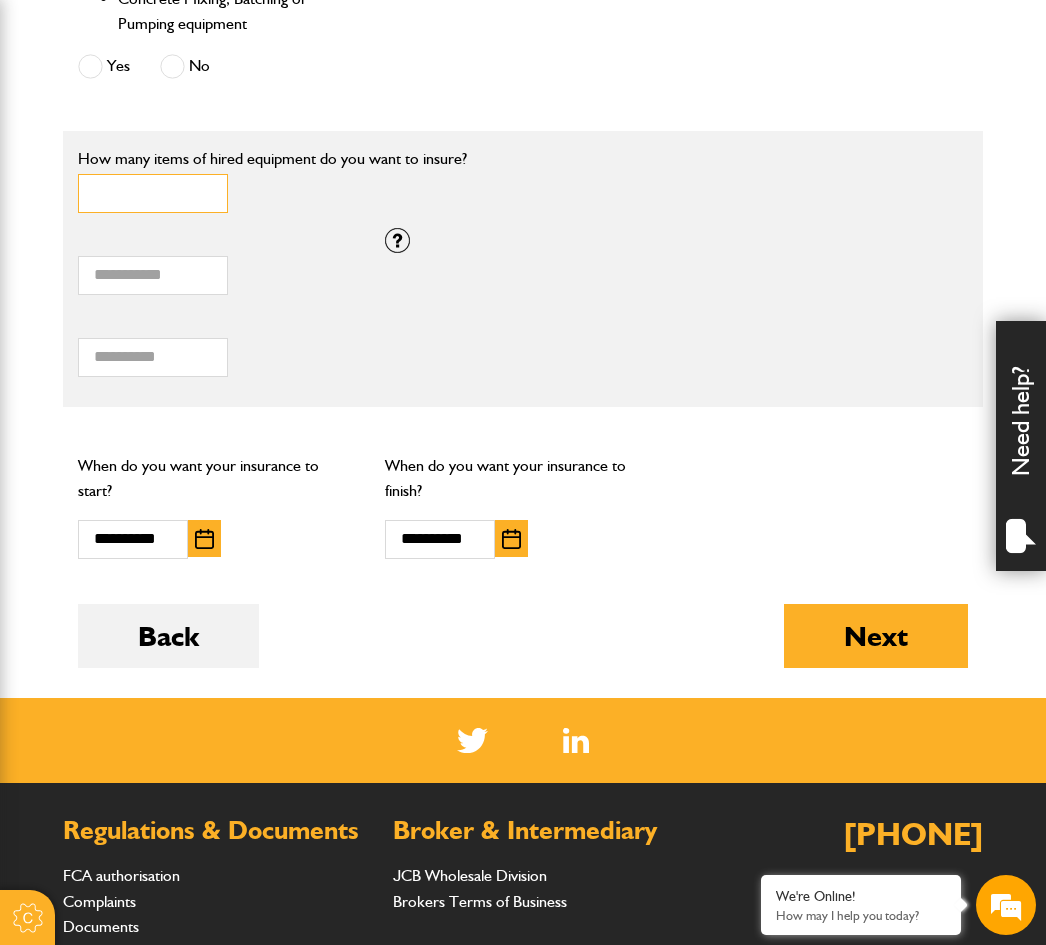 click on "*" at bounding box center [153, 193] 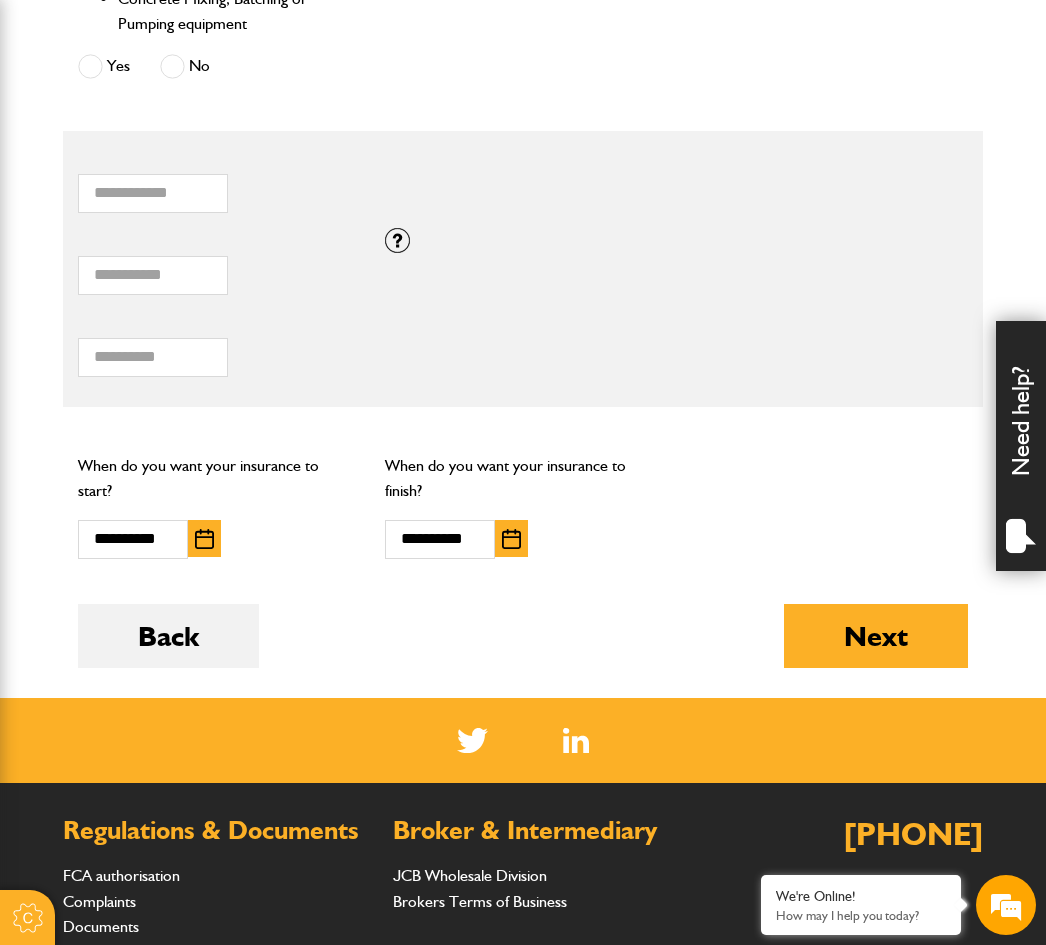 click on "Total hiring fees
Please enter a minimum value of 25 for total hiring fees." at bounding box center (523, 351) 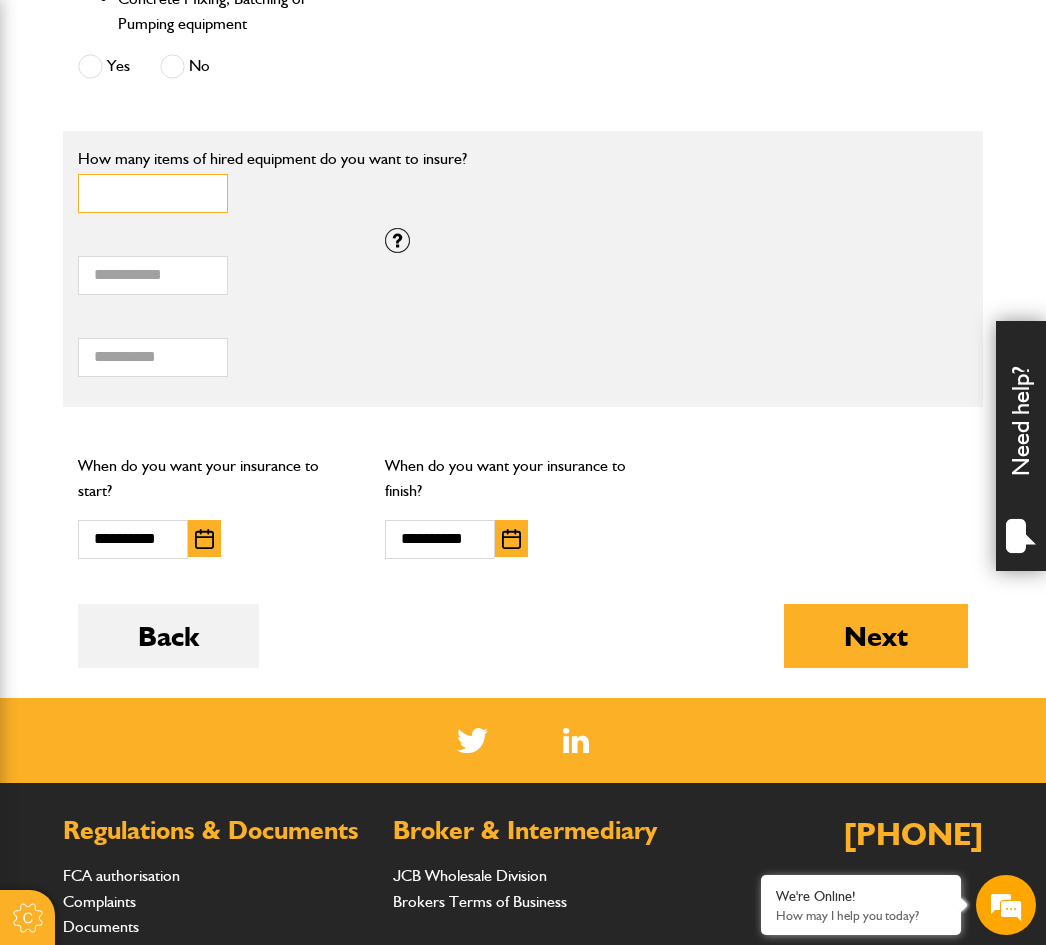 click on "*" at bounding box center [153, 193] 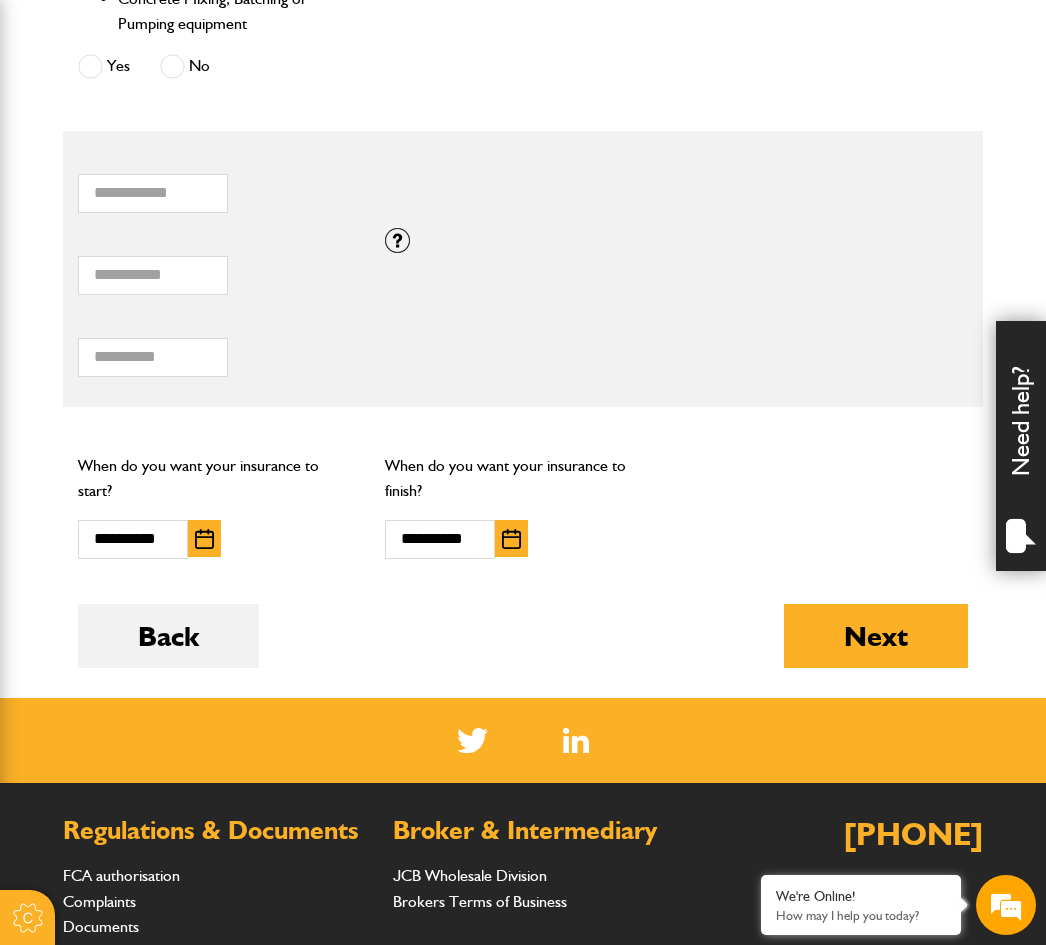 click on "Total hiring fees
Please enter a minimum value of 25 for total hiring fees." at bounding box center [523, 351] 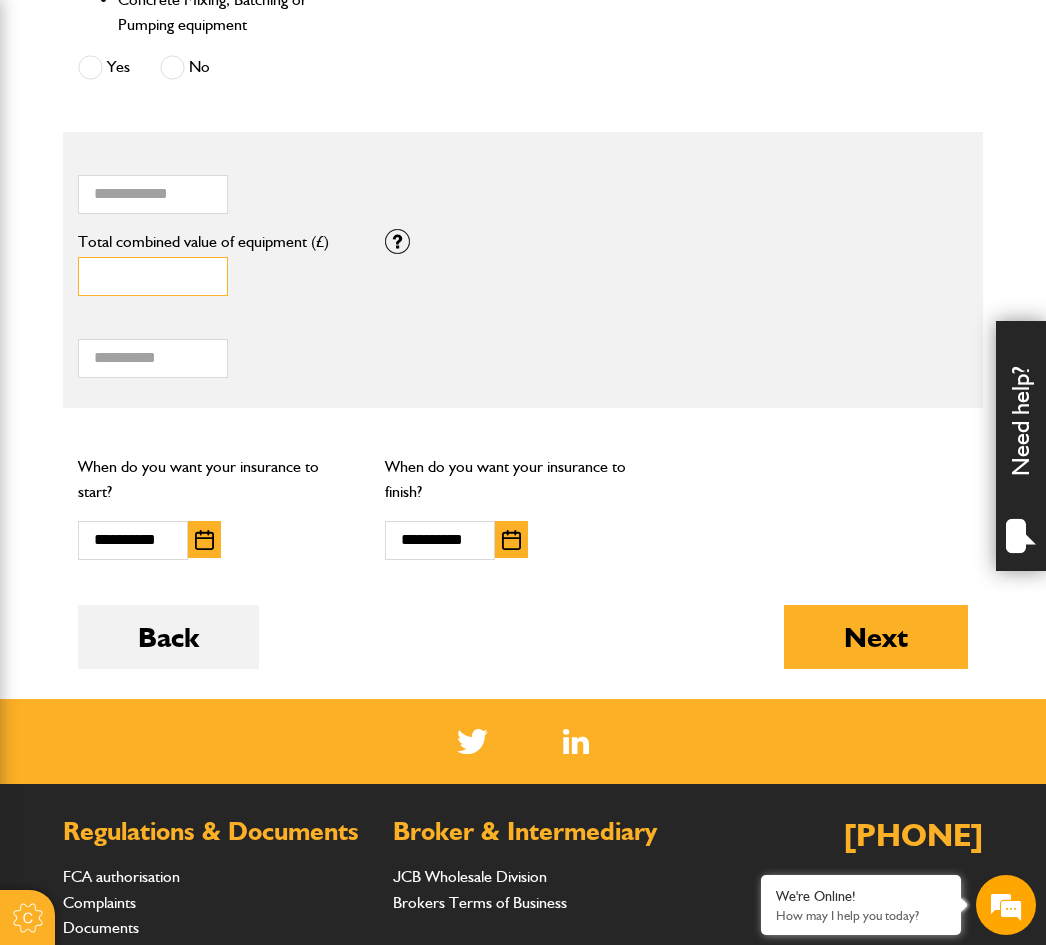 scroll, scrollTop: 1340, scrollLeft: 0, axis: vertical 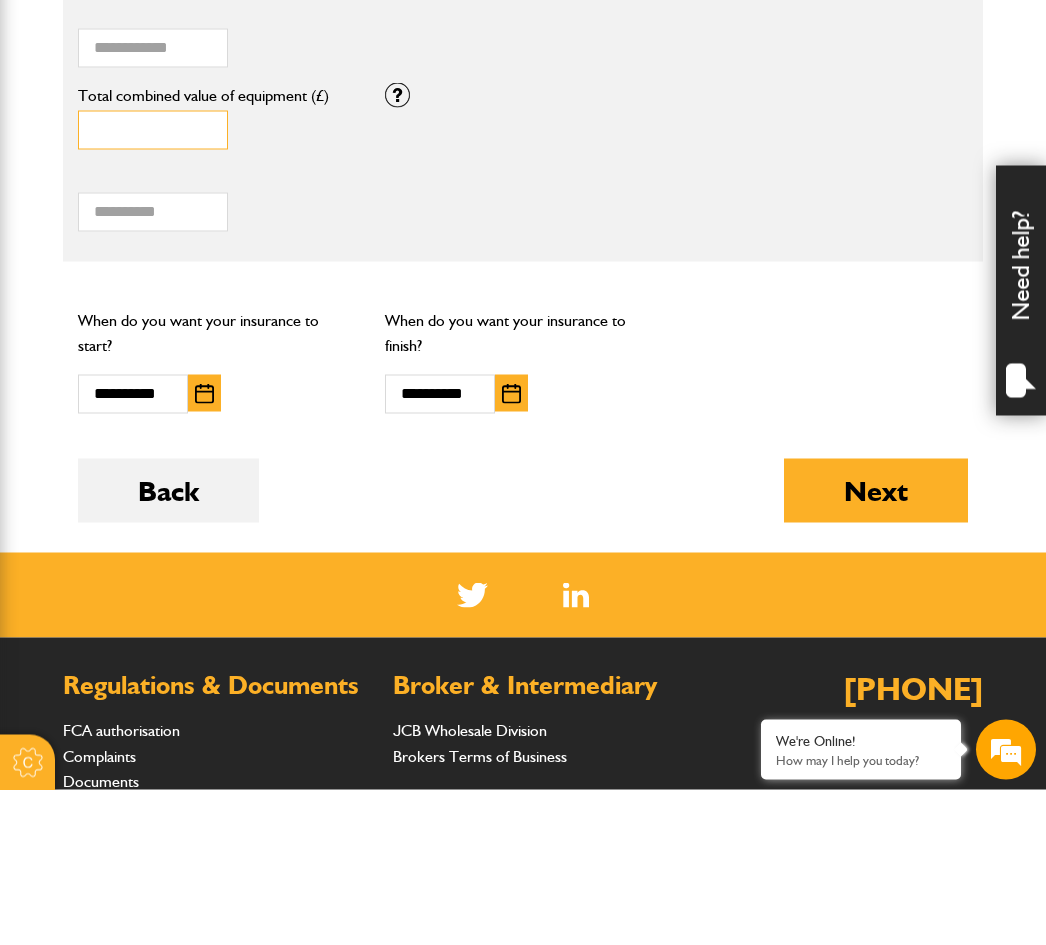 type on "*****" 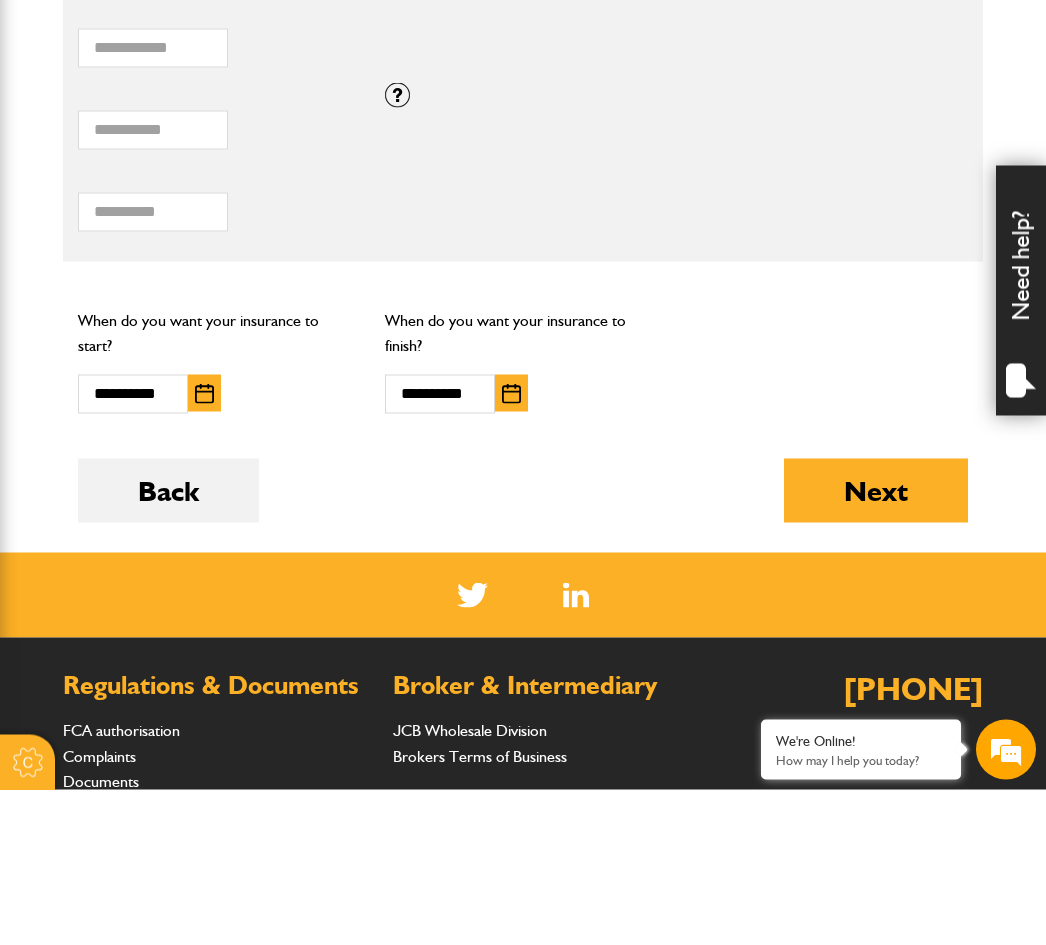 click on "Next" at bounding box center (876, 646) 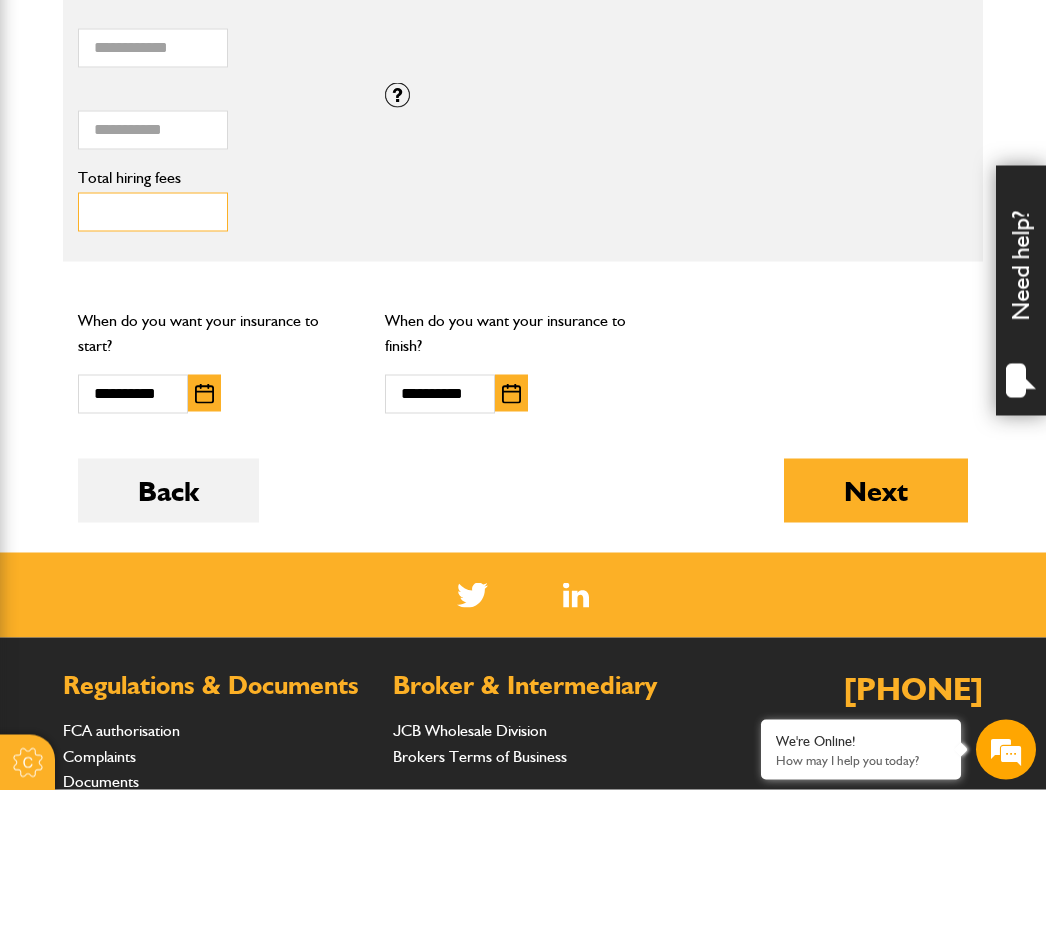 type on "***" 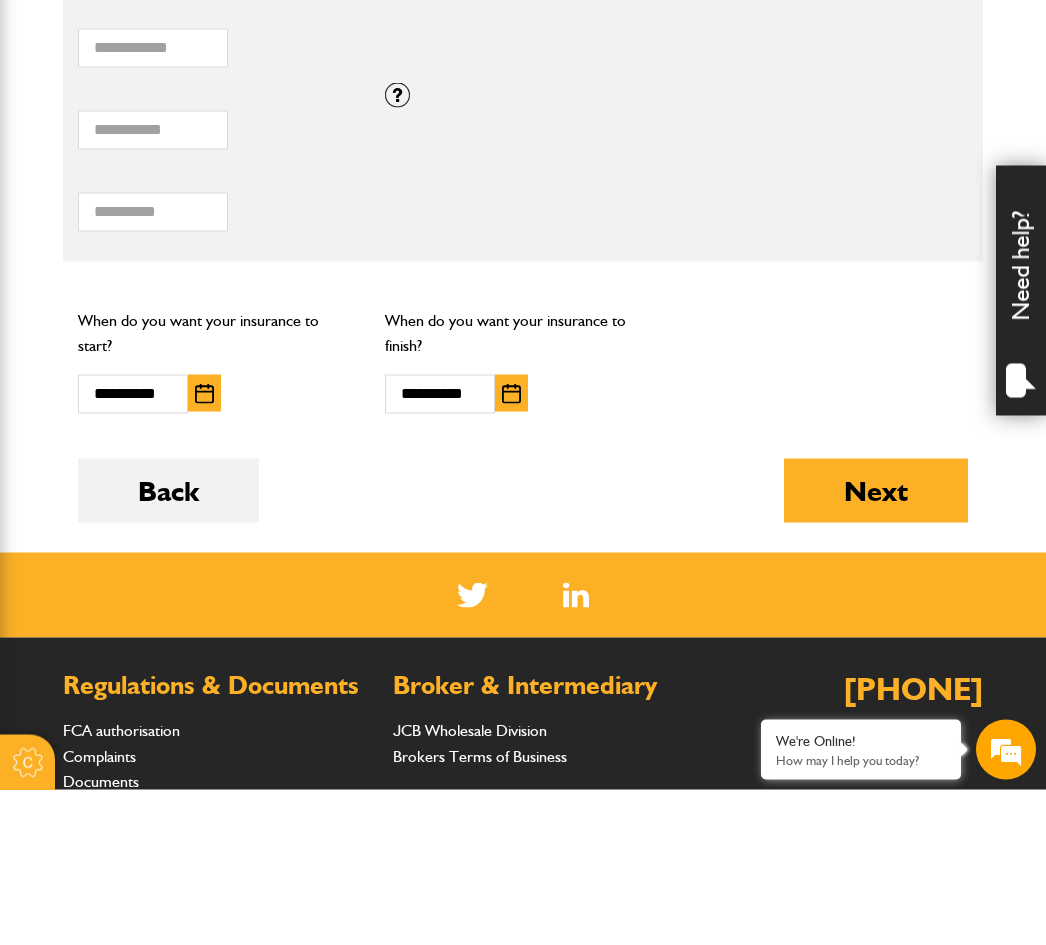 click on "Next" at bounding box center (876, 646) 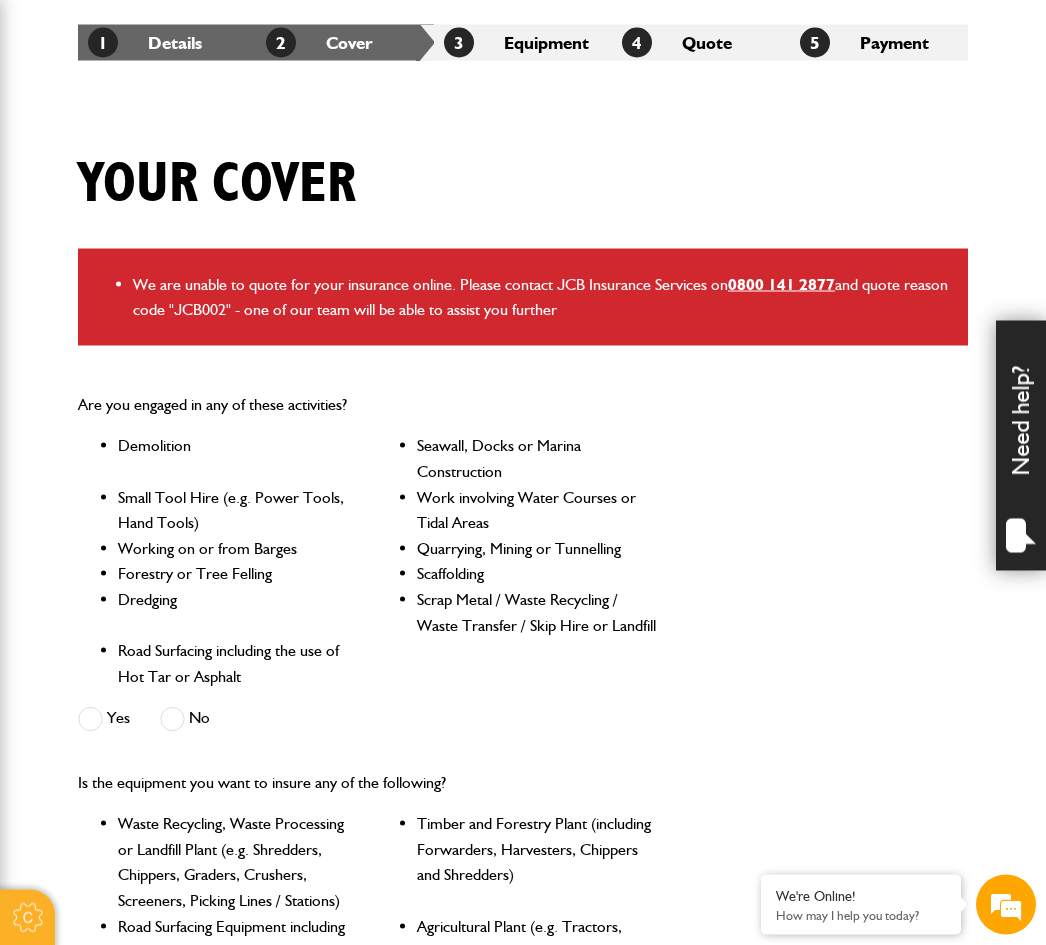 scroll, scrollTop: 372, scrollLeft: 0, axis: vertical 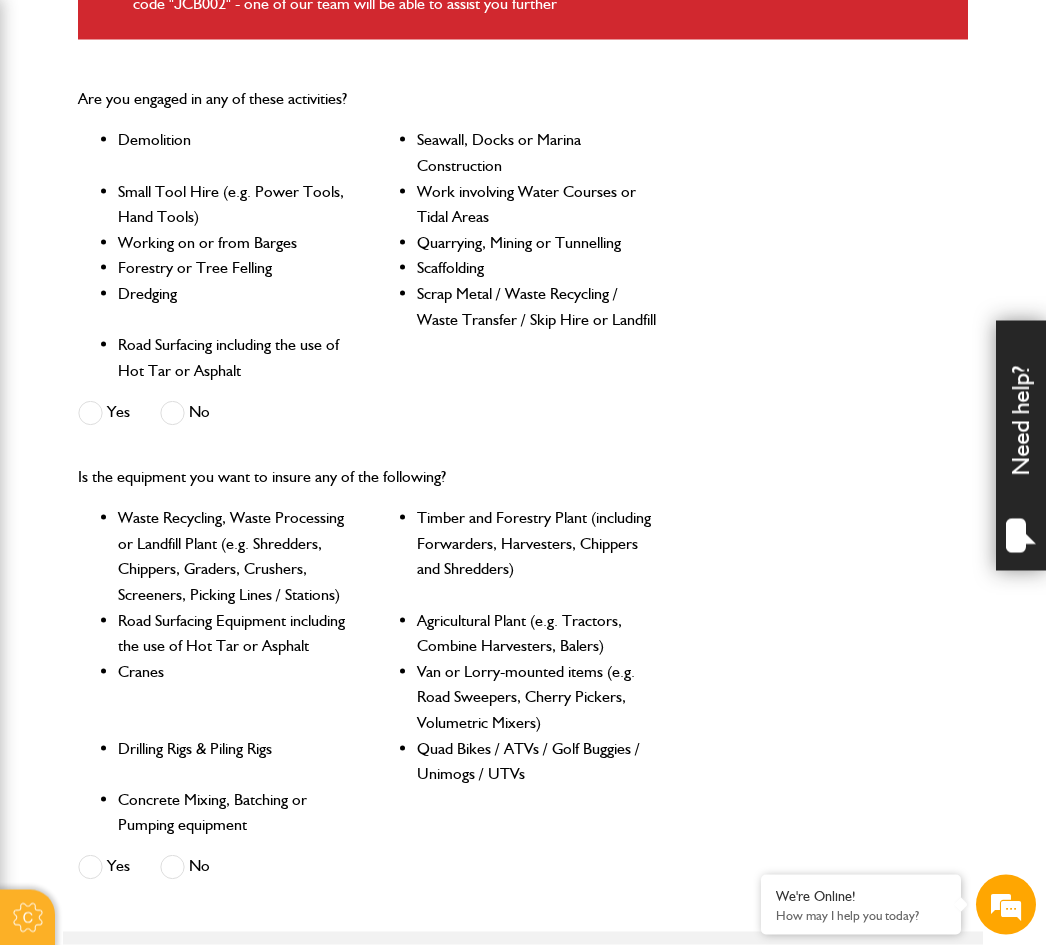 click on "No" at bounding box center (185, 867) 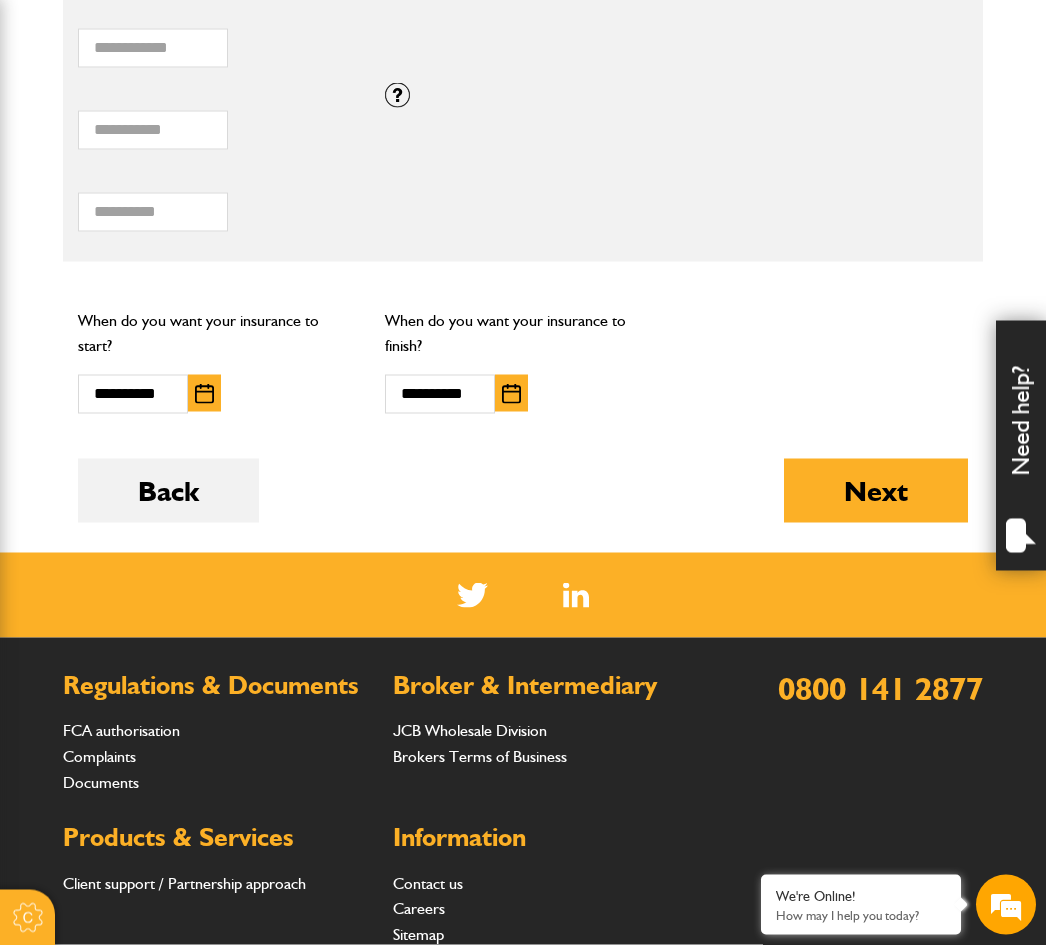 scroll, scrollTop: 1626, scrollLeft: 0, axis: vertical 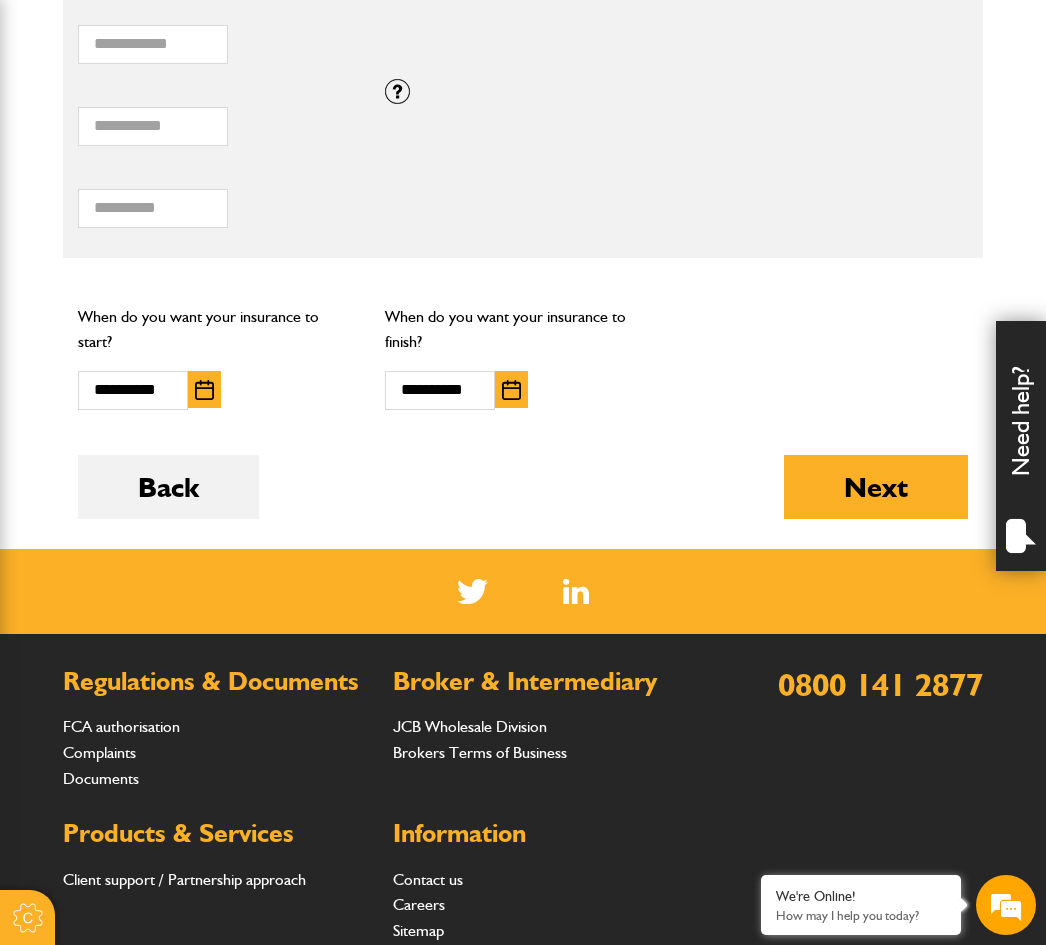 click on "Next" at bounding box center [876, 487] 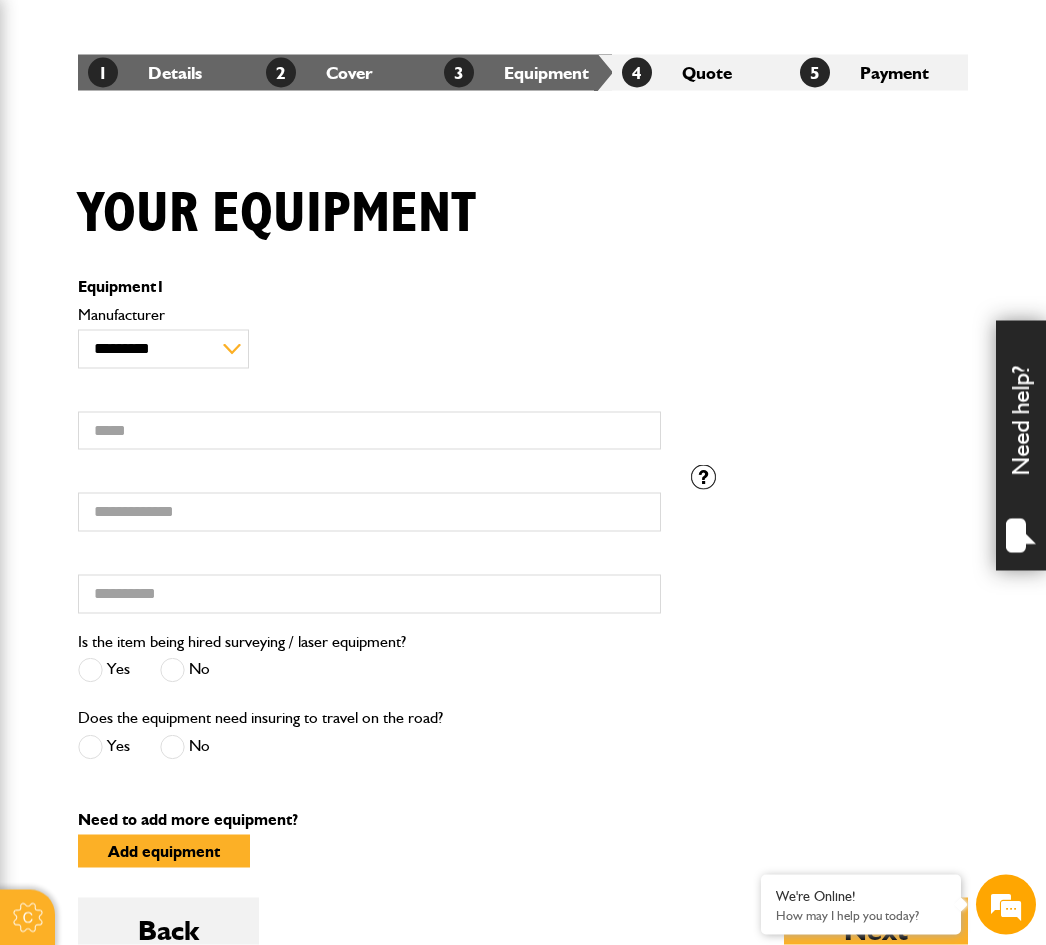 scroll, scrollTop: 341, scrollLeft: 0, axis: vertical 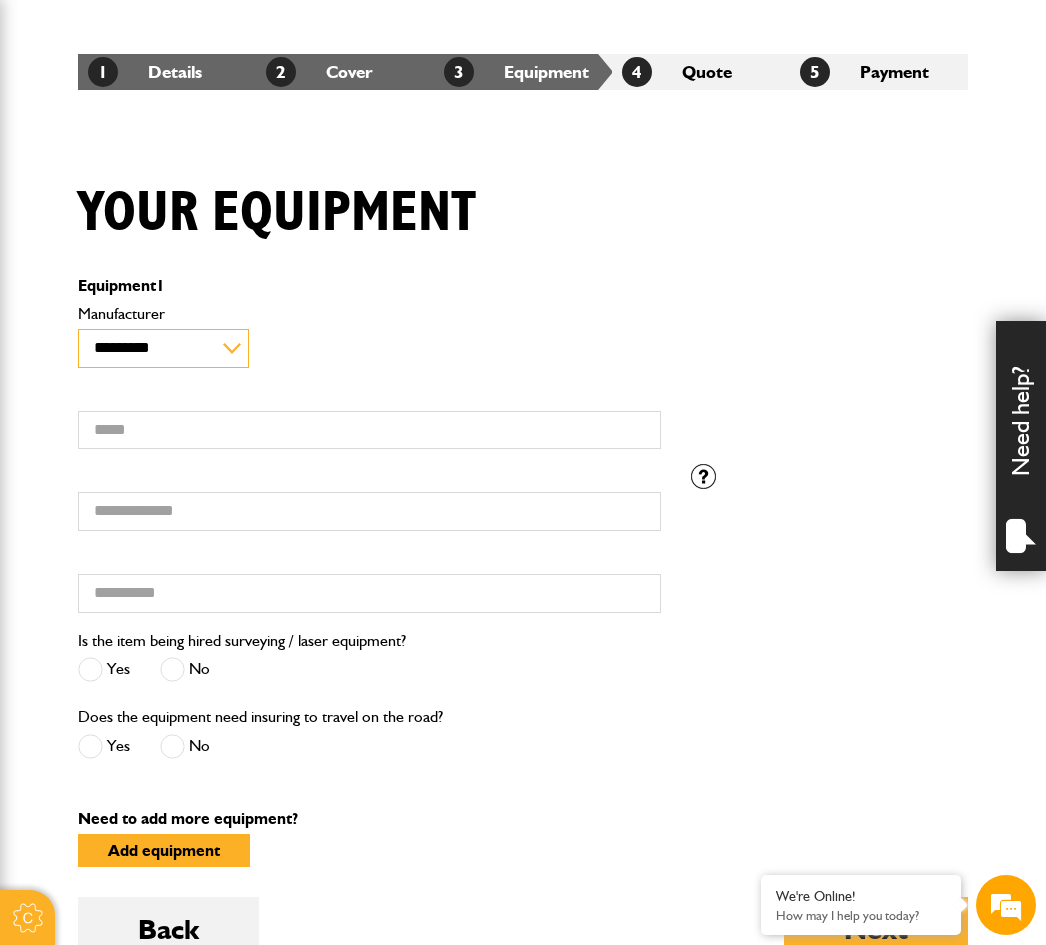 click on "**********" at bounding box center [163, 348] 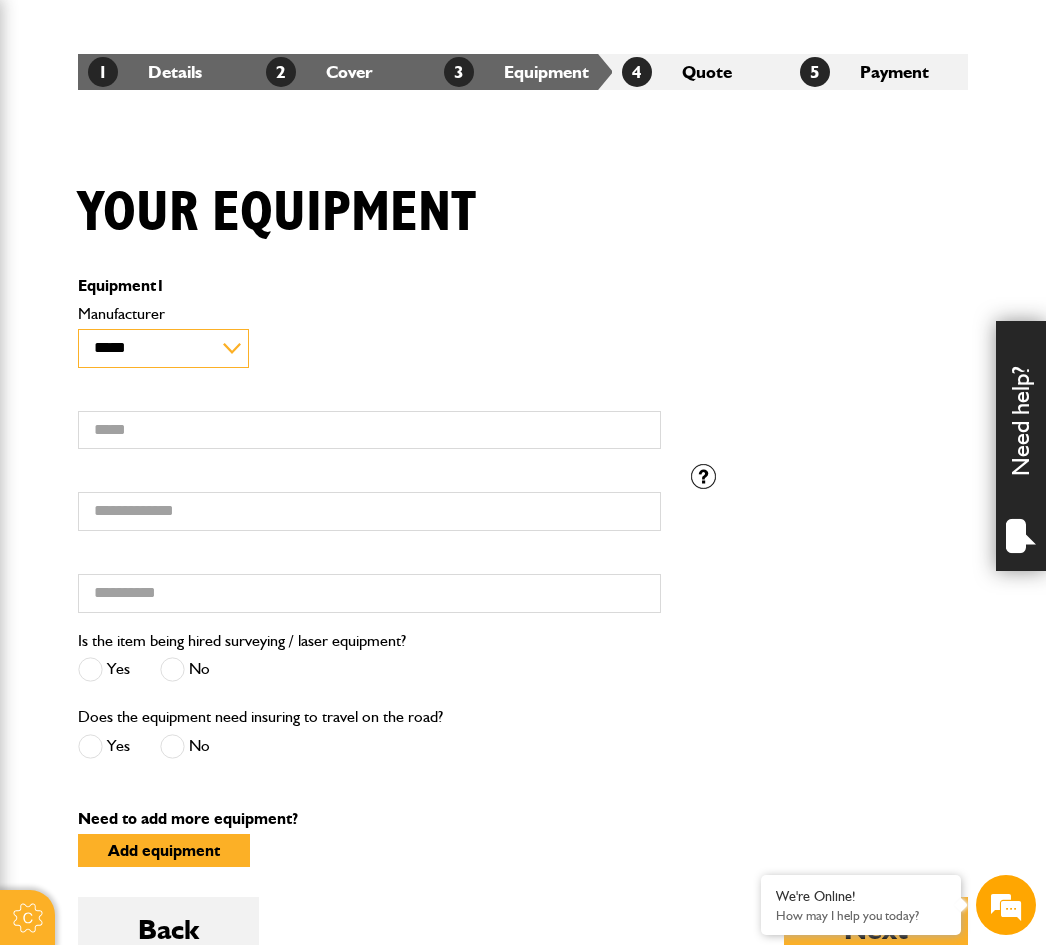 click on "**********" at bounding box center [163, 348] 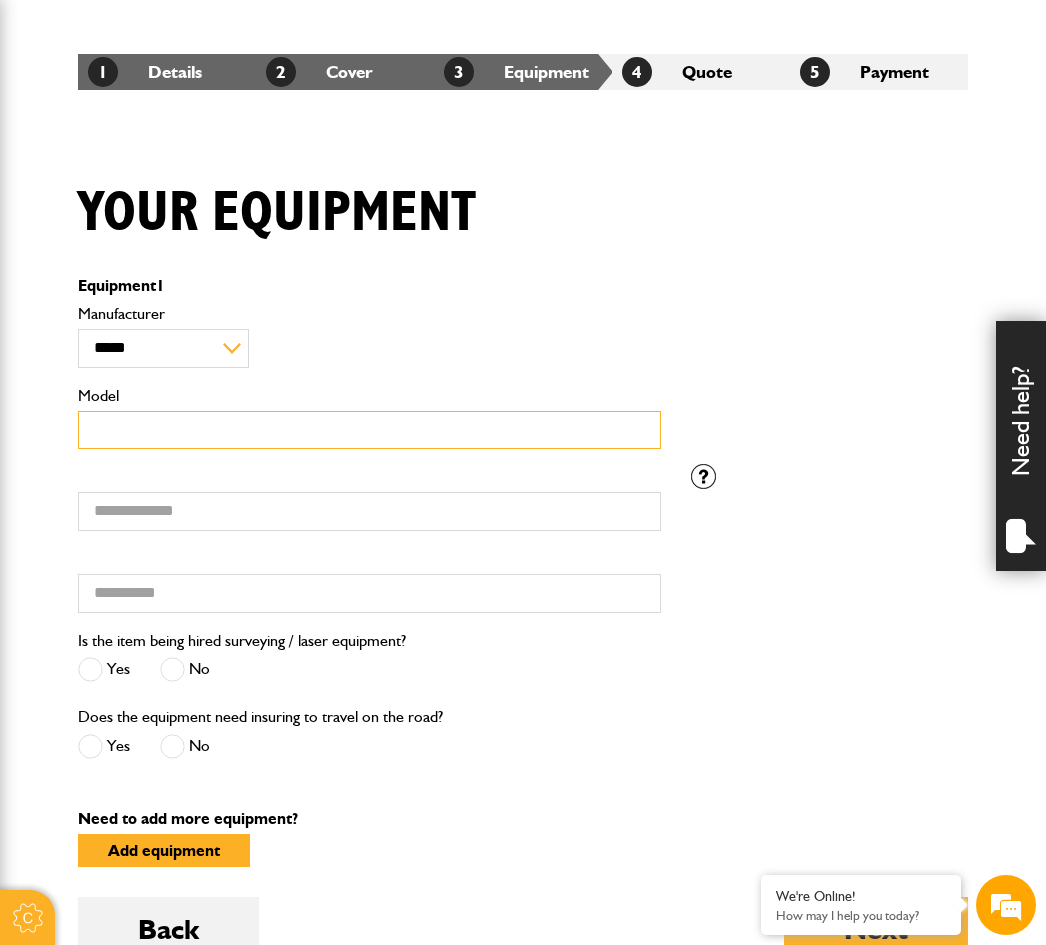 click on "Model" at bounding box center (369, 430) 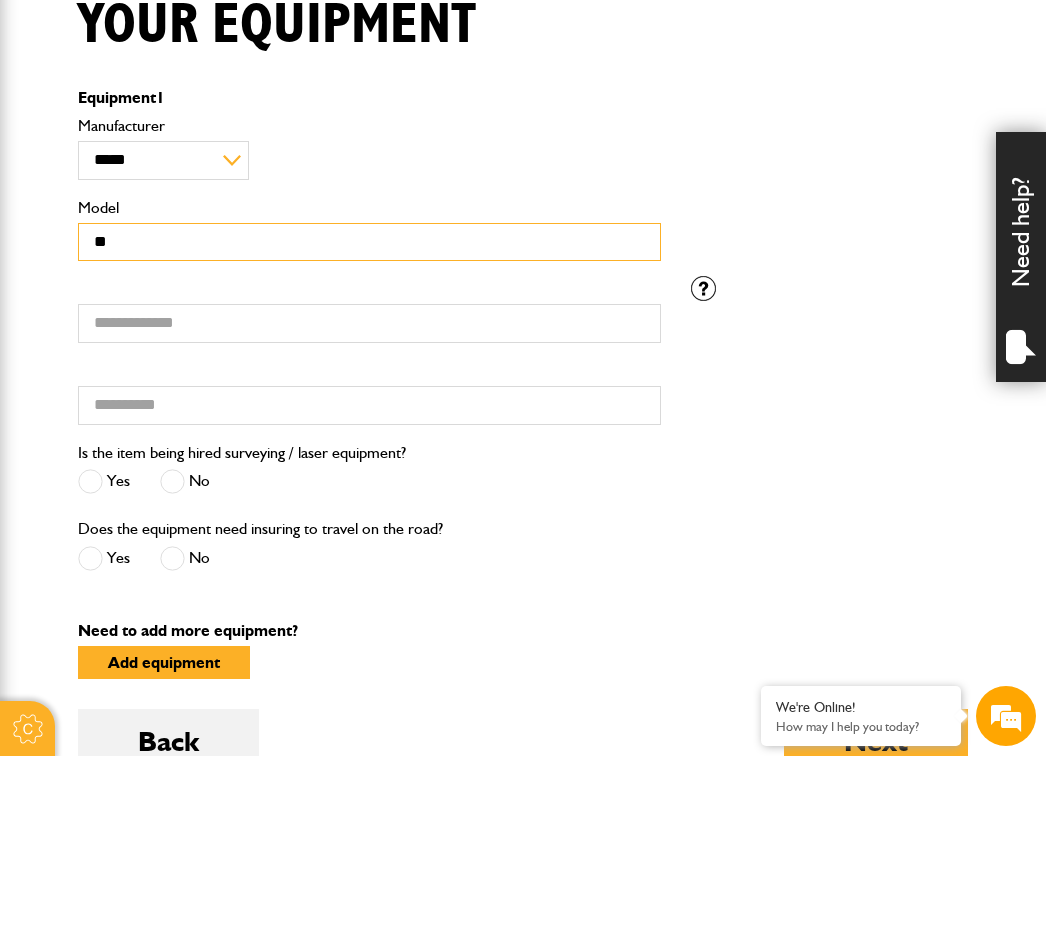 type on "*" 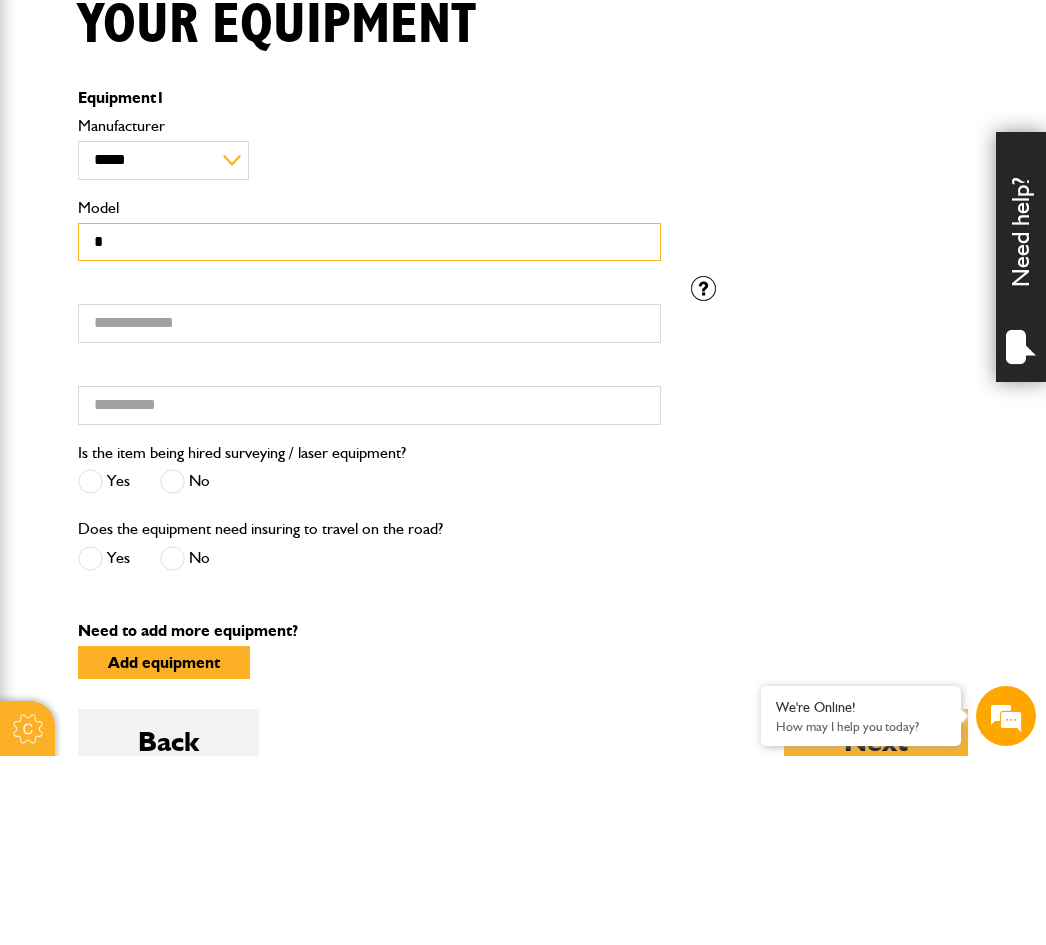 type 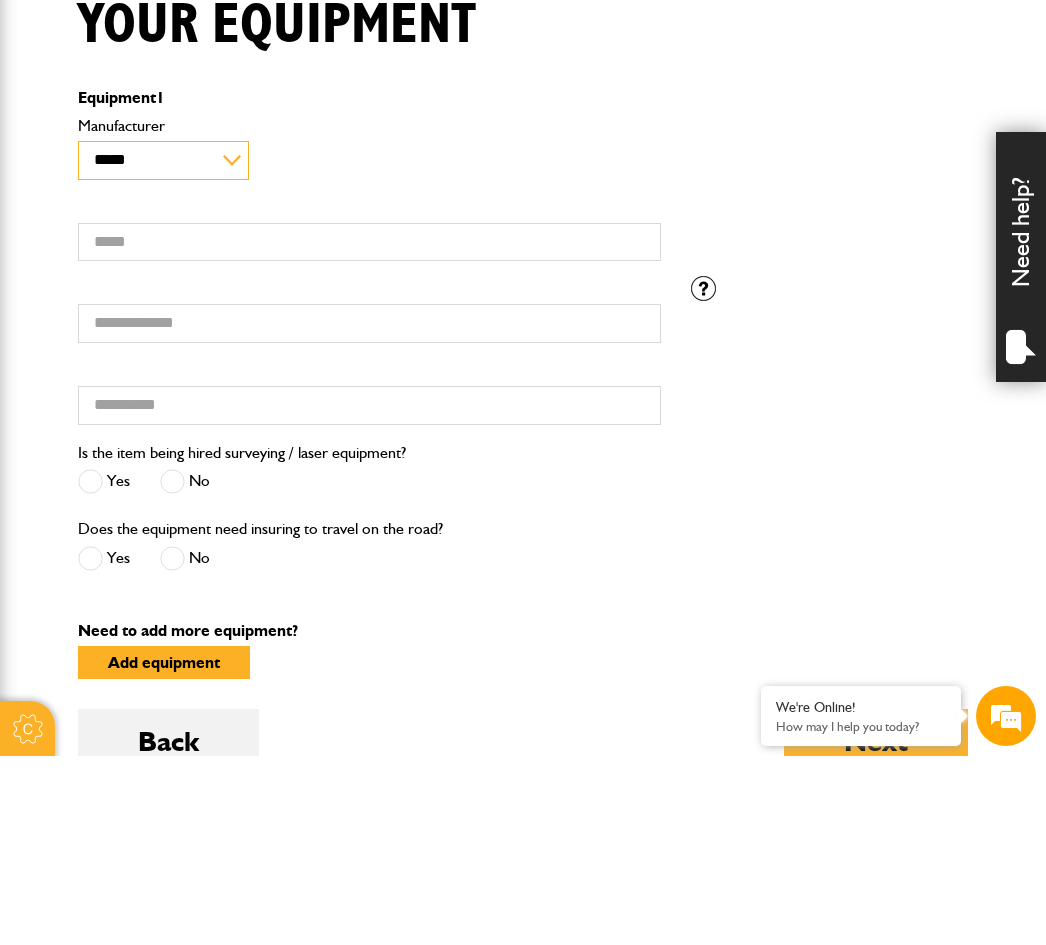 click on "**********" at bounding box center (163, 349) 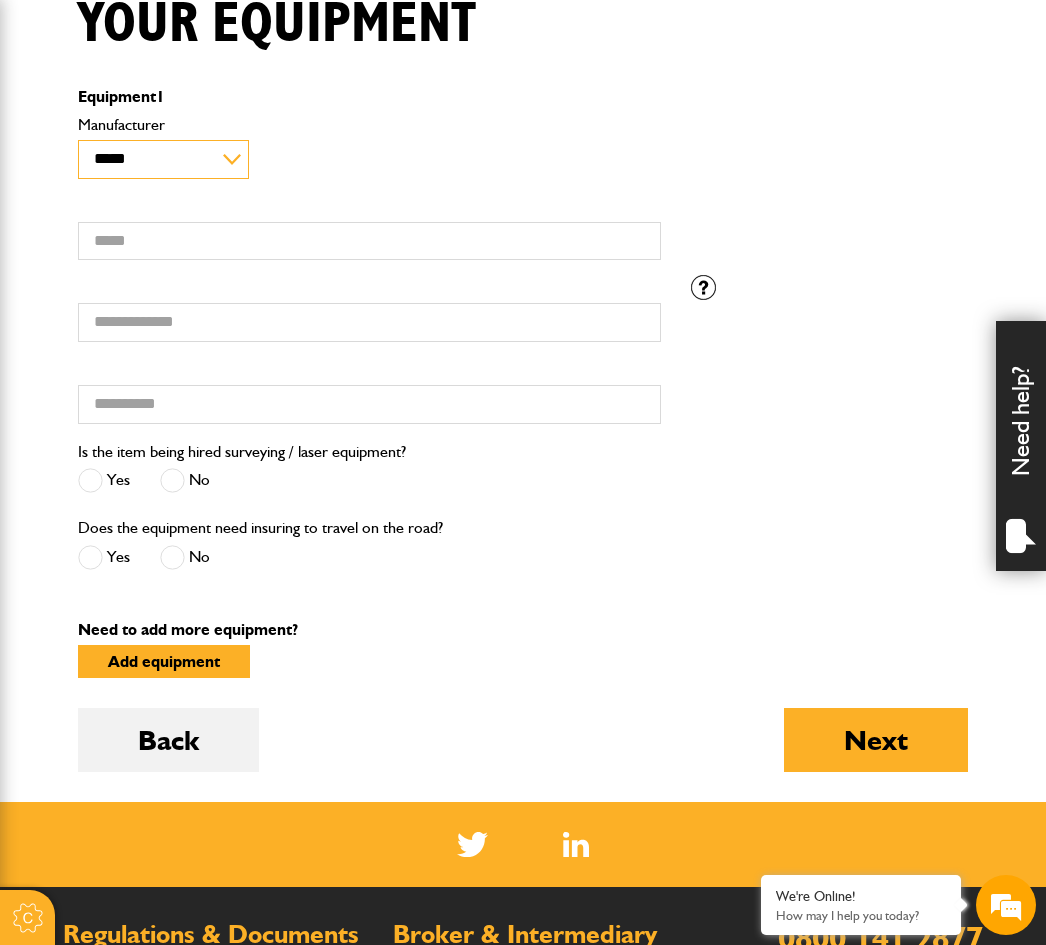 select on "**" 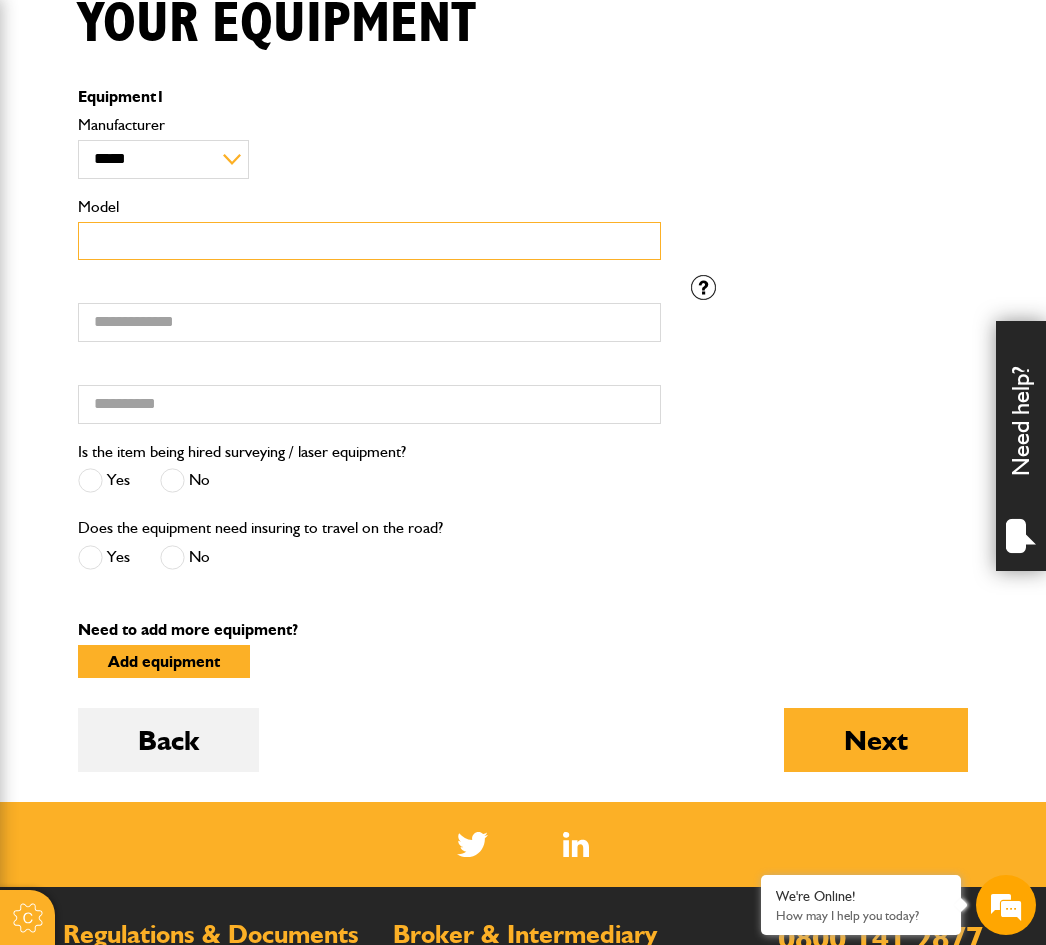 click on "Model" at bounding box center [369, 241] 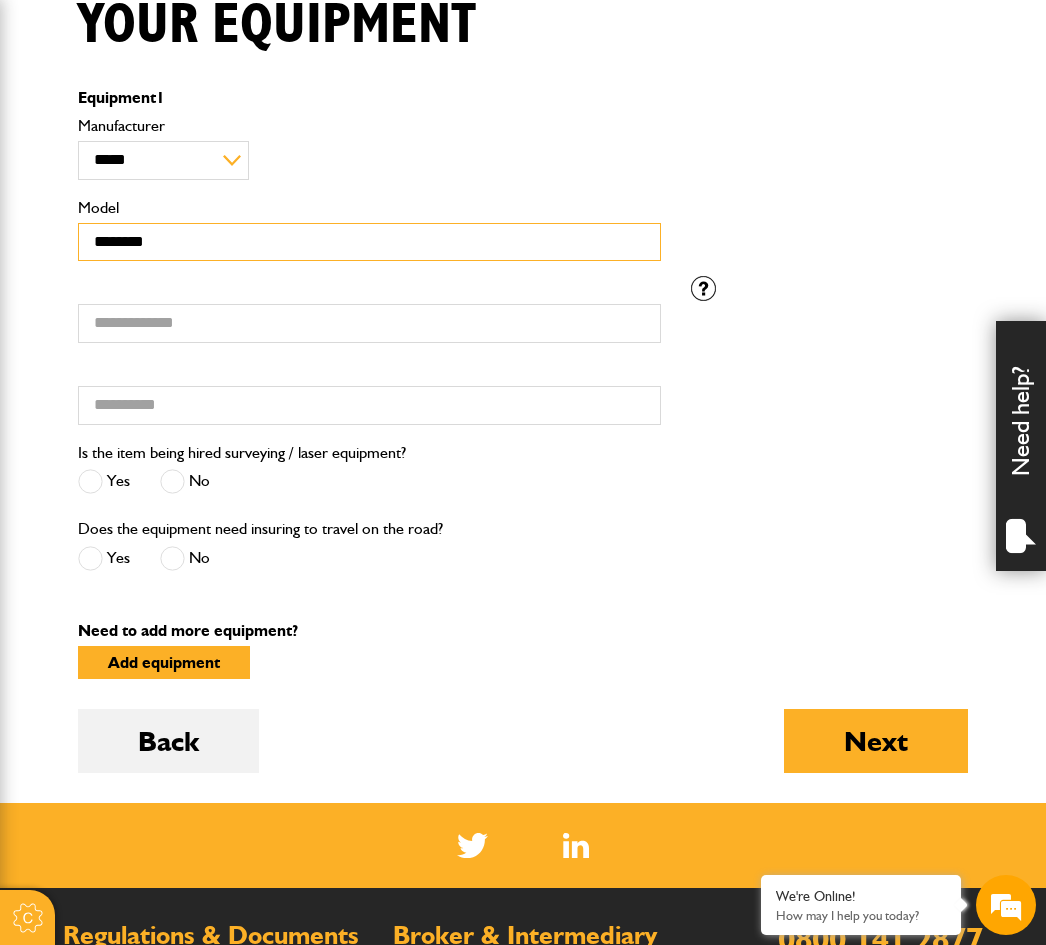 type on "********" 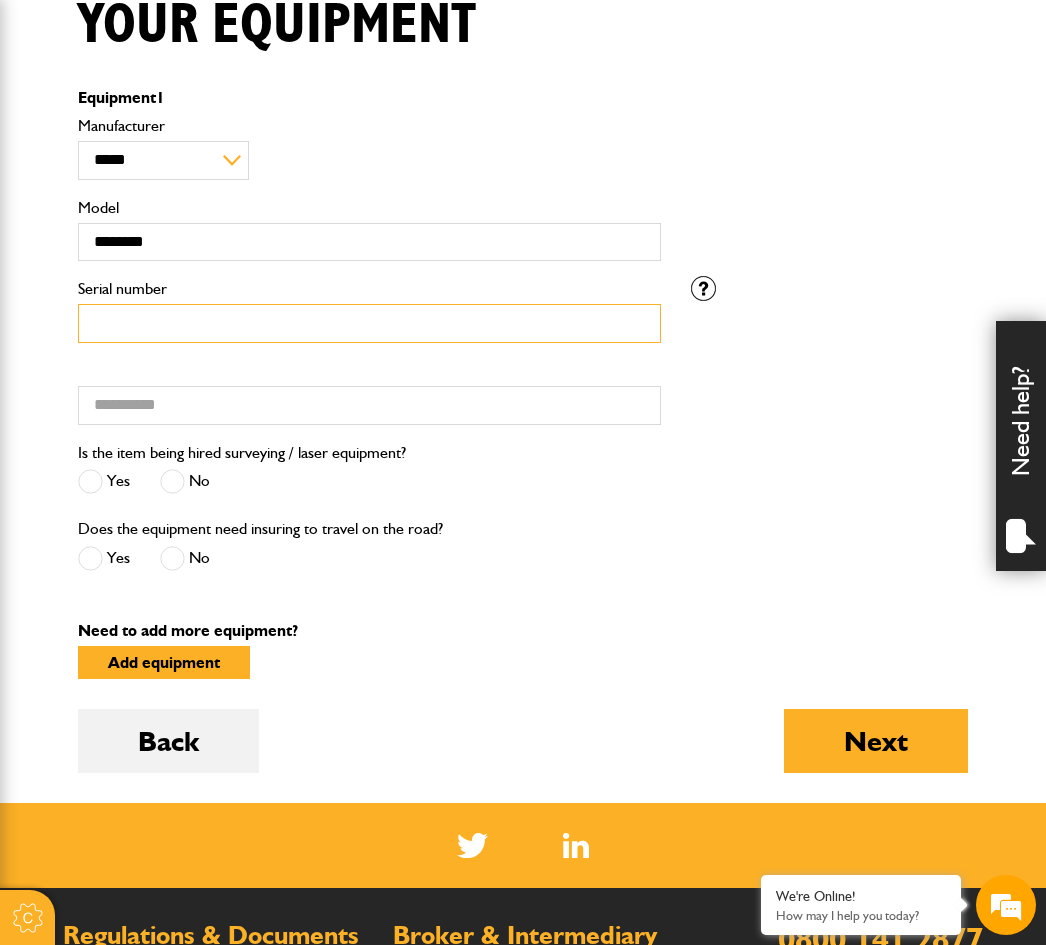 click on "Serial number" at bounding box center [369, 323] 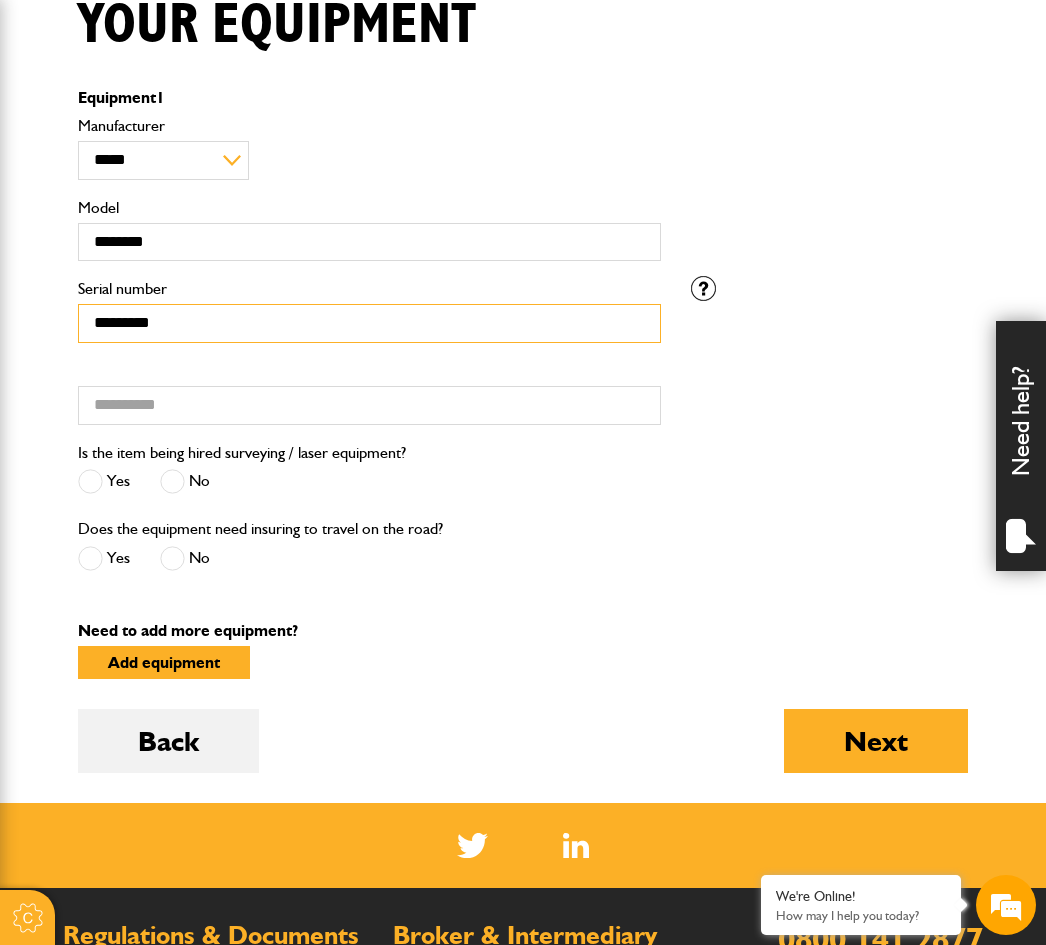 type on "*********" 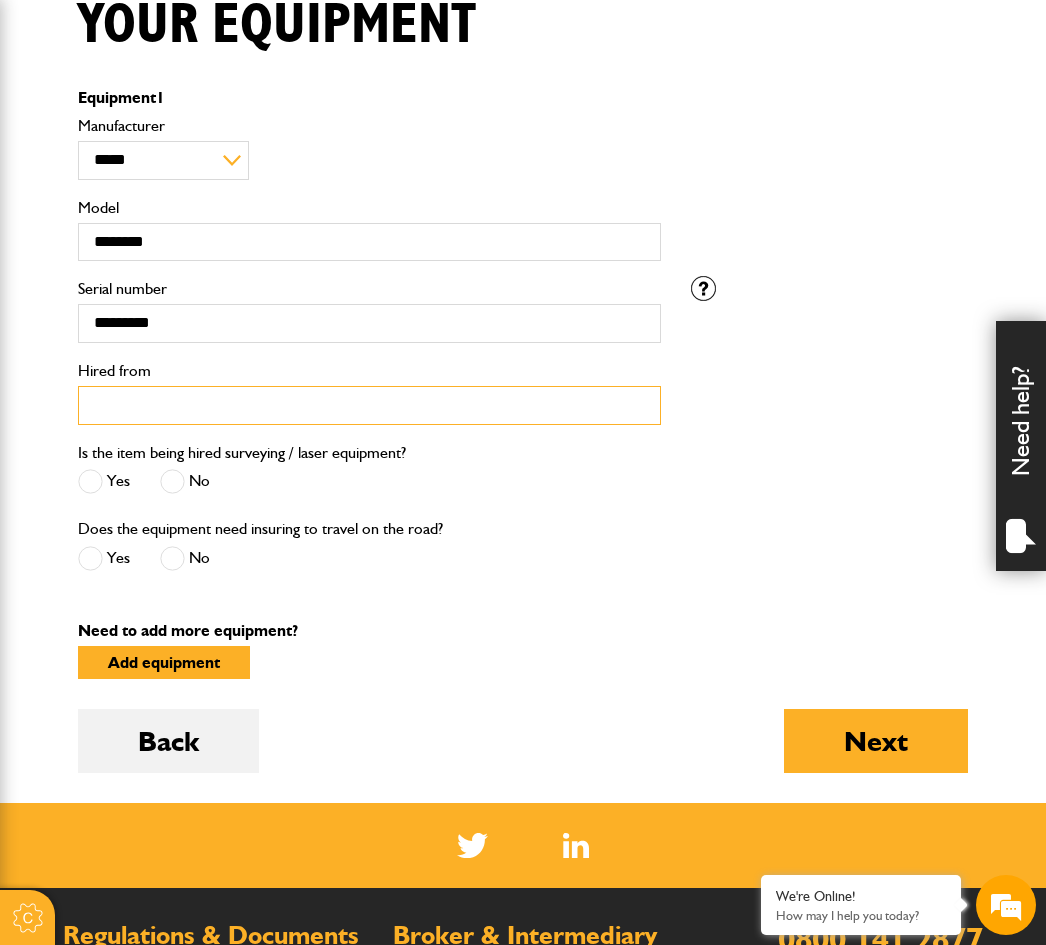 click on "Hired from" at bounding box center (369, 405) 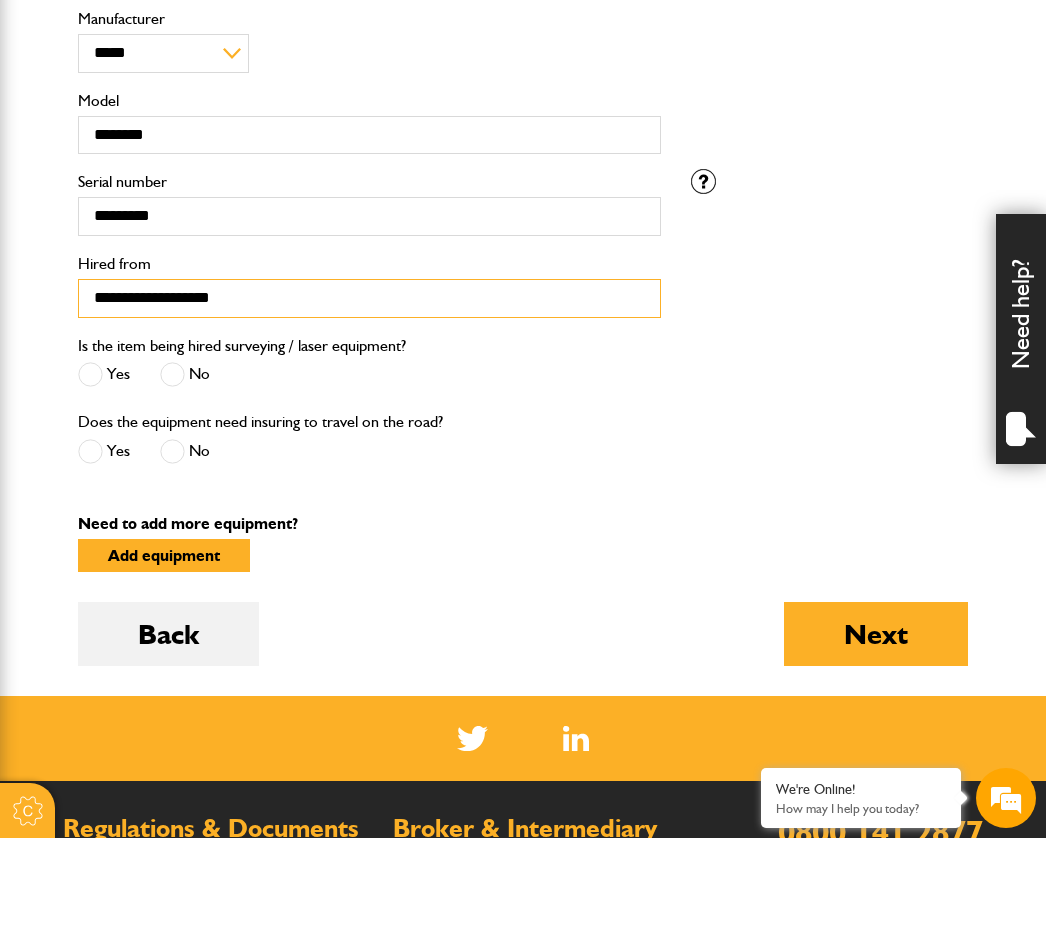 type on "**********" 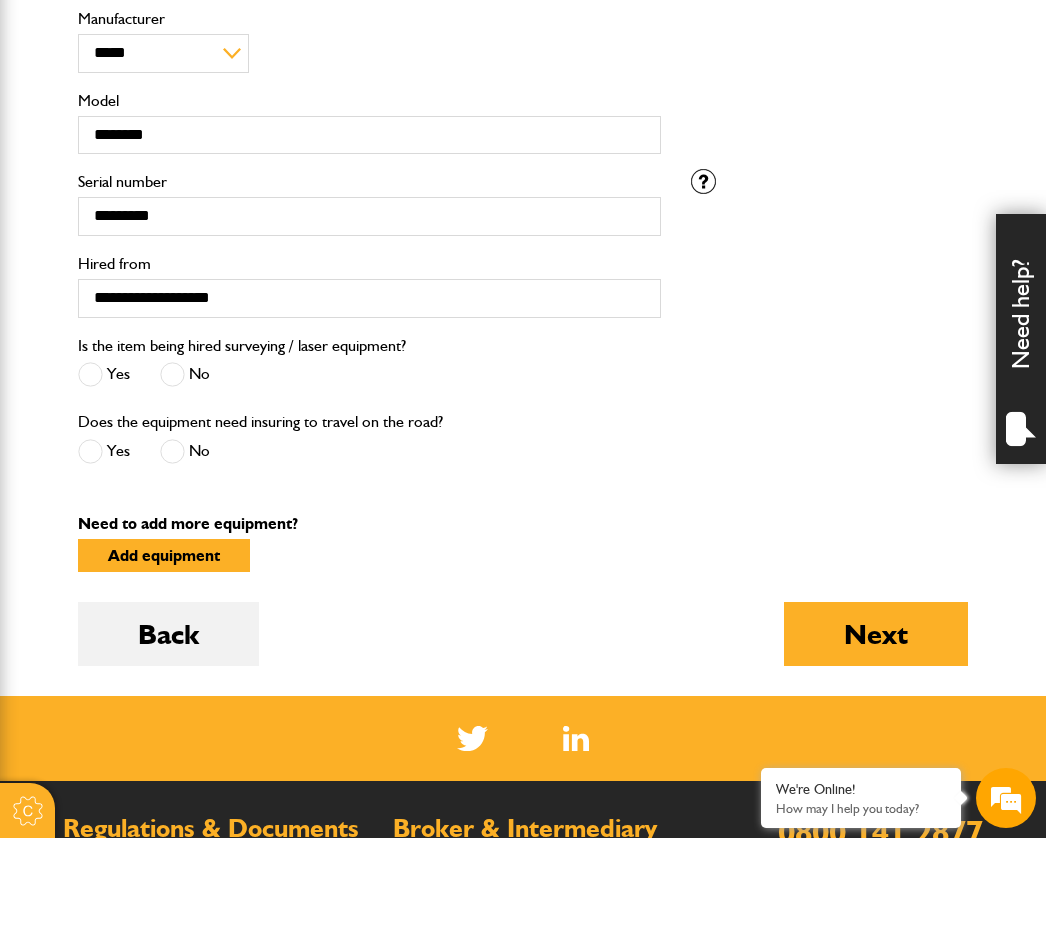 click at bounding box center [172, 481] 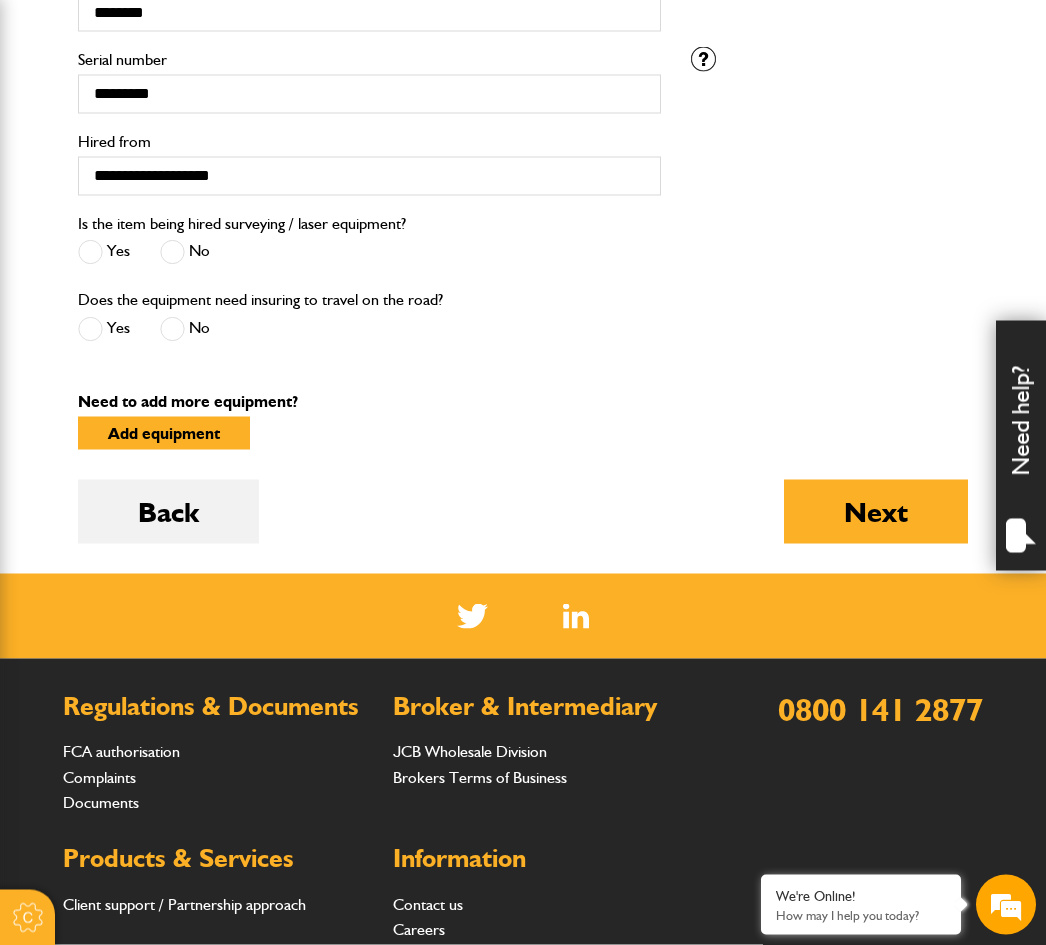 scroll, scrollTop: 762, scrollLeft: 0, axis: vertical 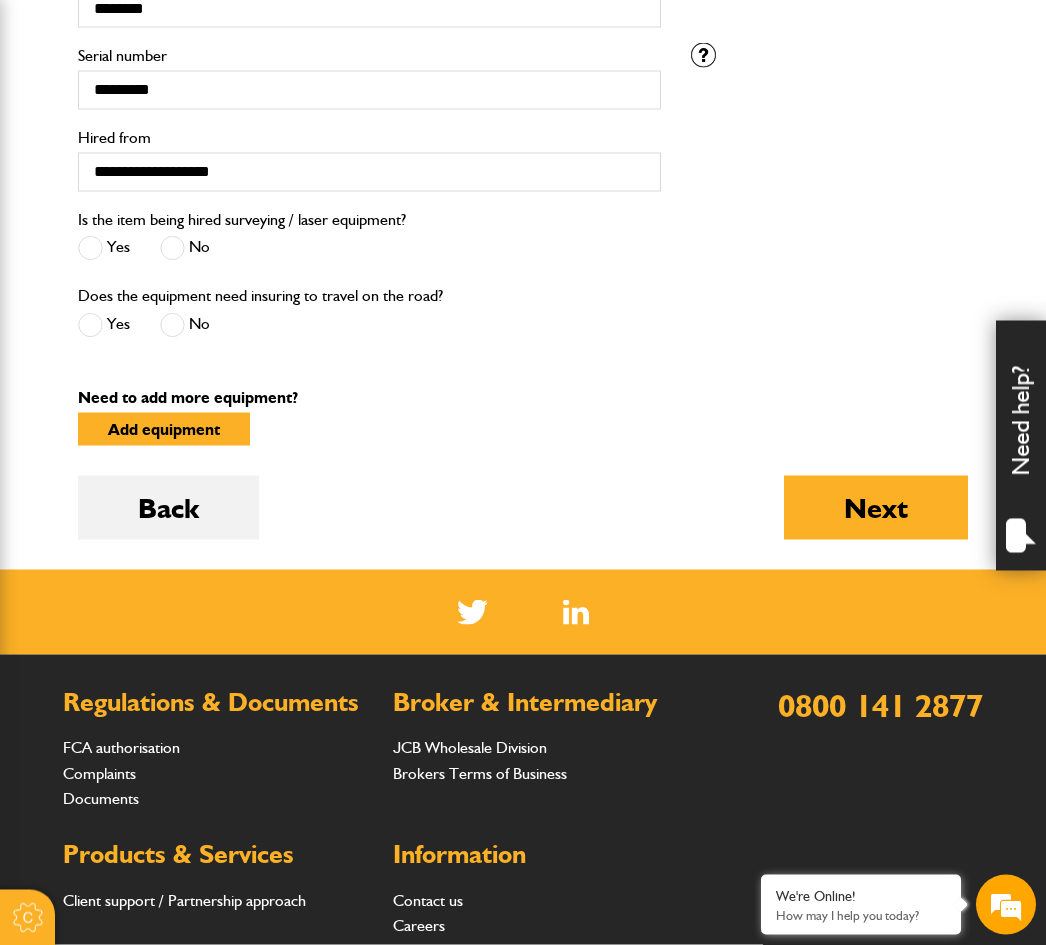 click at bounding box center (172, 325) 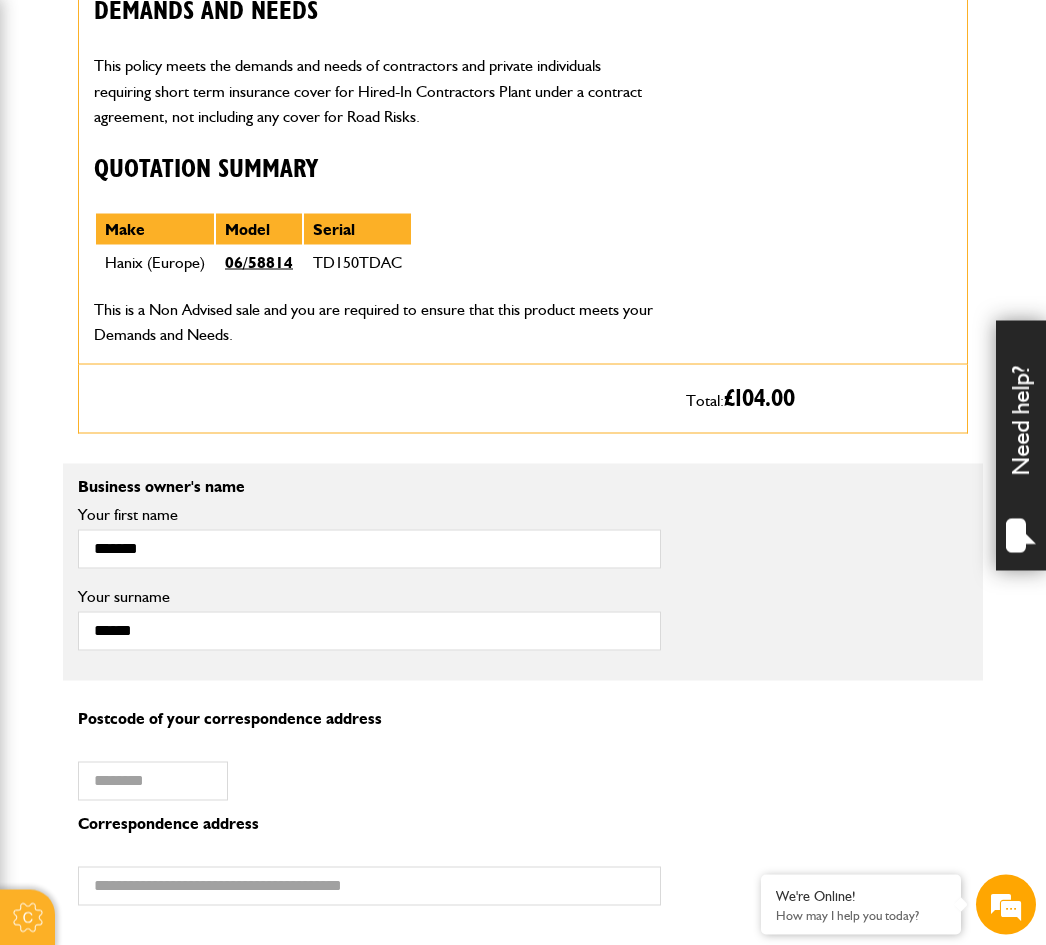 scroll, scrollTop: 962, scrollLeft: 0, axis: vertical 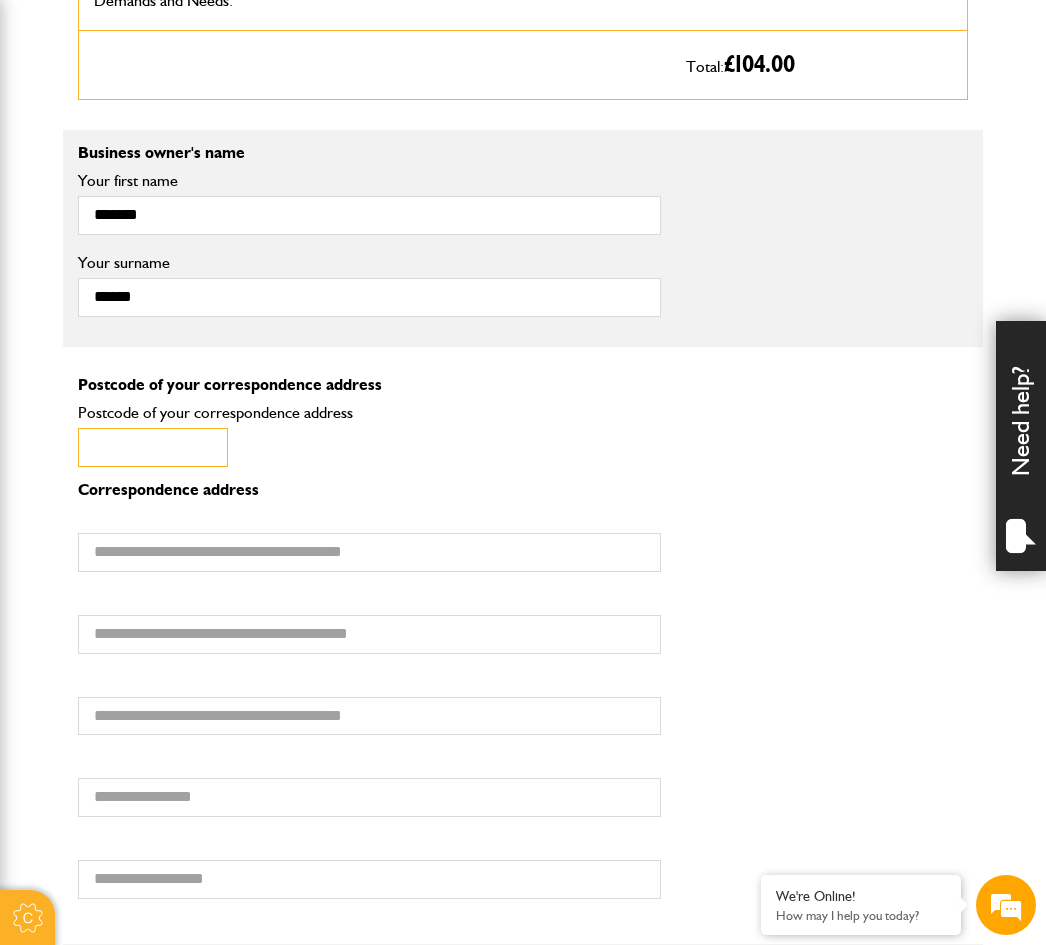 click on "Postcode of your correspondence address" at bounding box center (153, 447) 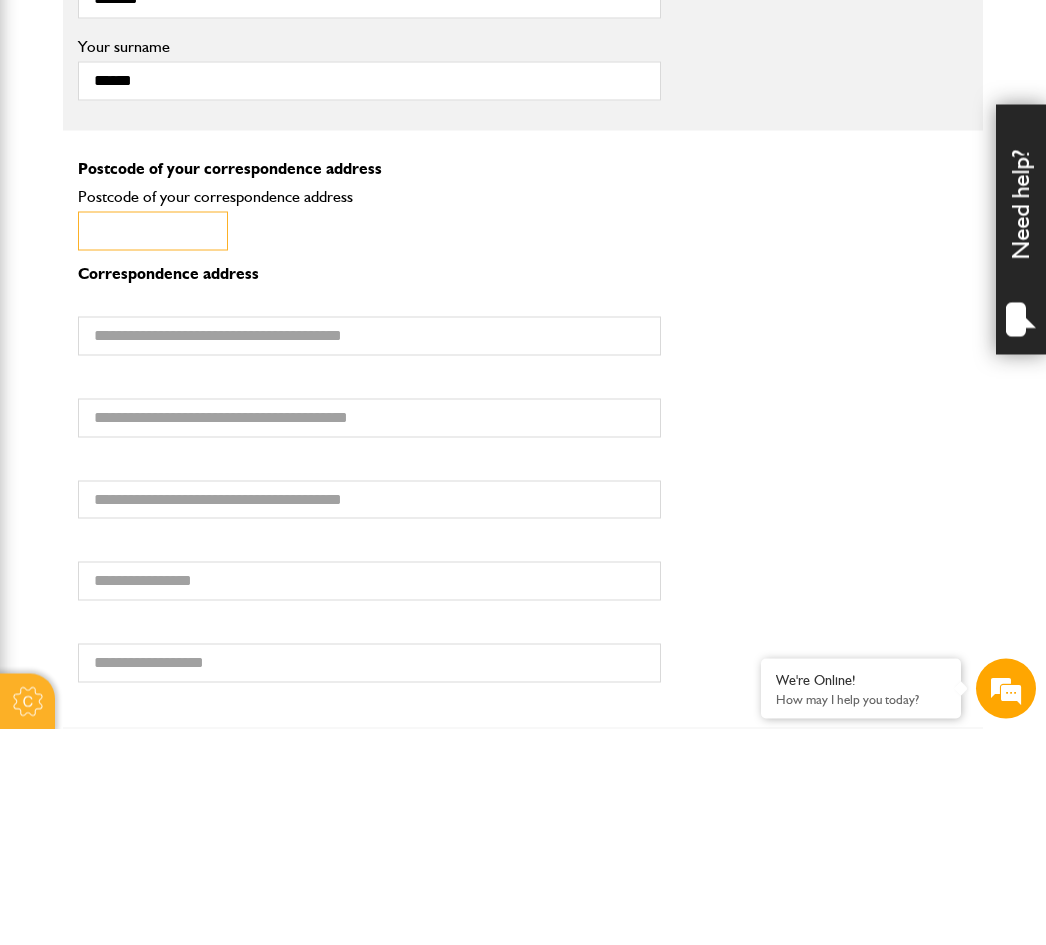 type on "********" 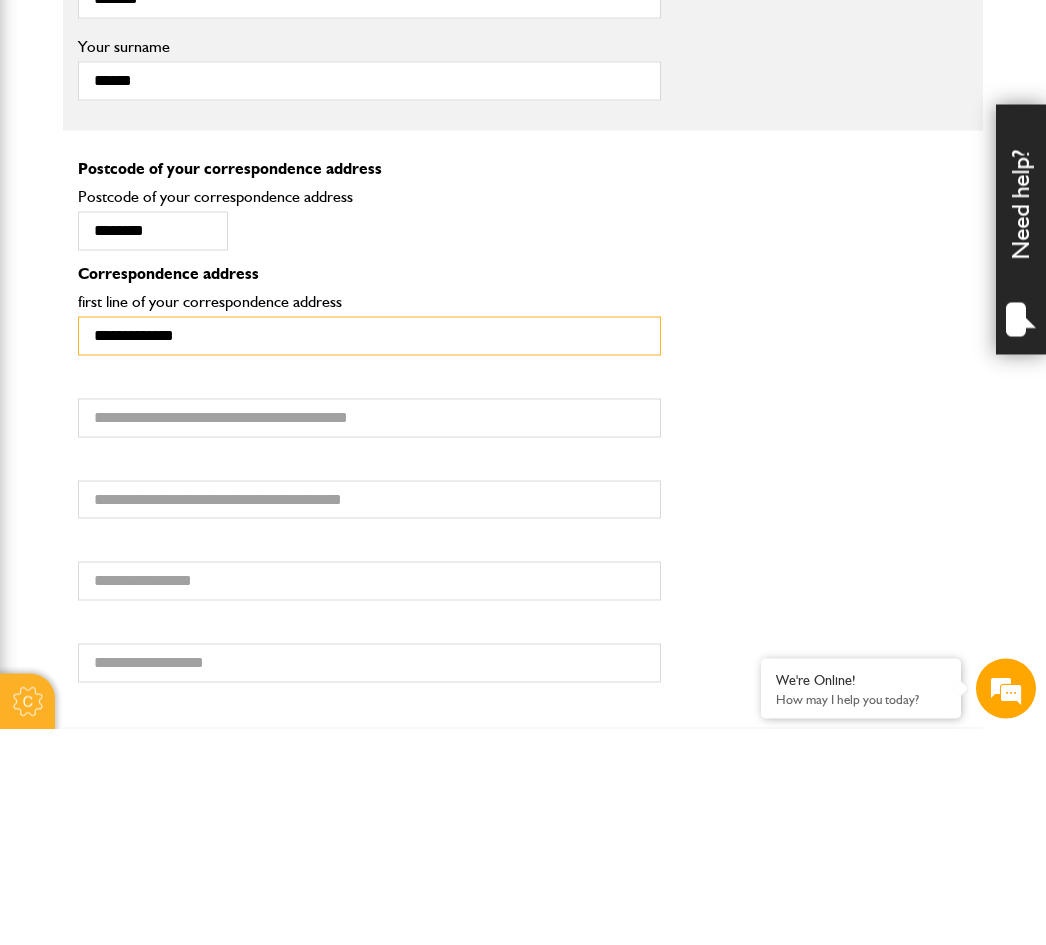 type on "**********" 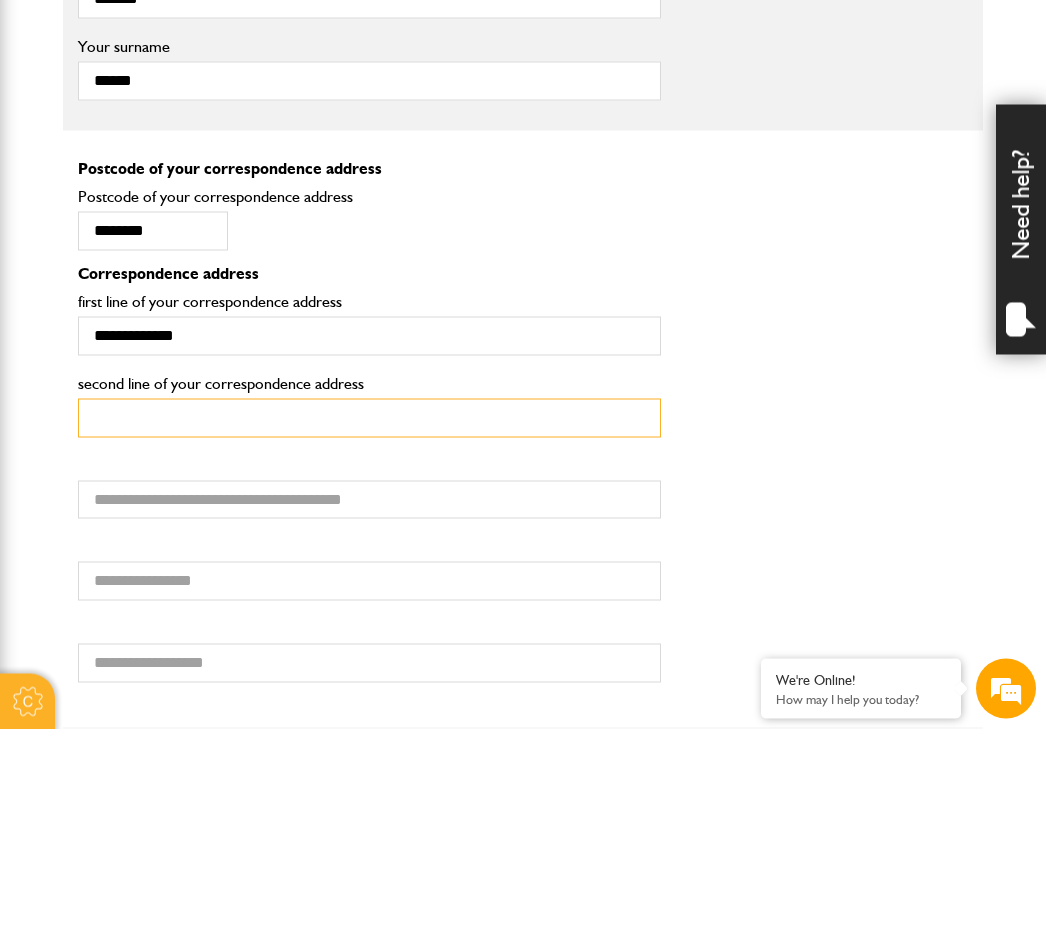 click on "second line of your correspondence address" at bounding box center (369, 634) 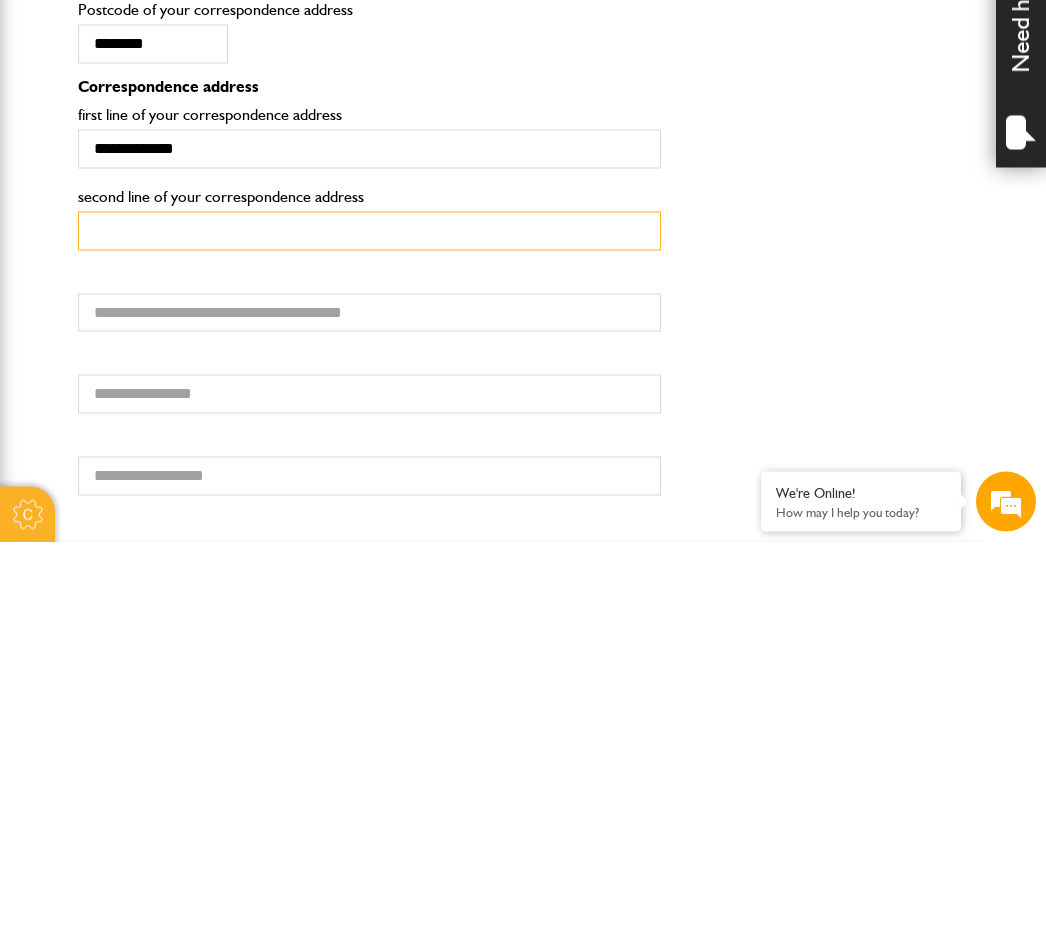 type on "**********" 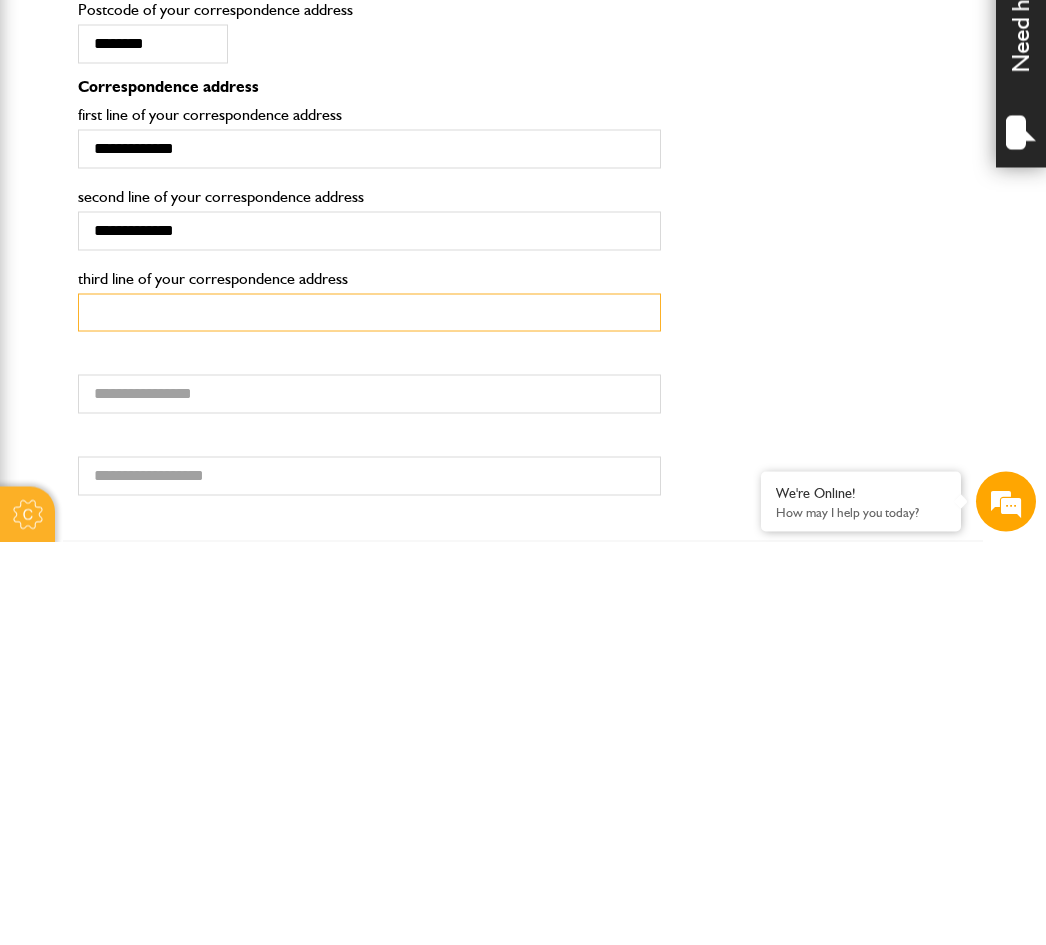 type on "*******" 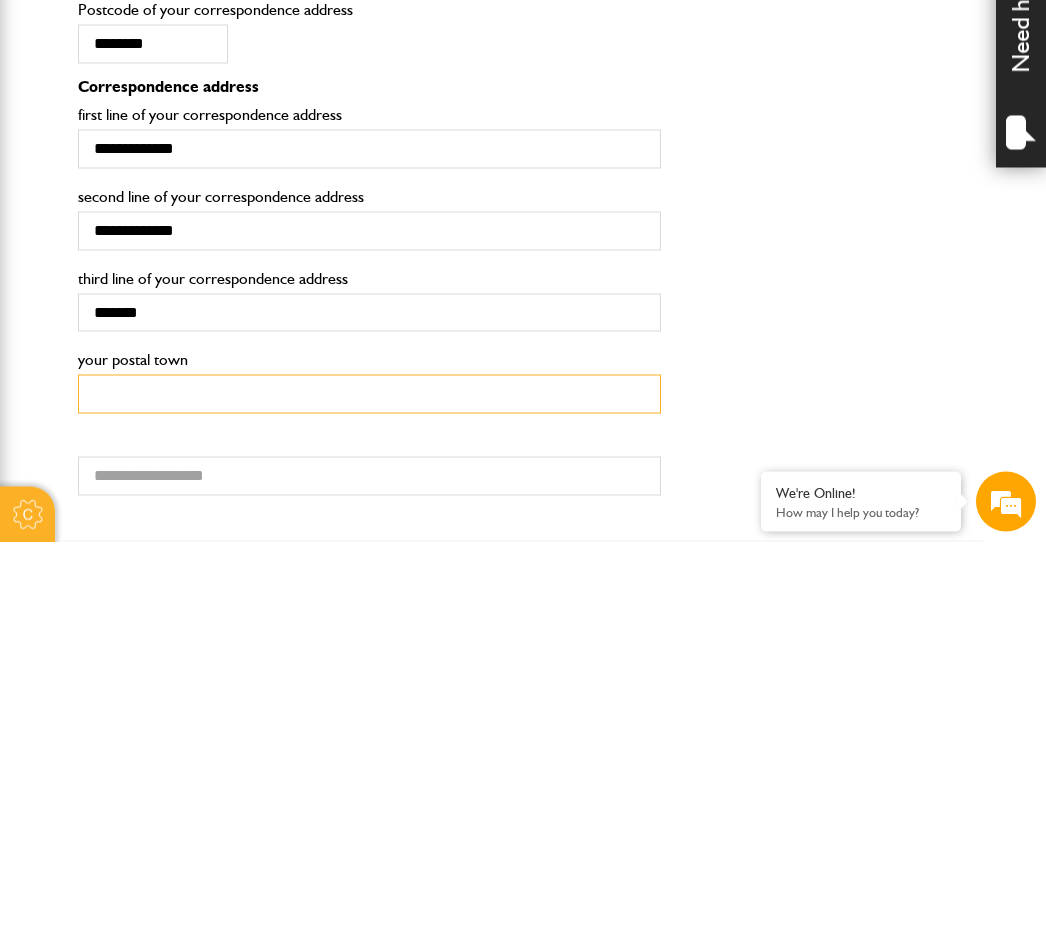 type on "********" 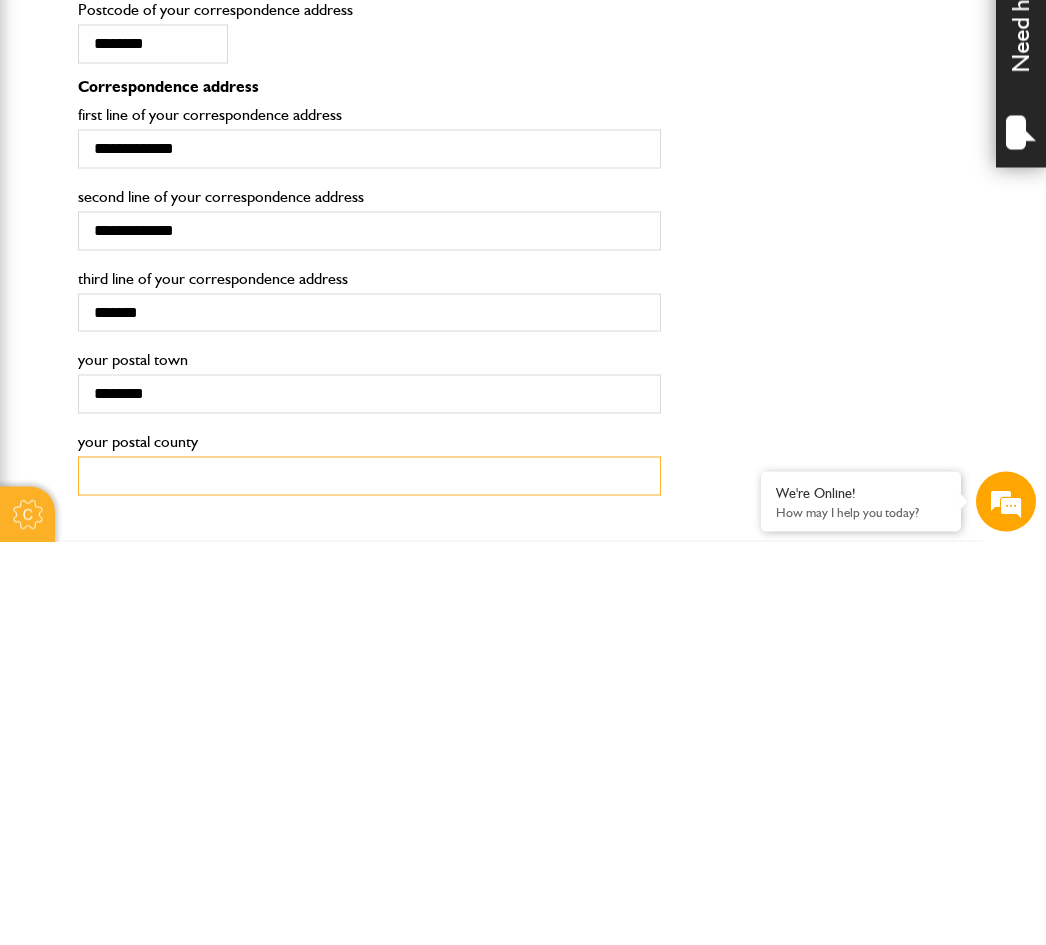 type on "********" 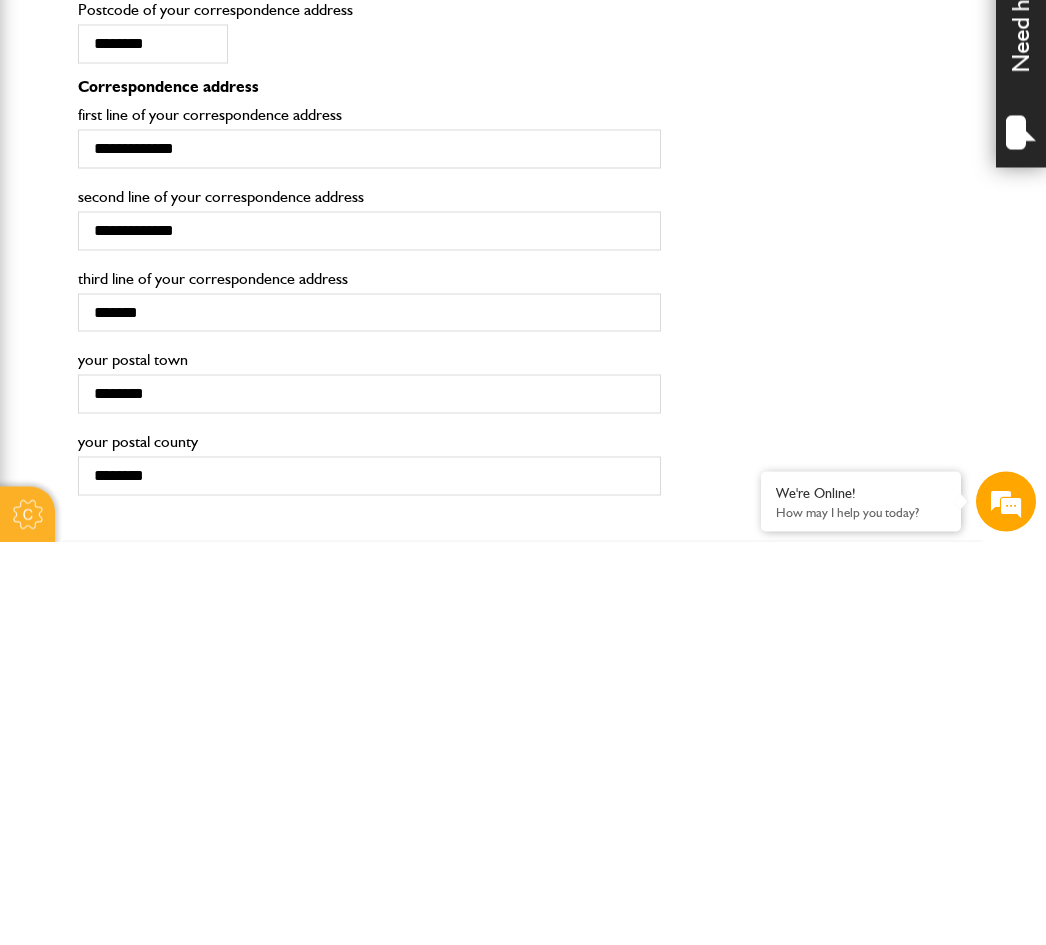 scroll, scrollTop: 1699, scrollLeft: 0, axis: vertical 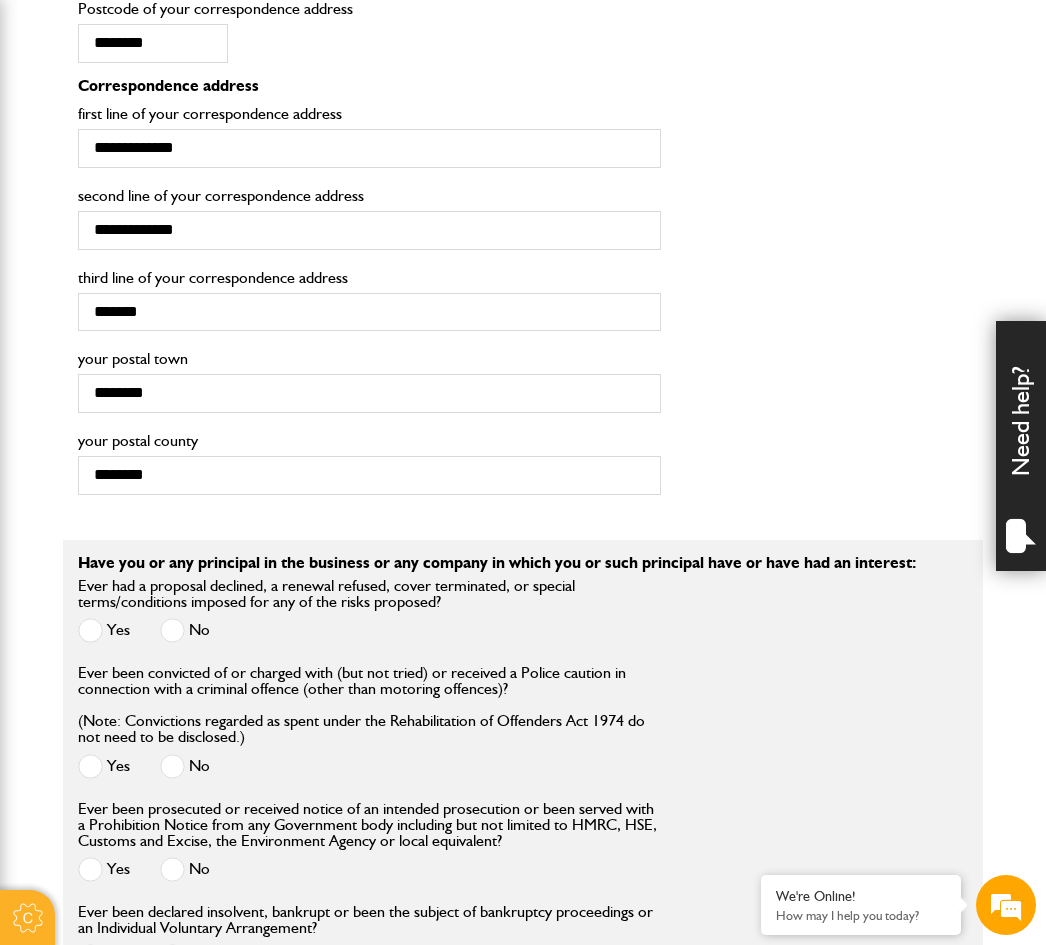click at bounding box center (172, 630) 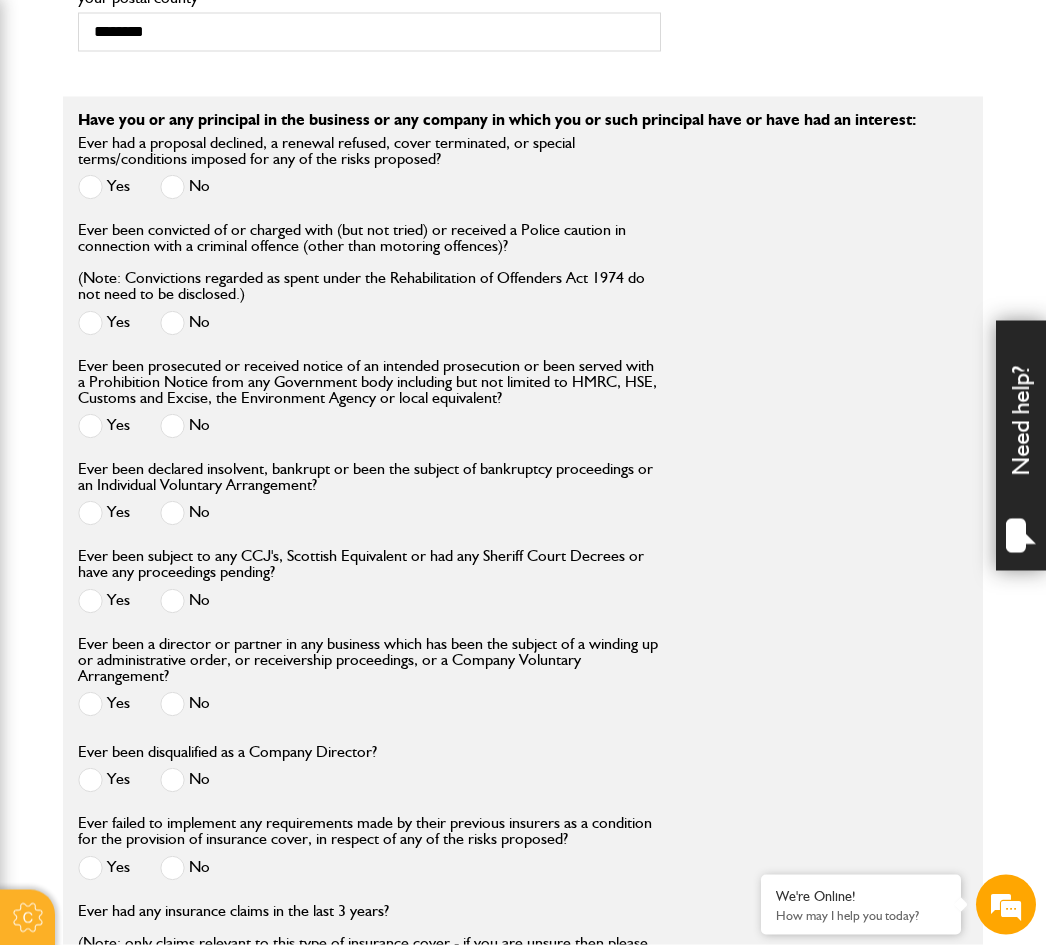 scroll, scrollTop: 2143, scrollLeft: 0, axis: vertical 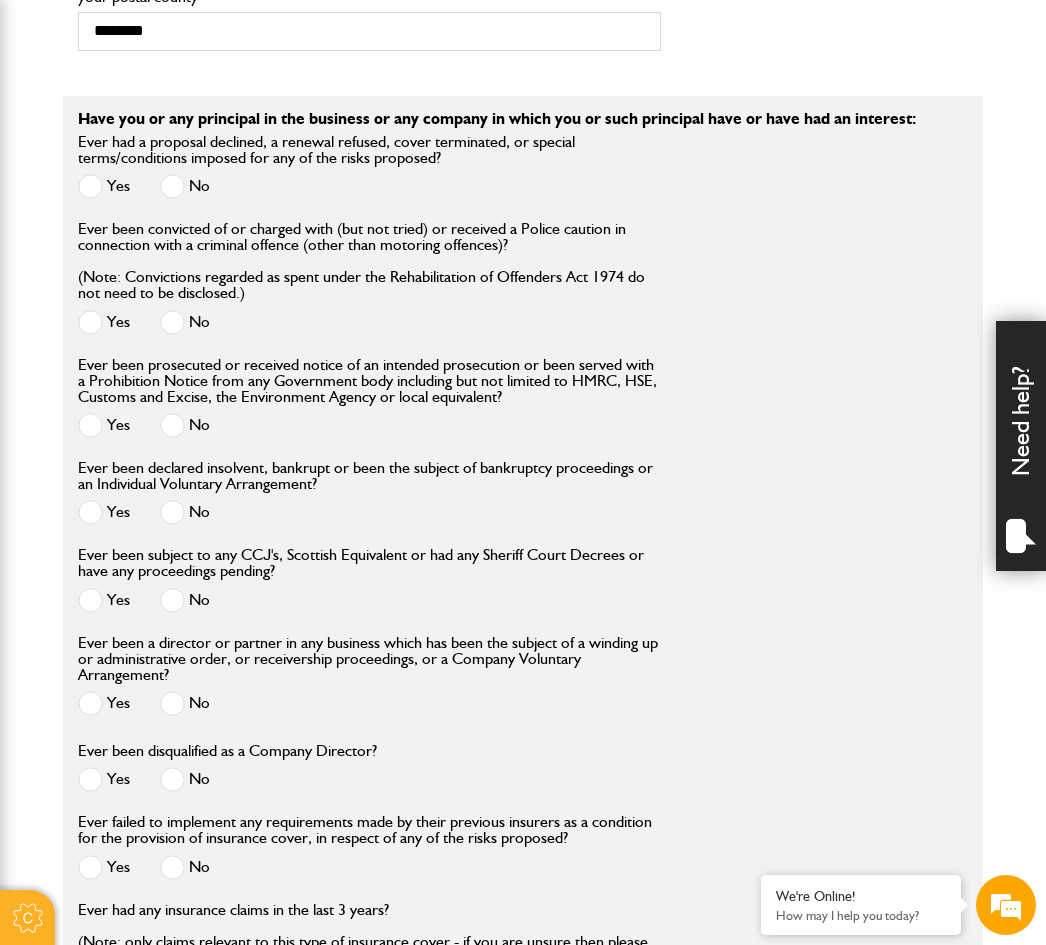click at bounding box center (172, 425) 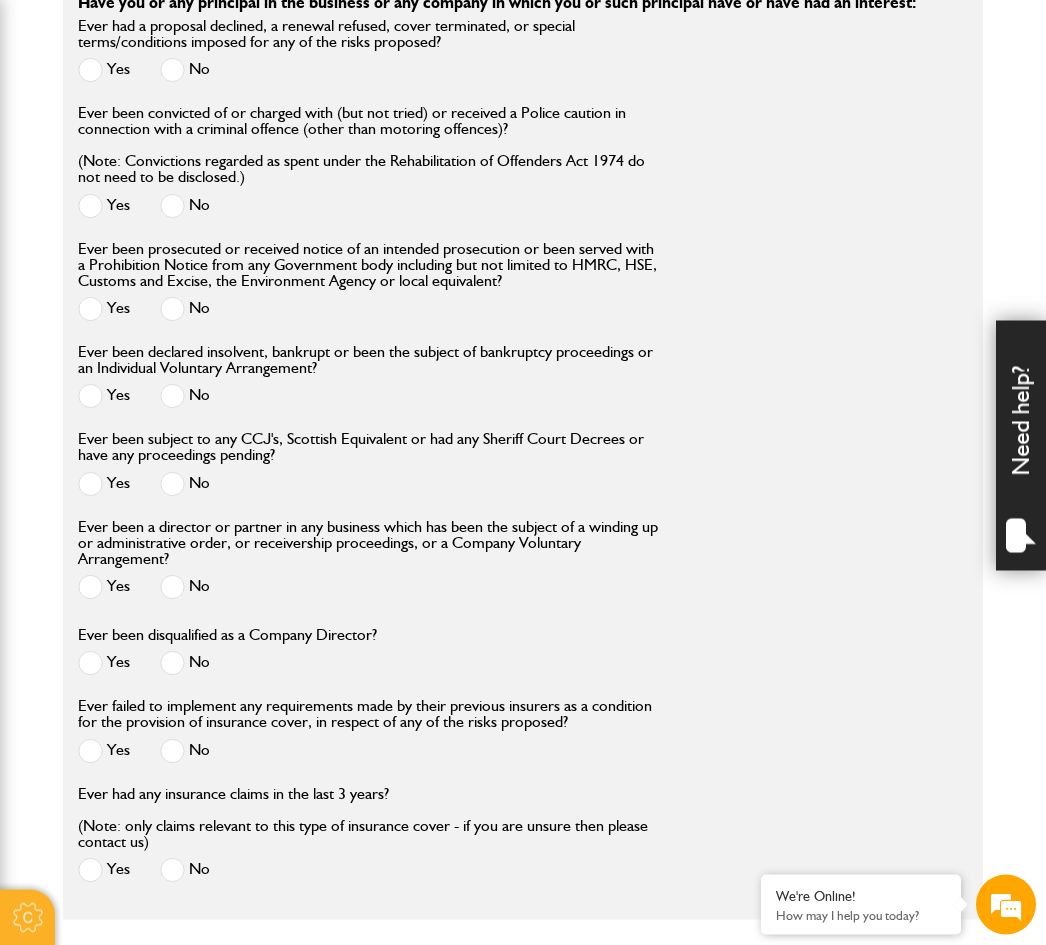 scroll, scrollTop: 2266, scrollLeft: 0, axis: vertical 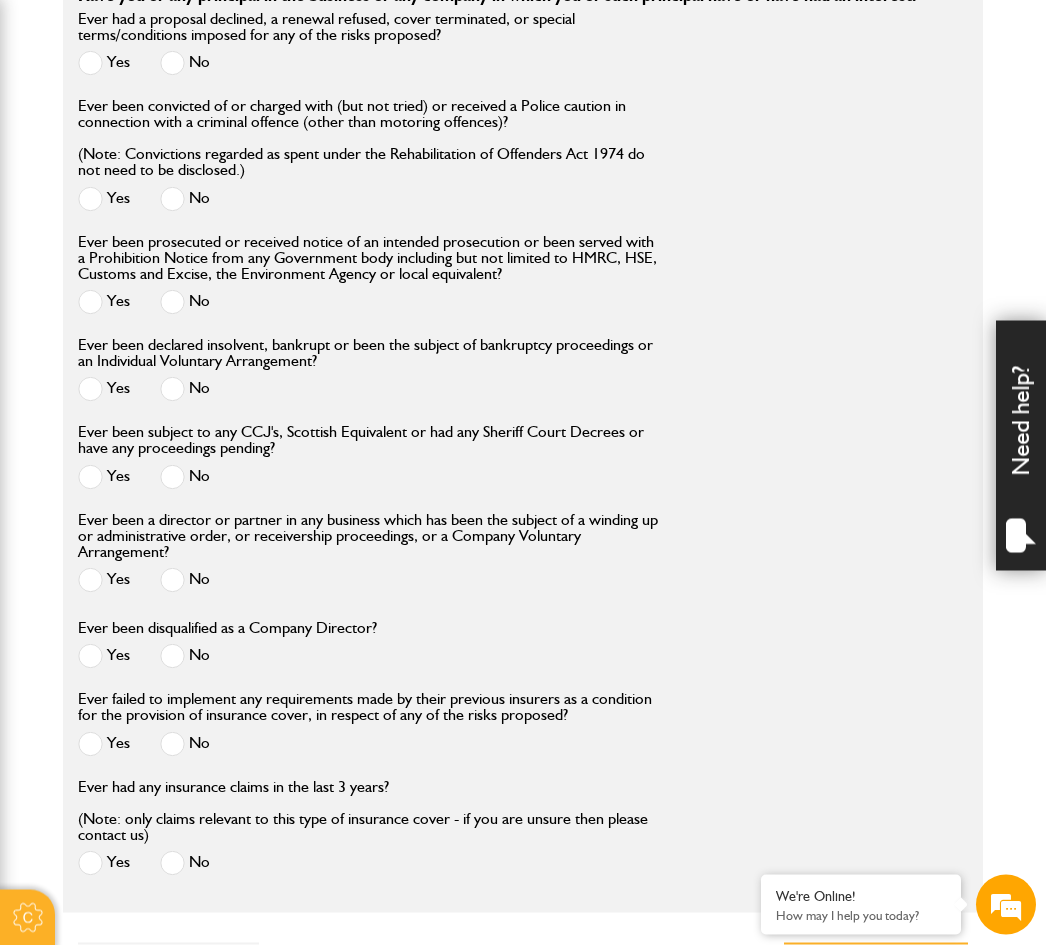 click at bounding box center (172, 744) 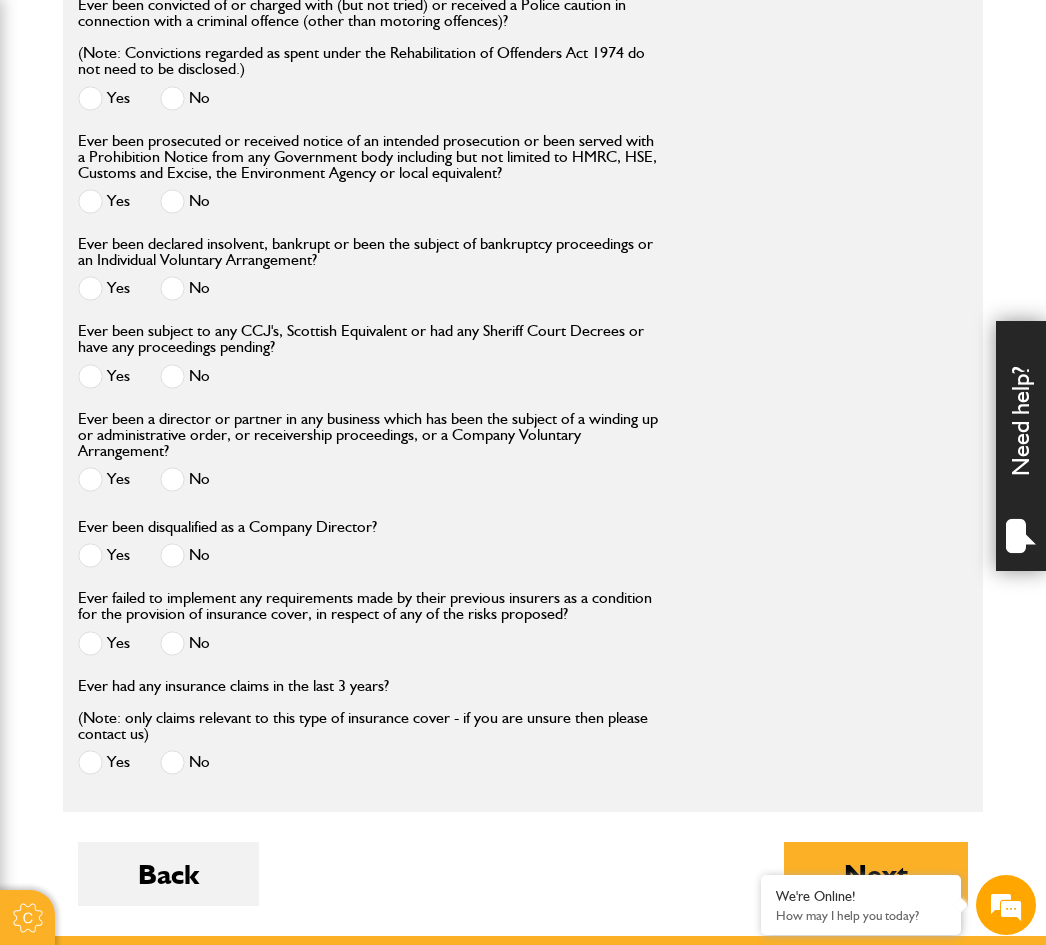 scroll, scrollTop: 2368, scrollLeft: 0, axis: vertical 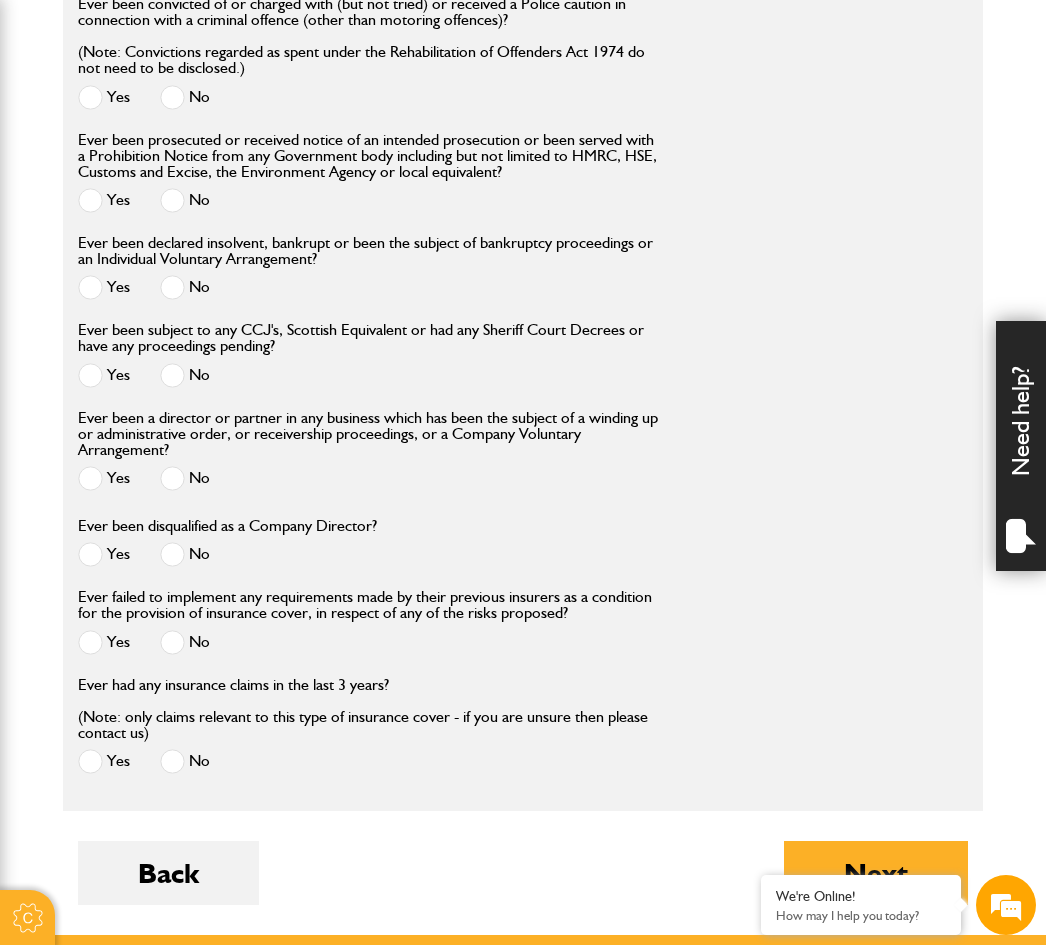 click at bounding box center [172, 761] 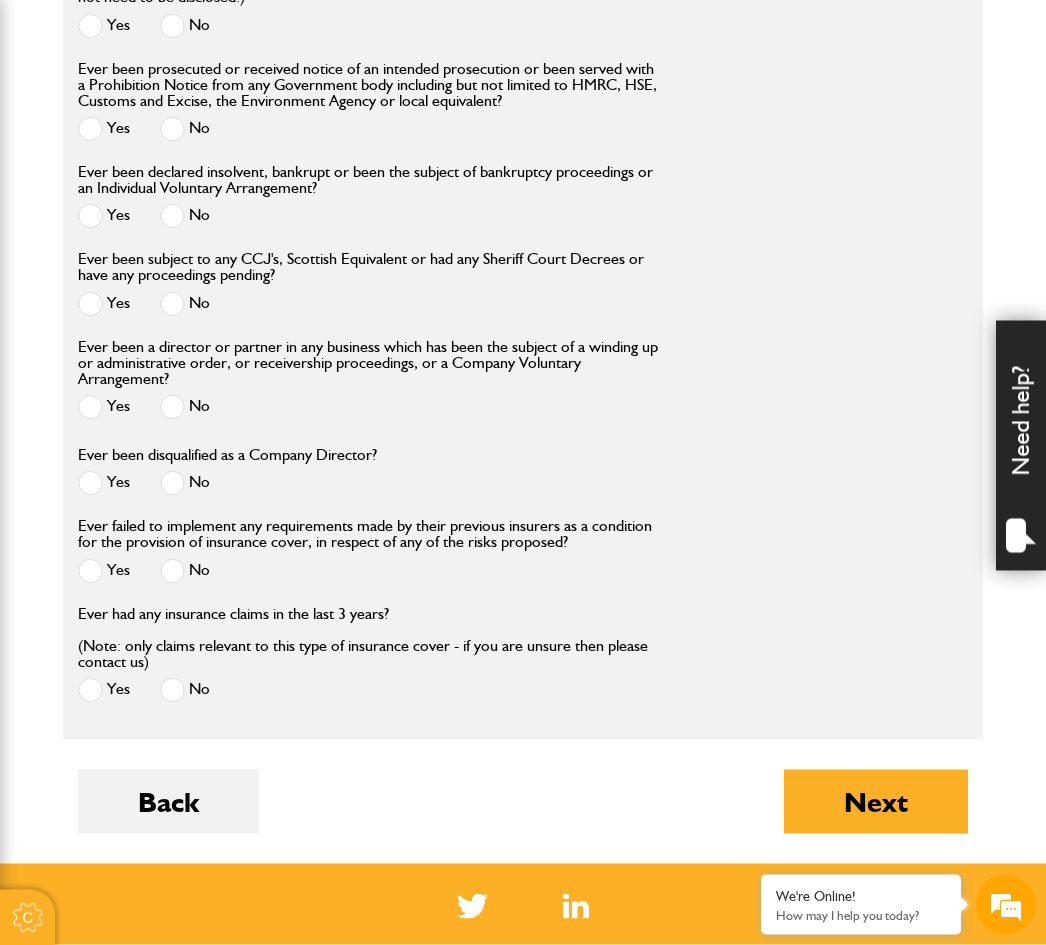 click on "Short term plant and equipment cover
Premium::
£84.00  includes 12% Insurance Premium Tax
Fee:
£20.00
Starts:
5th Aug 2025 00:00
Ends:
7th Aug 2025 23:59
Policy:
Hiremaster
Insurance underwriter:
Royal Sun Alliance
Excess:
£500.00  in respect of each and every claim for accidental damage increasing to £1,000 in respect of each and every claim for theft or malicious damage.
Demands and needs
This policy meets the demands and needs of contractors and private individuals requiring short term insurance cover for Hired-In Contractors Plant under a contract agreement, not including any cover for Road Risks.
Quotation Summary
Make
Model
Serial
Hanix (Europe)
06/58814
TD150TDAC
This is a Non Advised sale and you are required to ensure that this product meets your Demands and Needs.
Total:  £ 104.00
Business owner's name
*******
Your first name
******
Your surname" at bounding box center (523, -478) 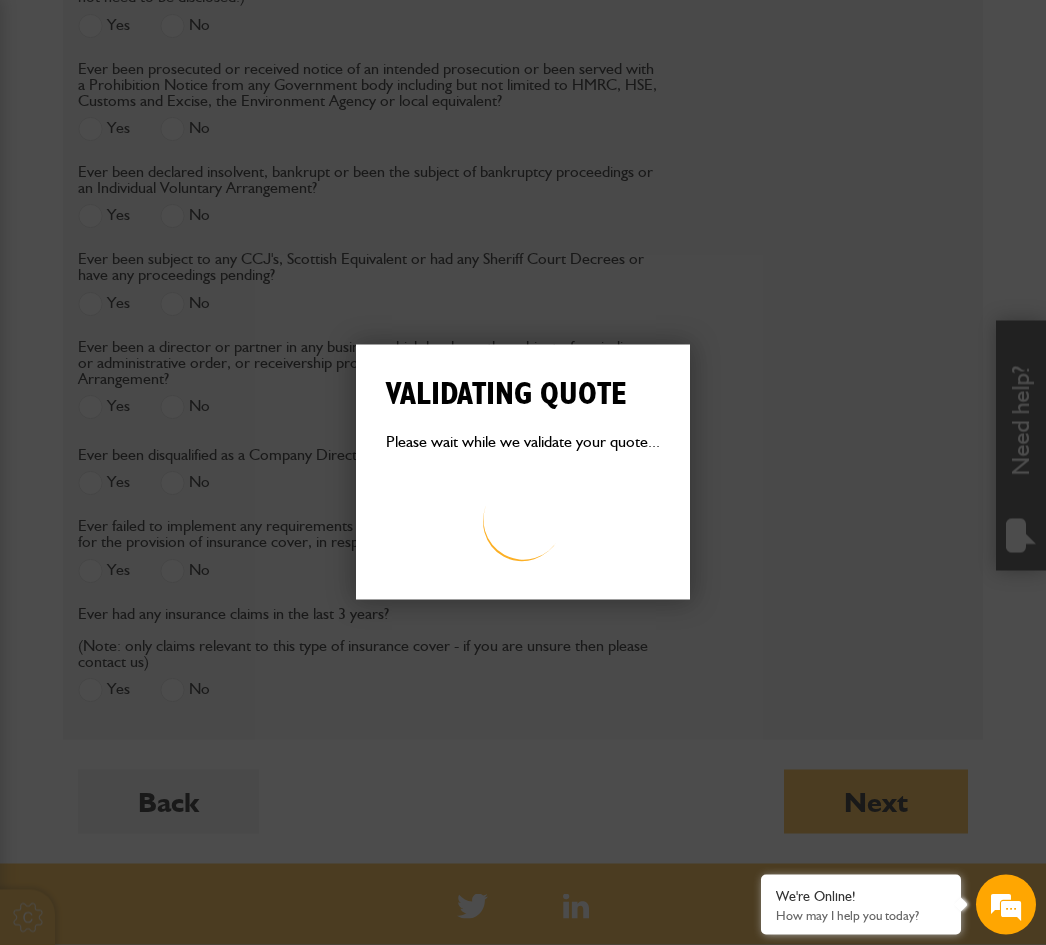 scroll, scrollTop: 2440, scrollLeft: 0, axis: vertical 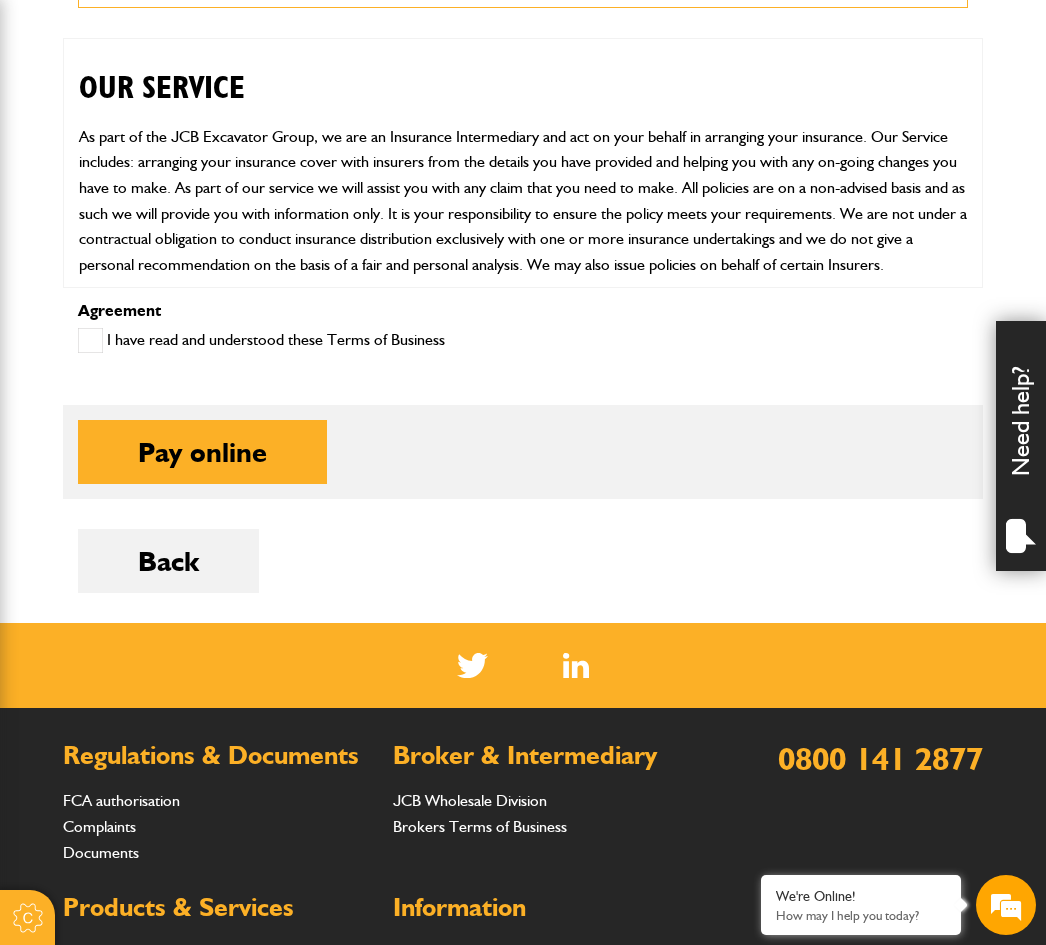 click on "Pay online" at bounding box center (202, 452) 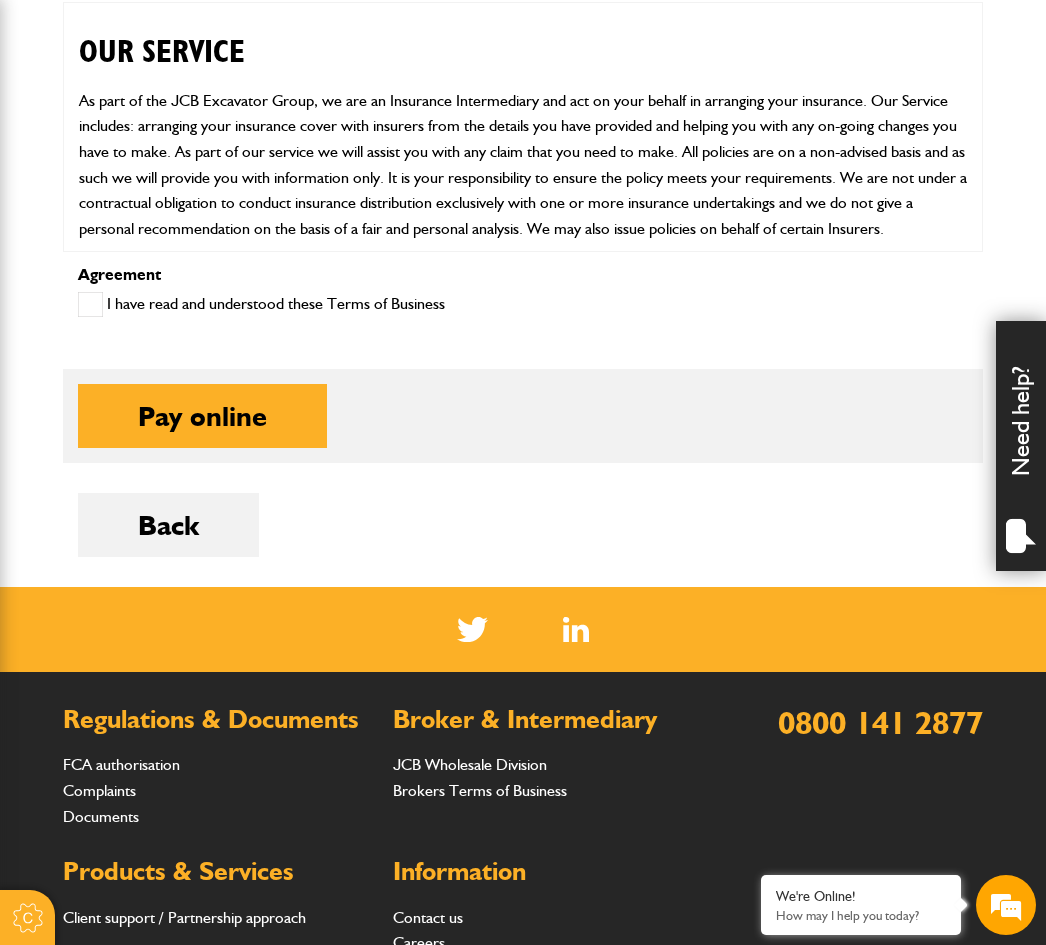 click at bounding box center [90, 304] 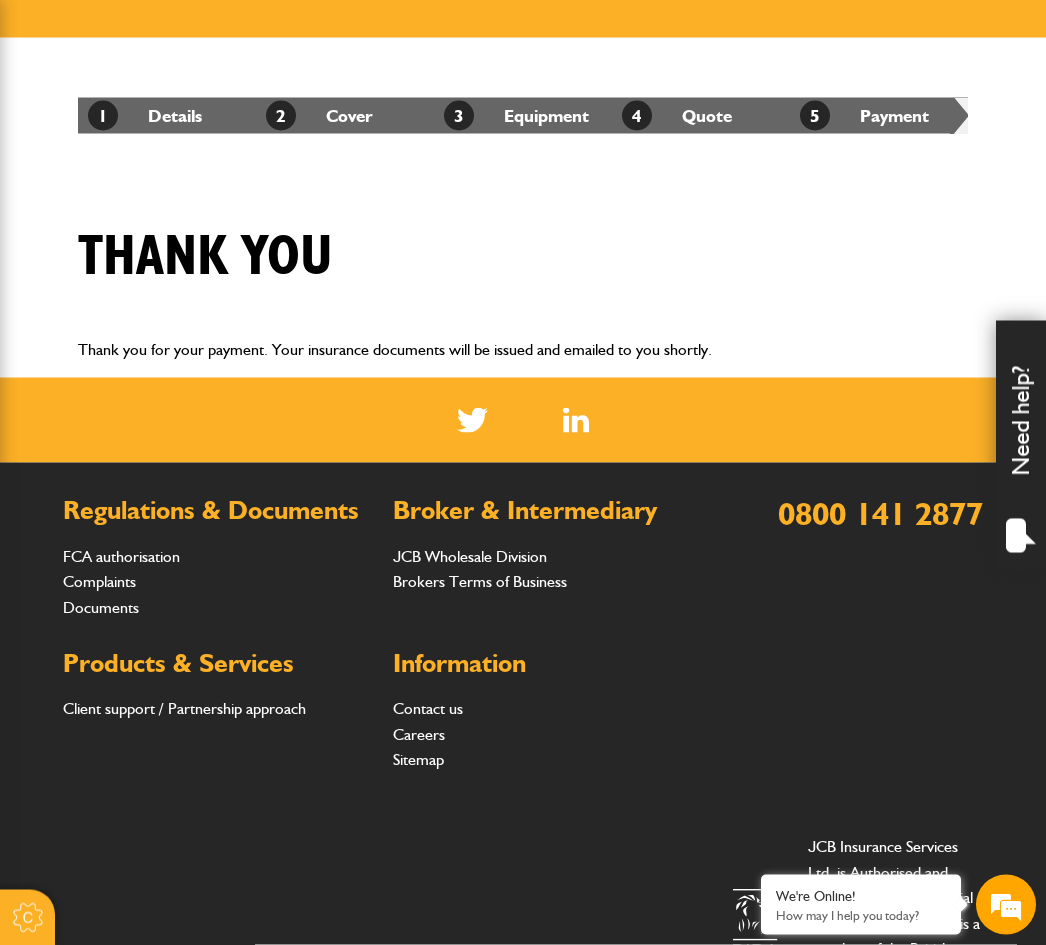 scroll, scrollTop: 381, scrollLeft: 0, axis: vertical 